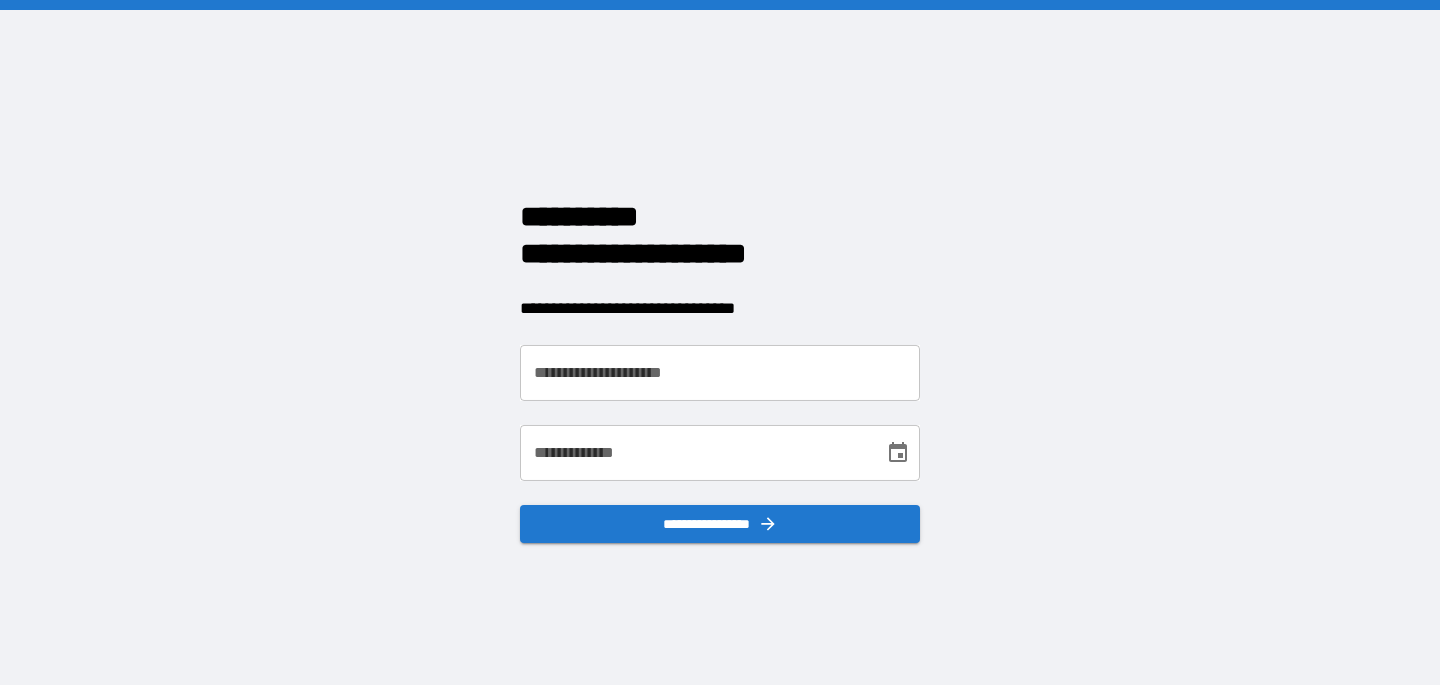 scroll, scrollTop: 0, scrollLeft: 0, axis: both 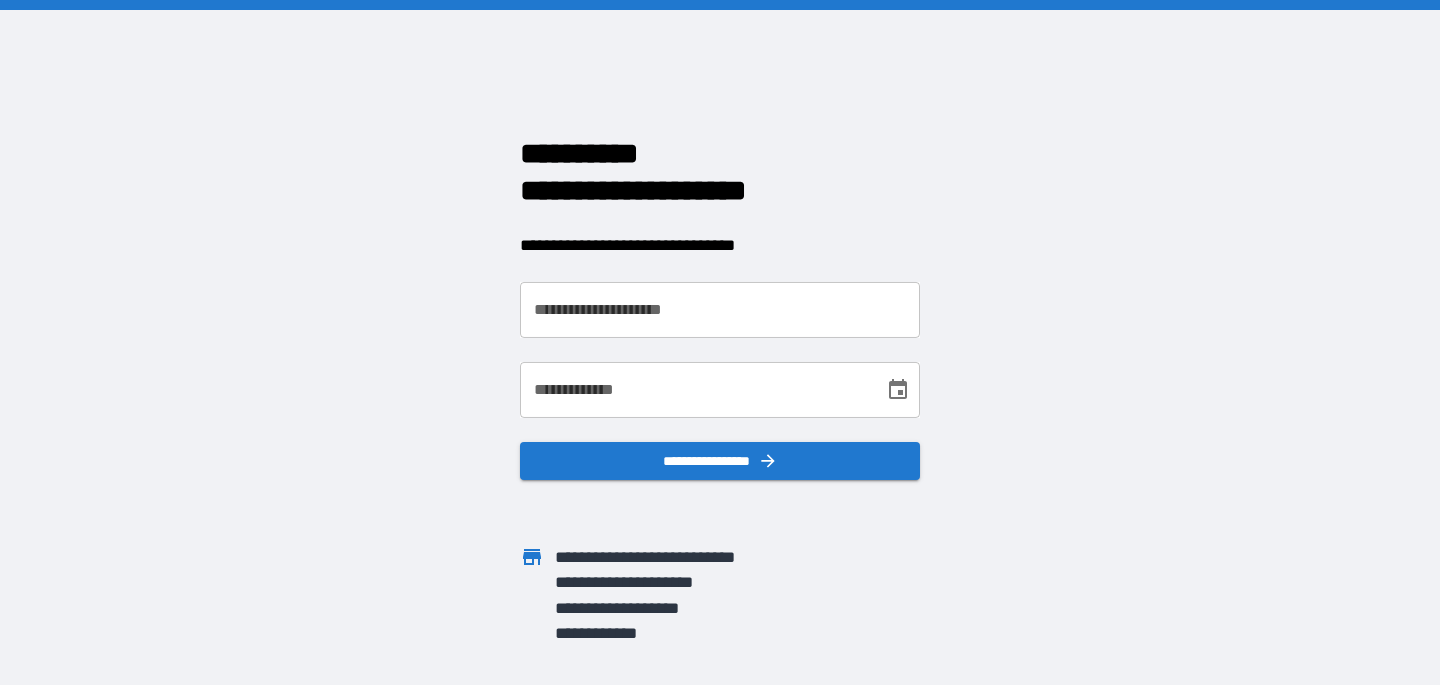 click on "**********" at bounding box center (720, 310) 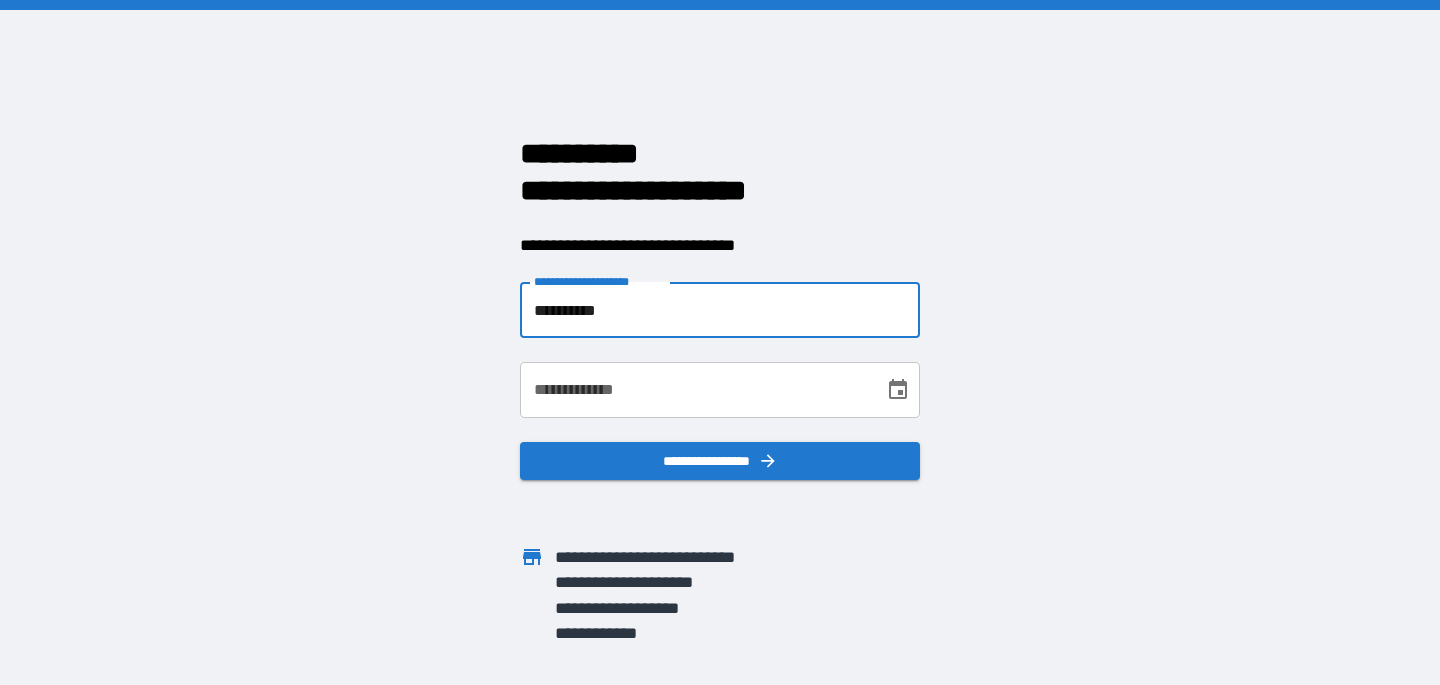 type on "**********" 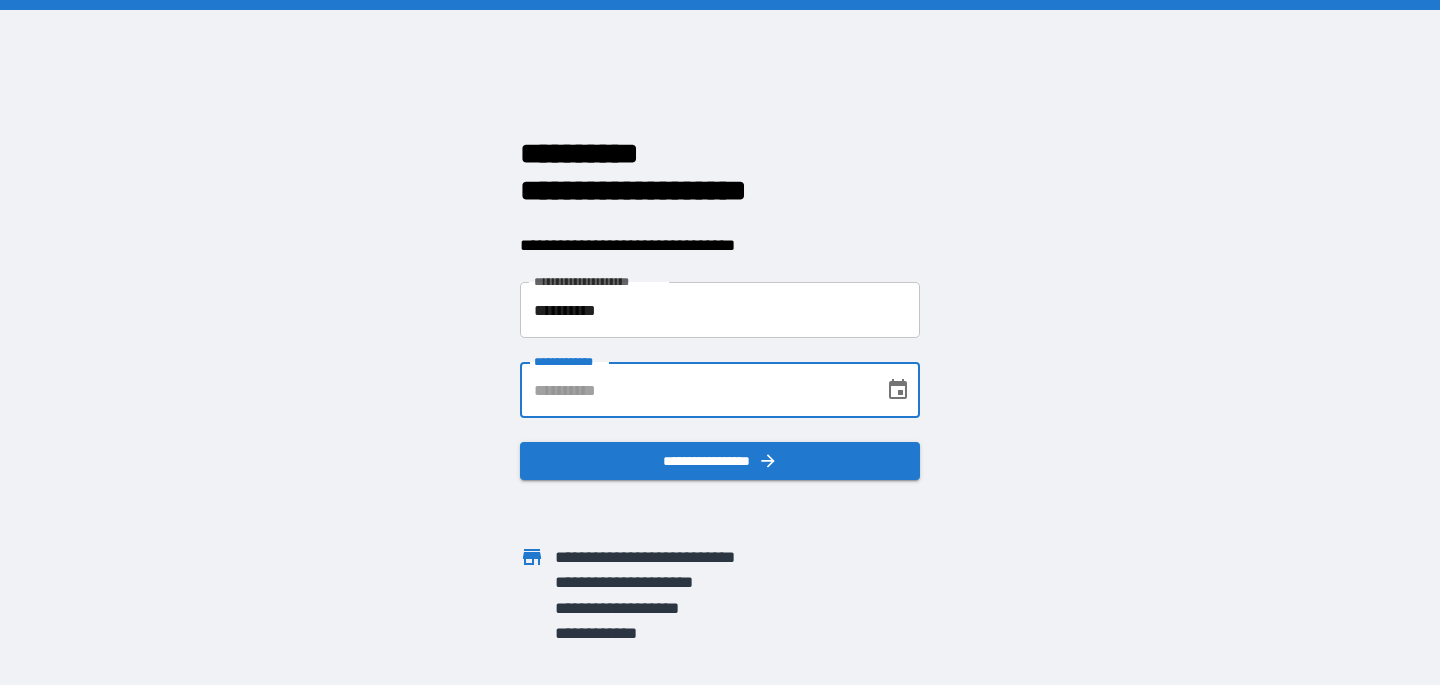 click on "**********" at bounding box center [695, 390] 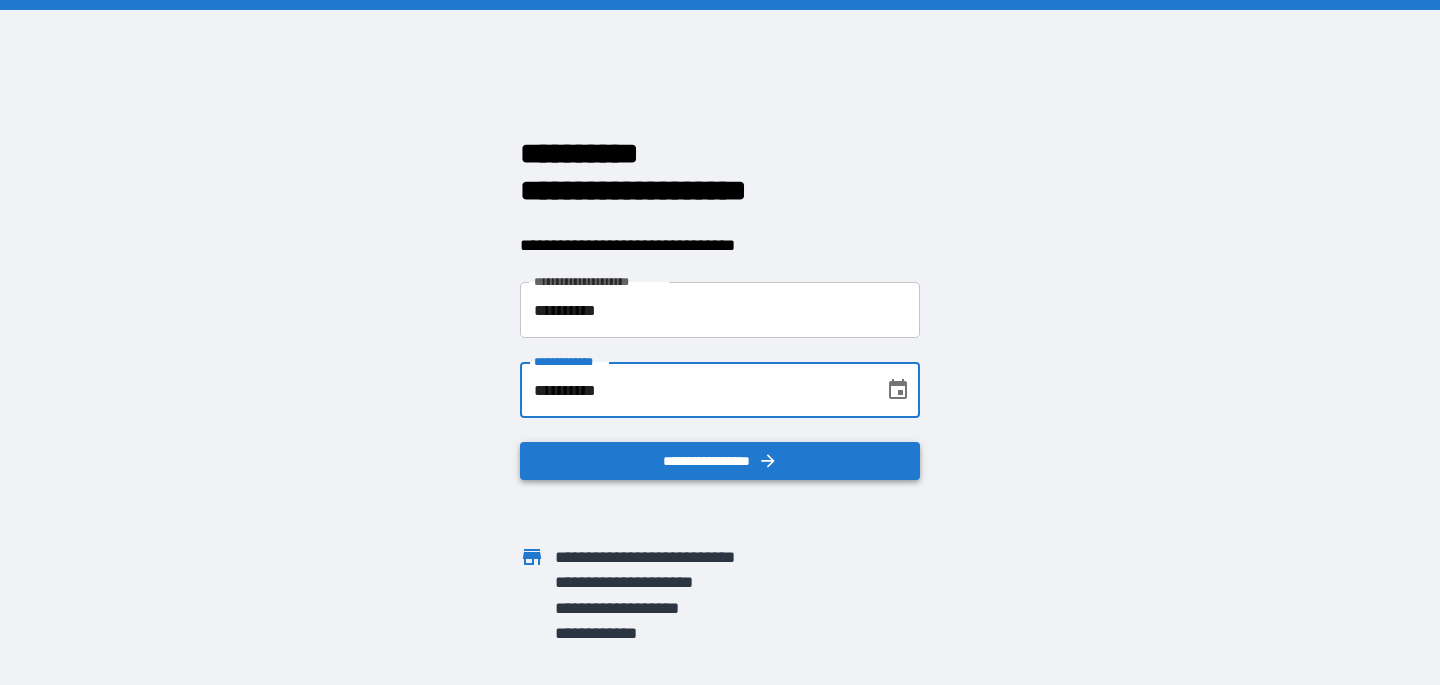 type on "**********" 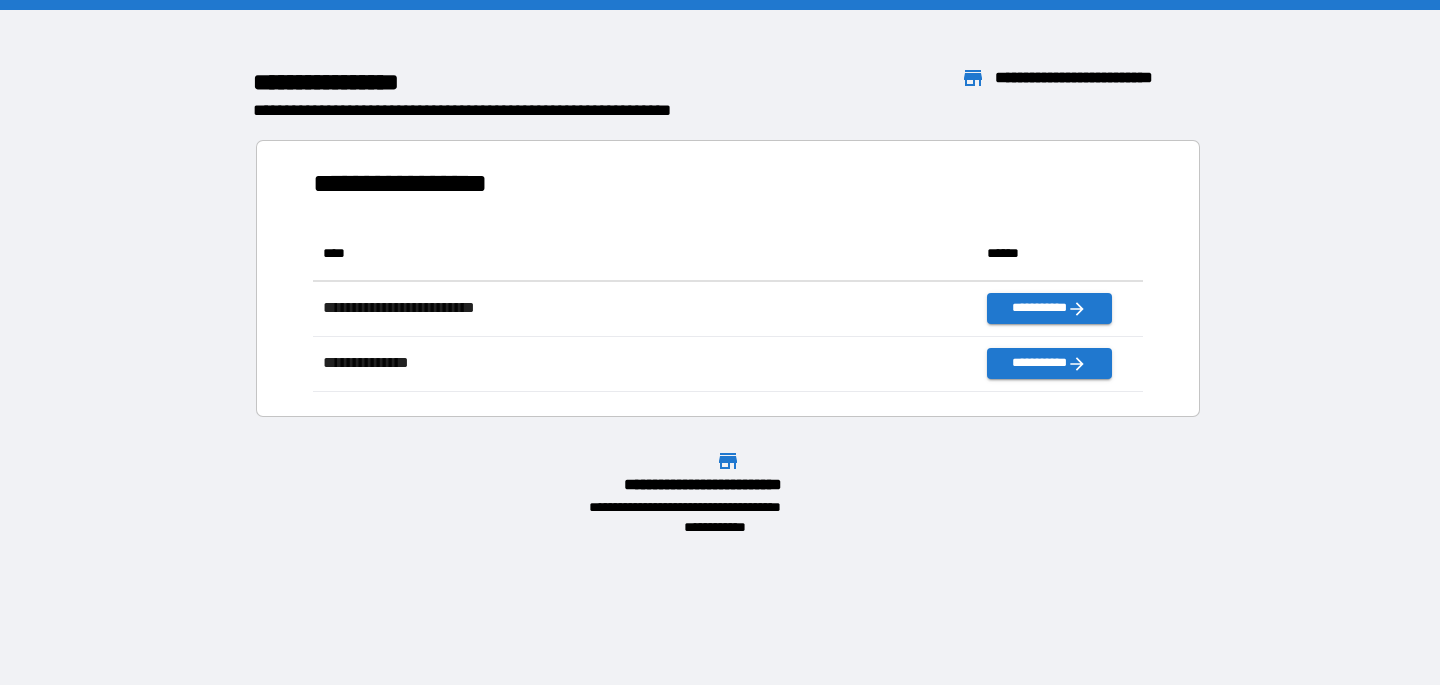 scroll, scrollTop: 1, scrollLeft: 1, axis: both 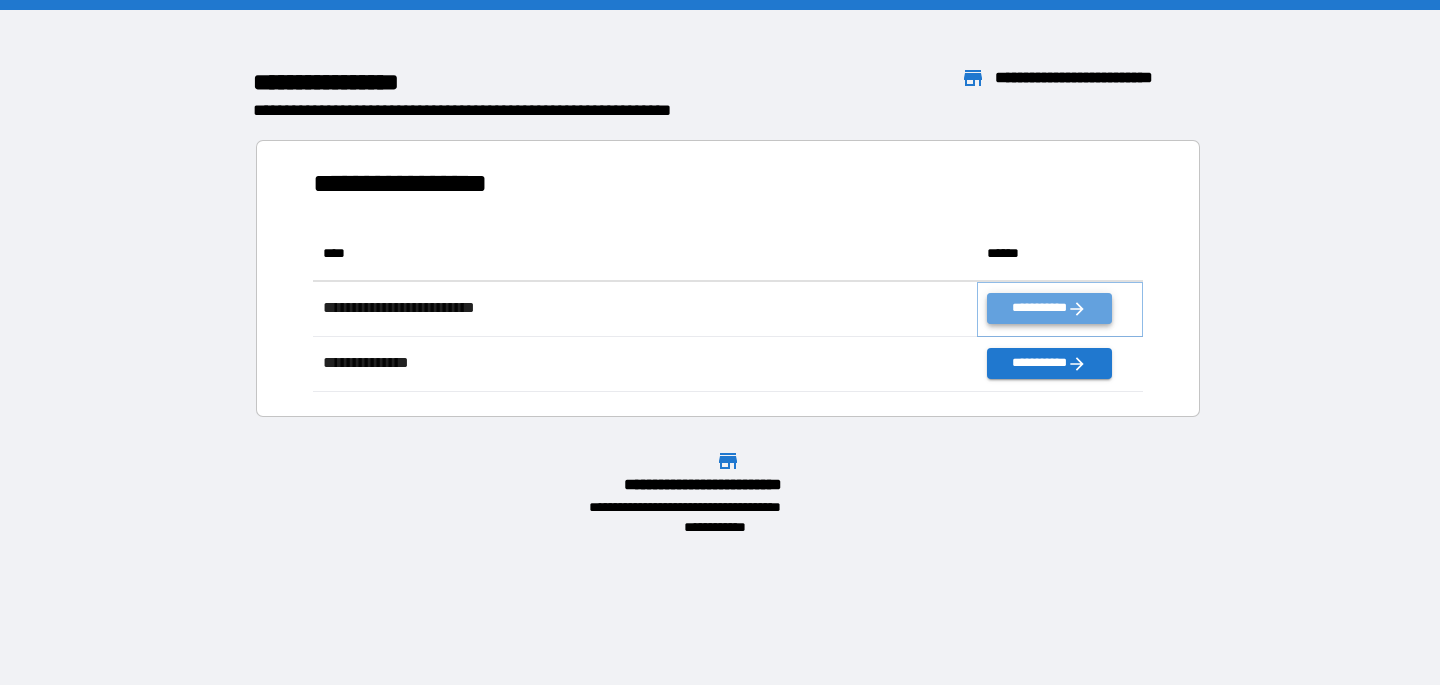 click on "**********" at bounding box center (1049, 308) 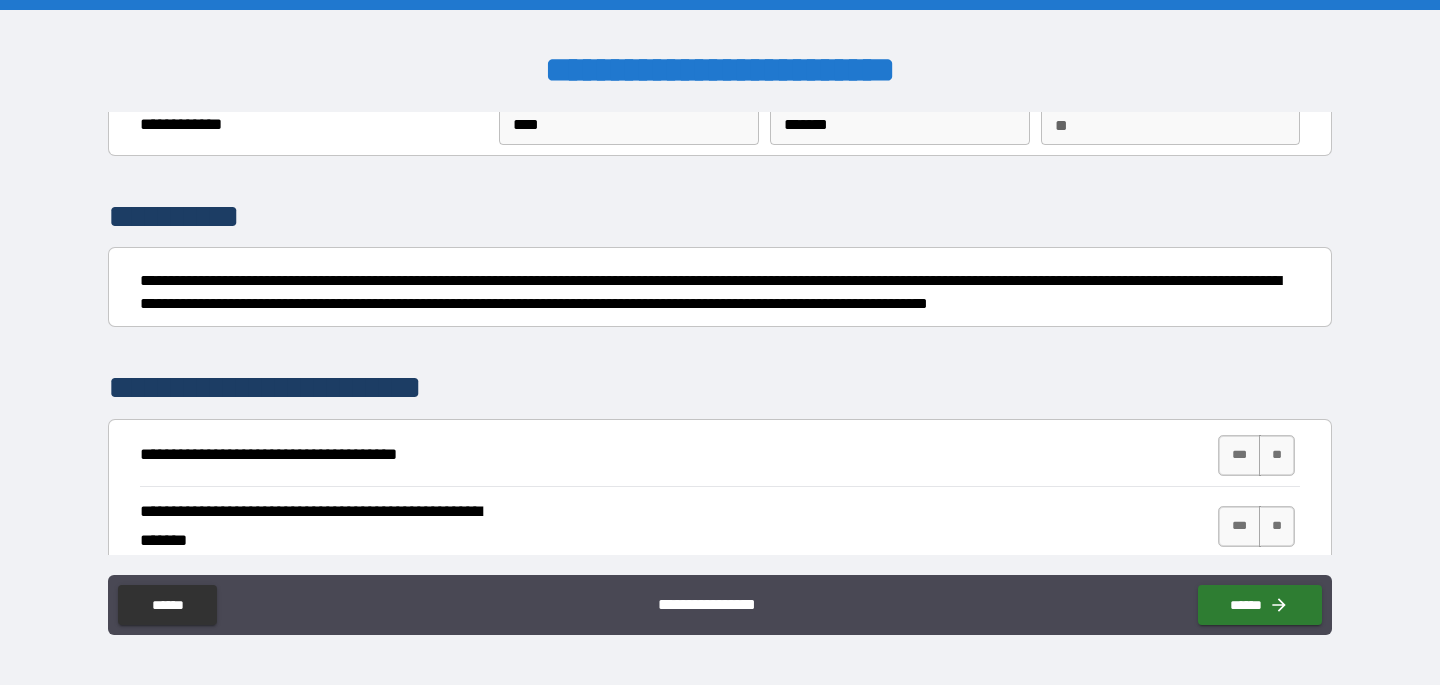scroll, scrollTop: 81, scrollLeft: 0, axis: vertical 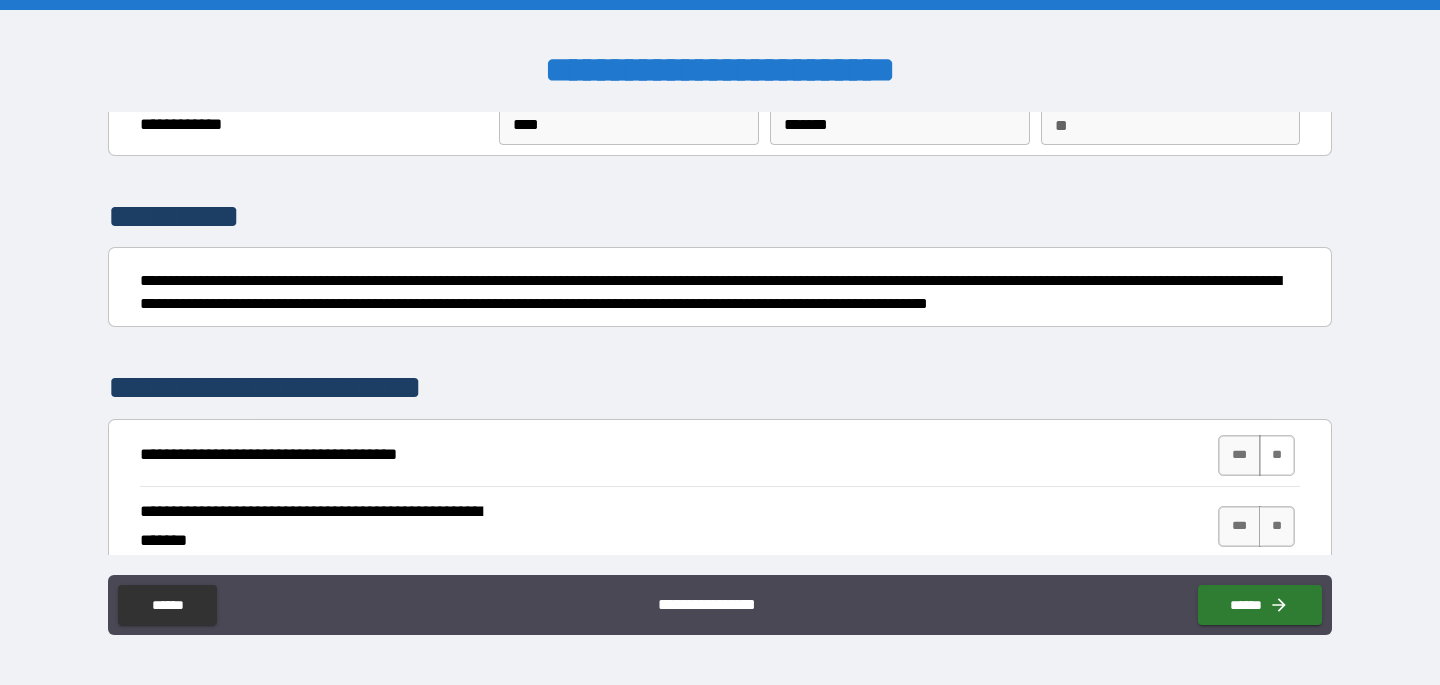click on "**" at bounding box center (1277, 455) 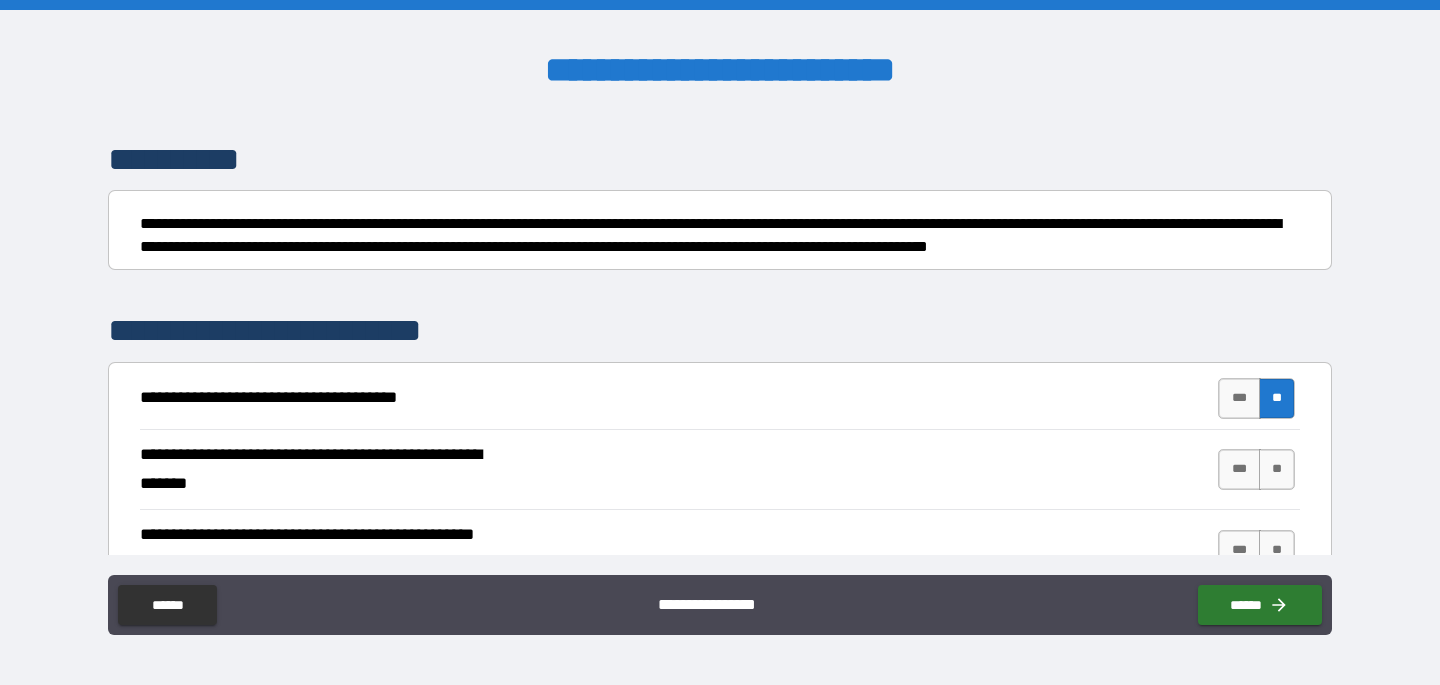 scroll, scrollTop: 144, scrollLeft: 0, axis: vertical 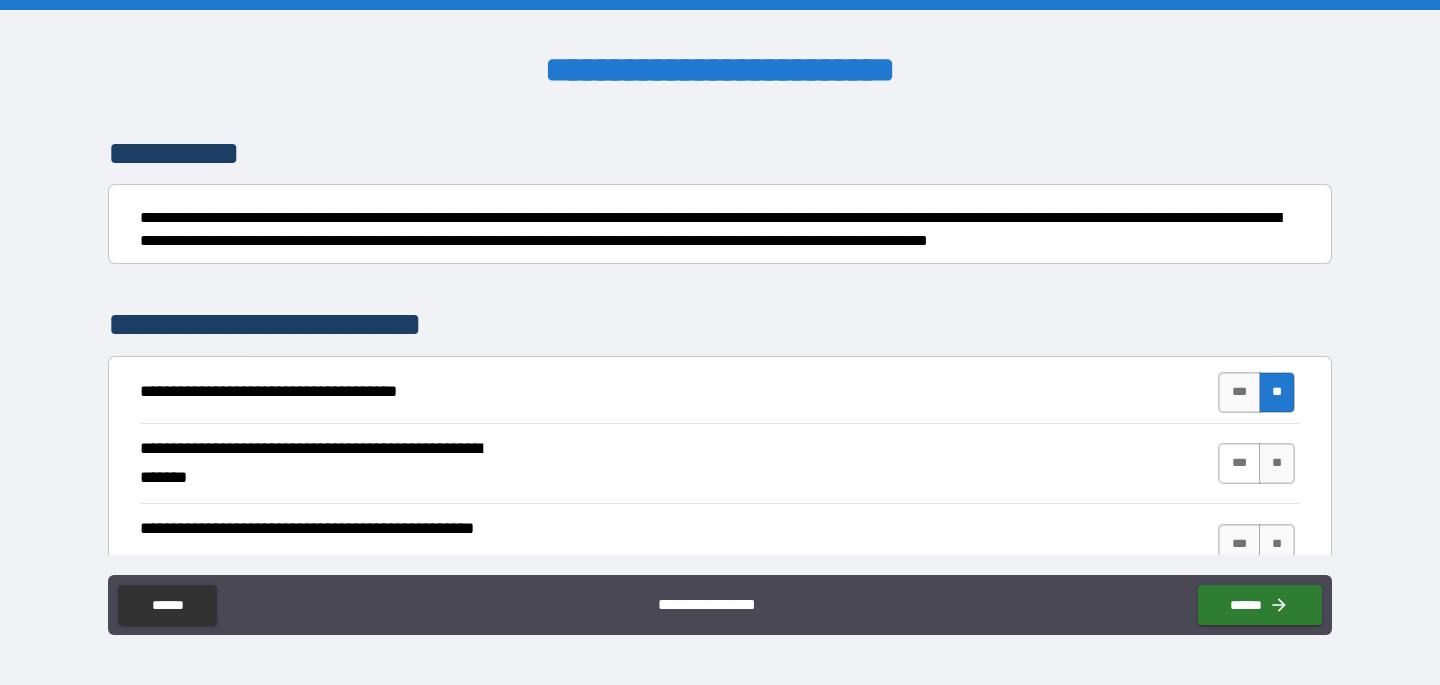 click on "***" at bounding box center (1239, 463) 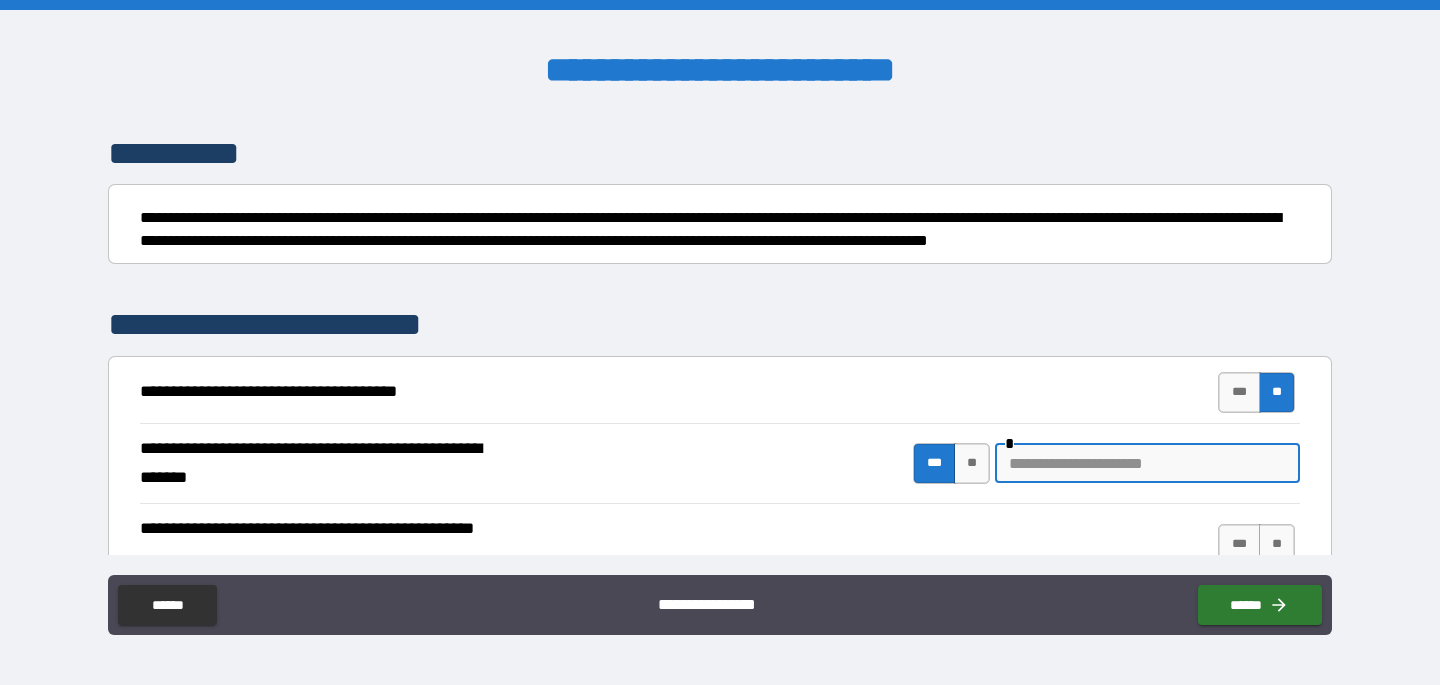 click at bounding box center (1147, 463) 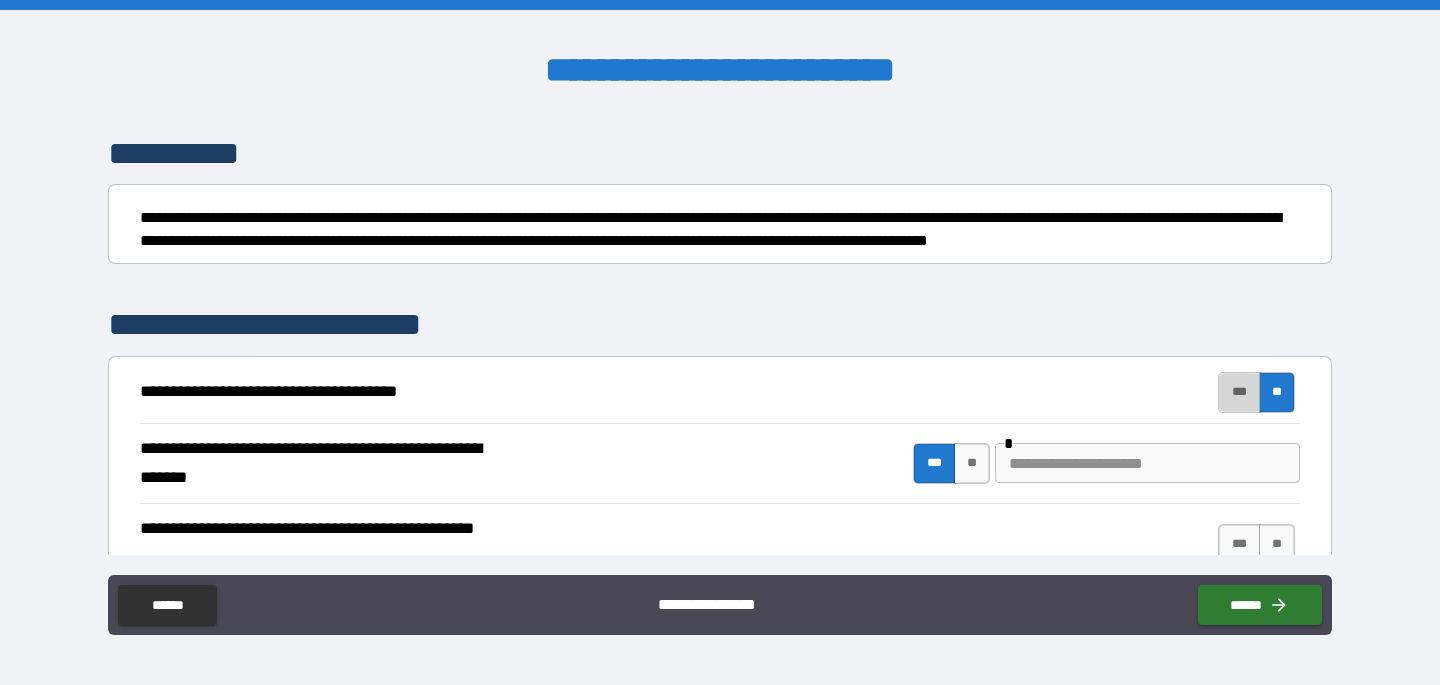 click on "***" at bounding box center [1239, 392] 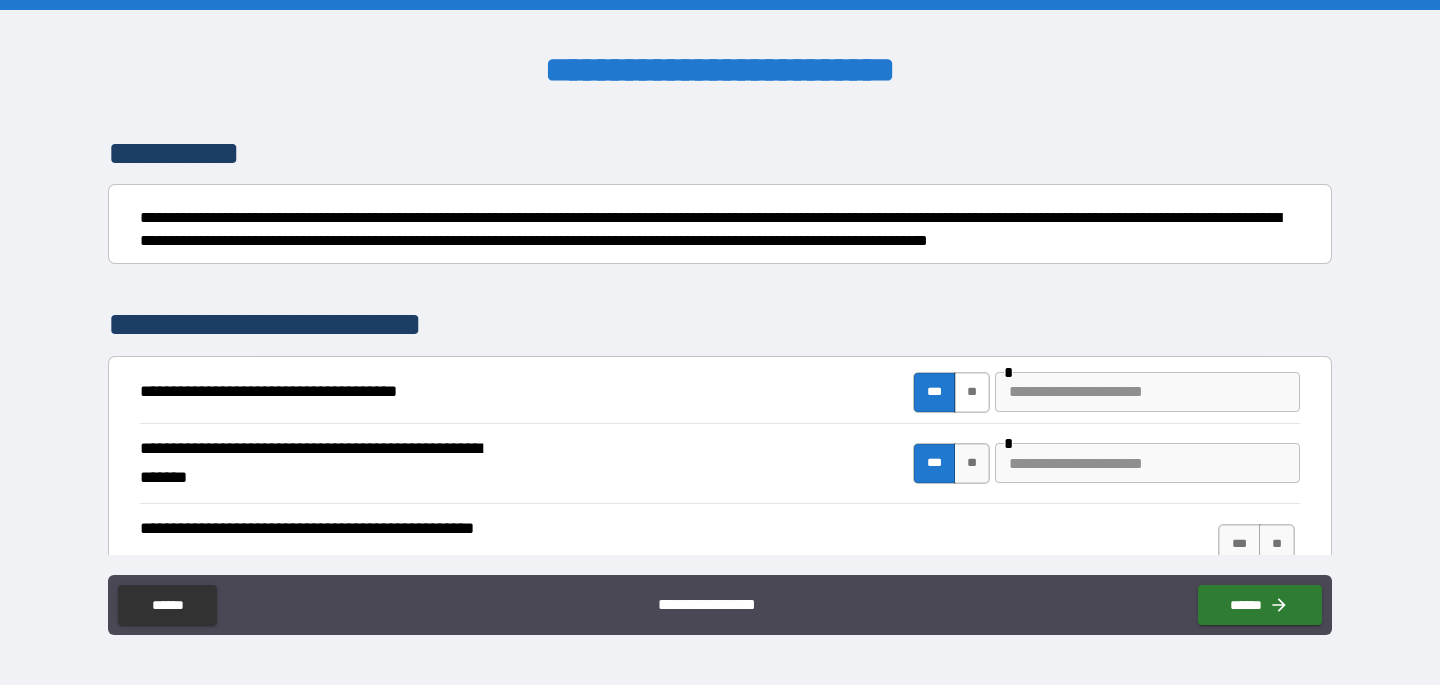 click on "**" at bounding box center [972, 392] 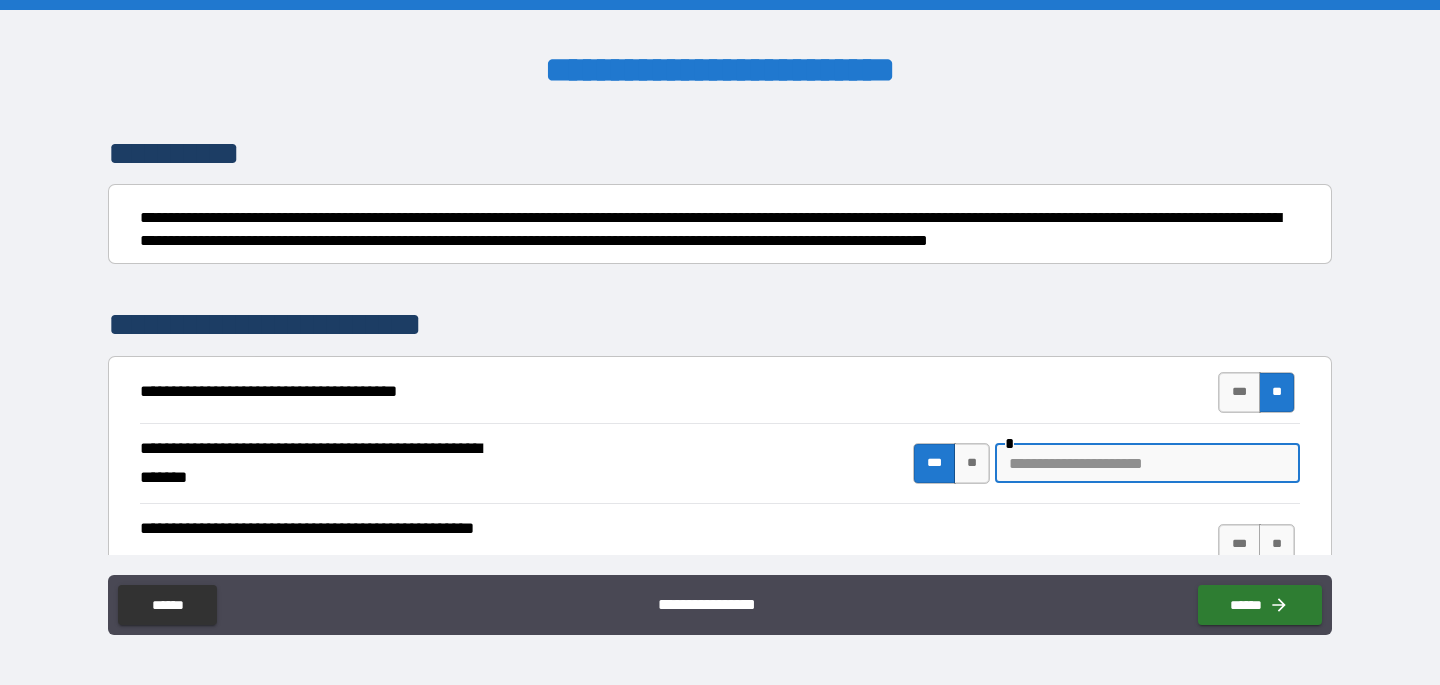 click at bounding box center [1147, 463] 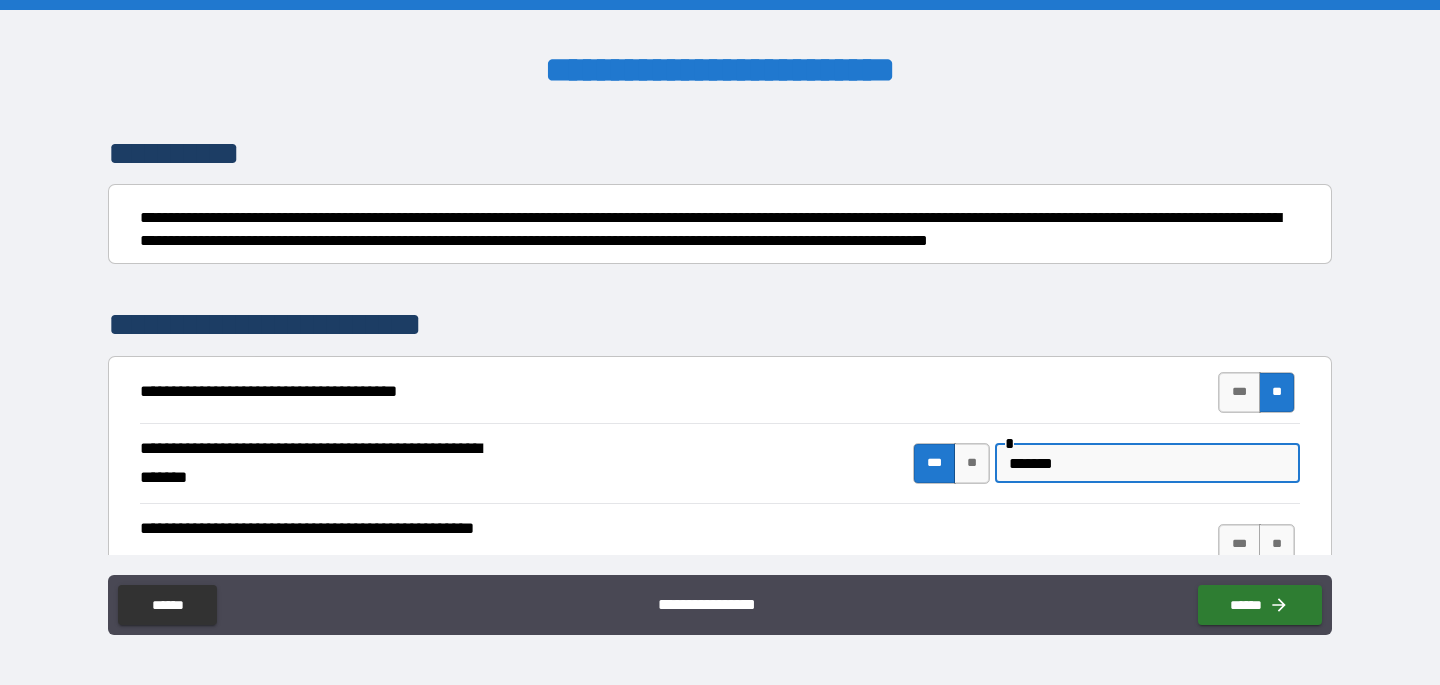 click on "*******" at bounding box center (1147, 463) 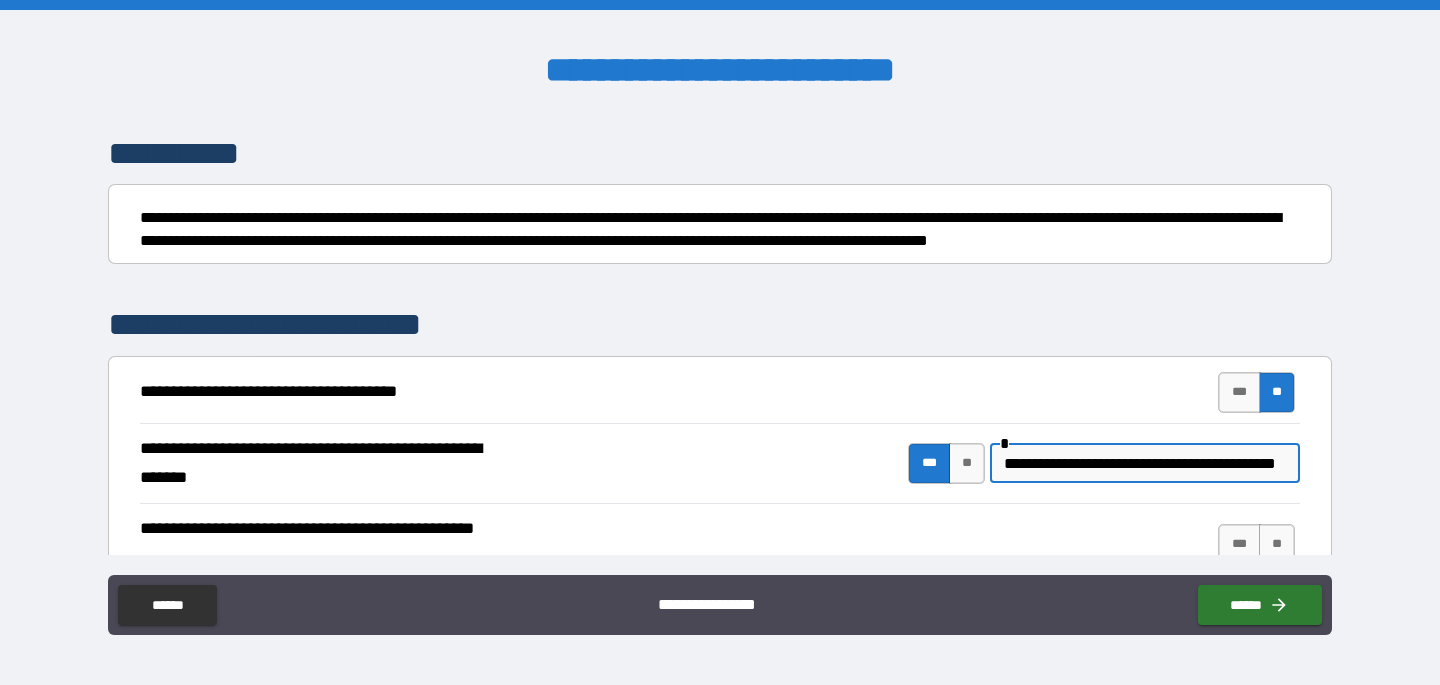 scroll, scrollTop: 0, scrollLeft: 52, axis: horizontal 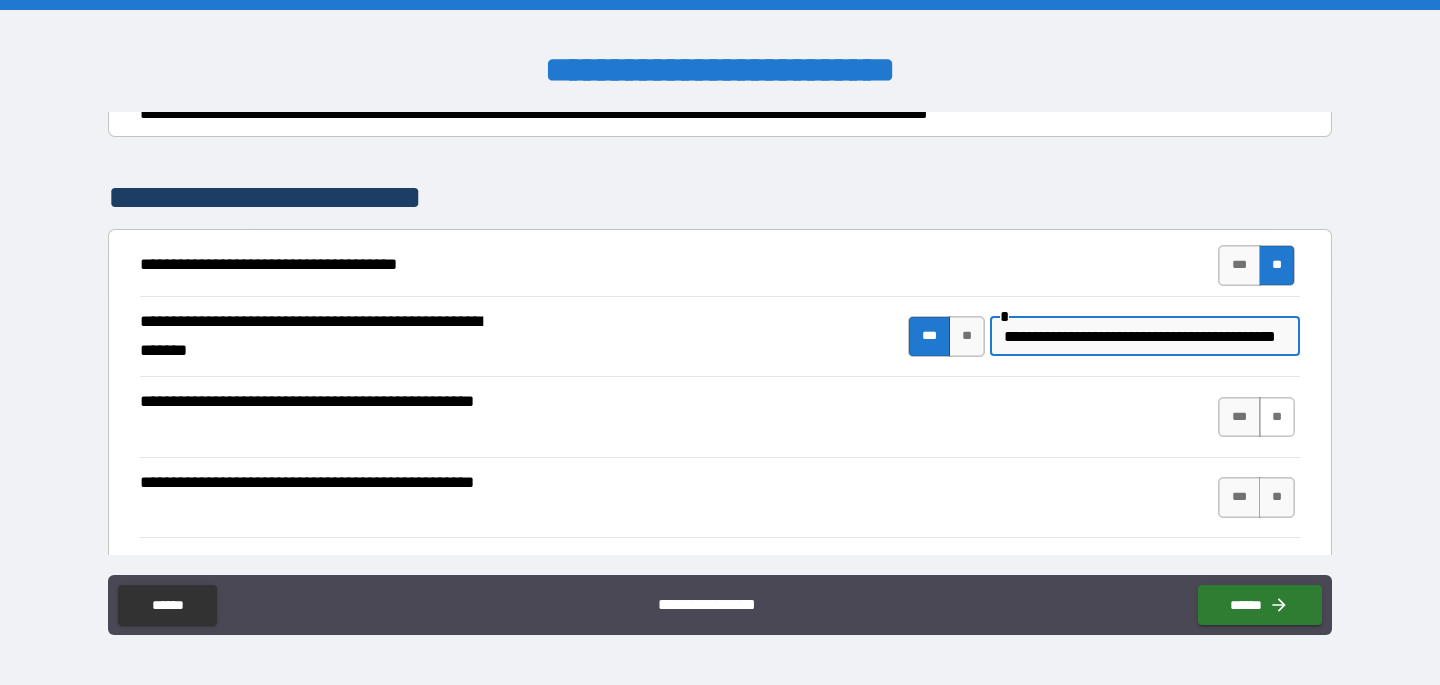 type on "**********" 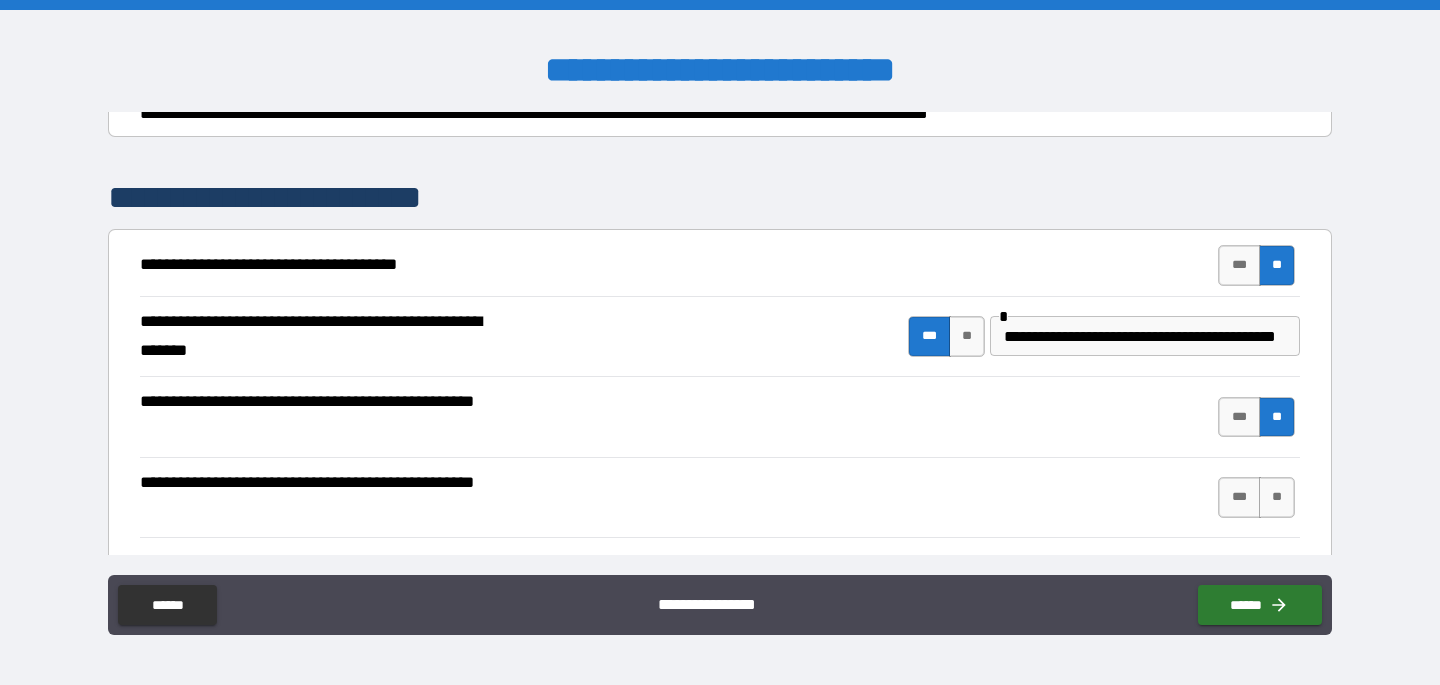 scroll, scrollTop: 0, scrollLeft: 0, axis: both 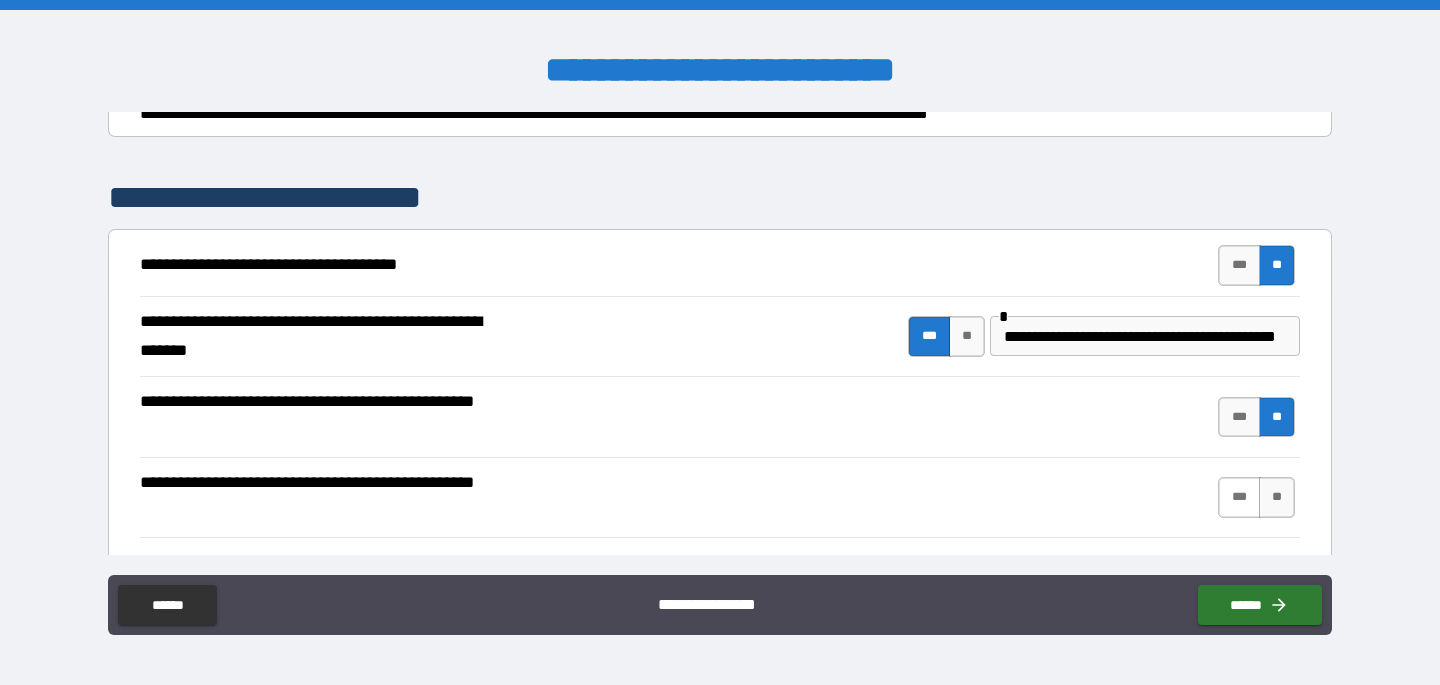 click on "***" at bounding box center (1239, 497) 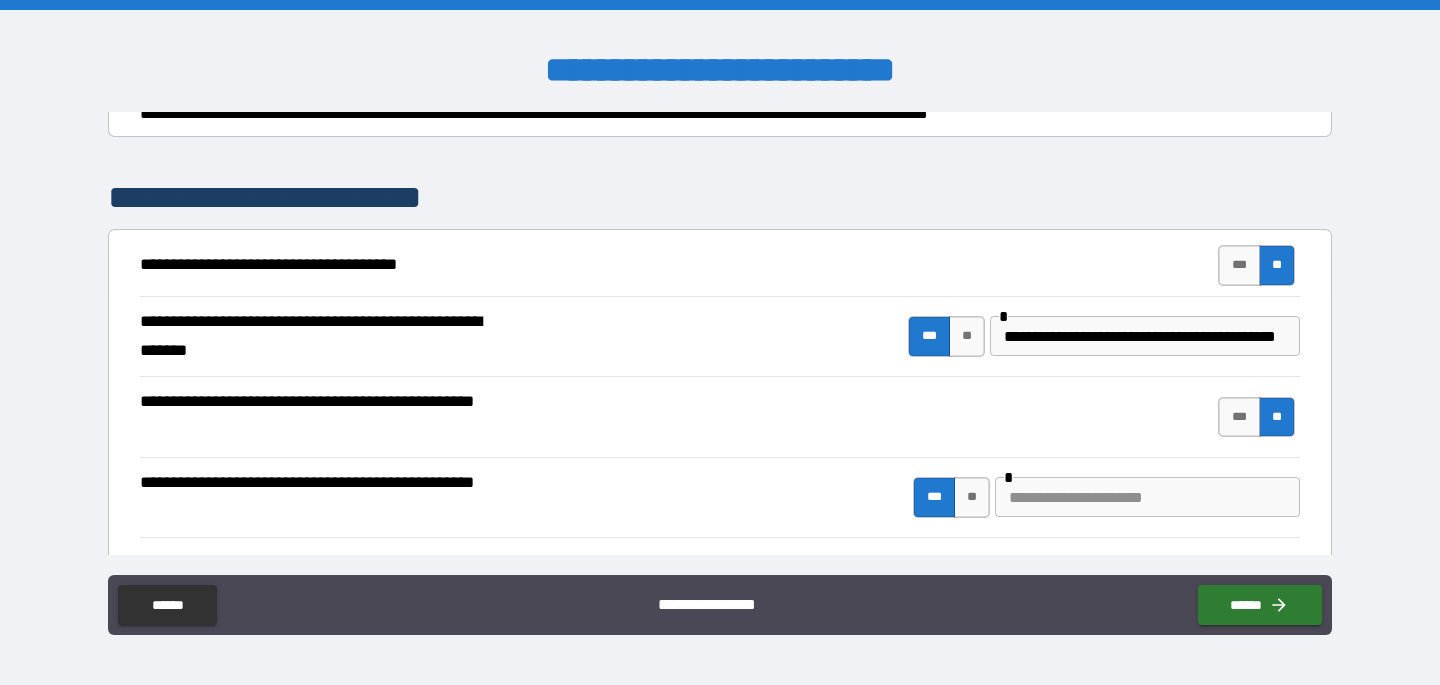 click at bounding box center [1147, 497] 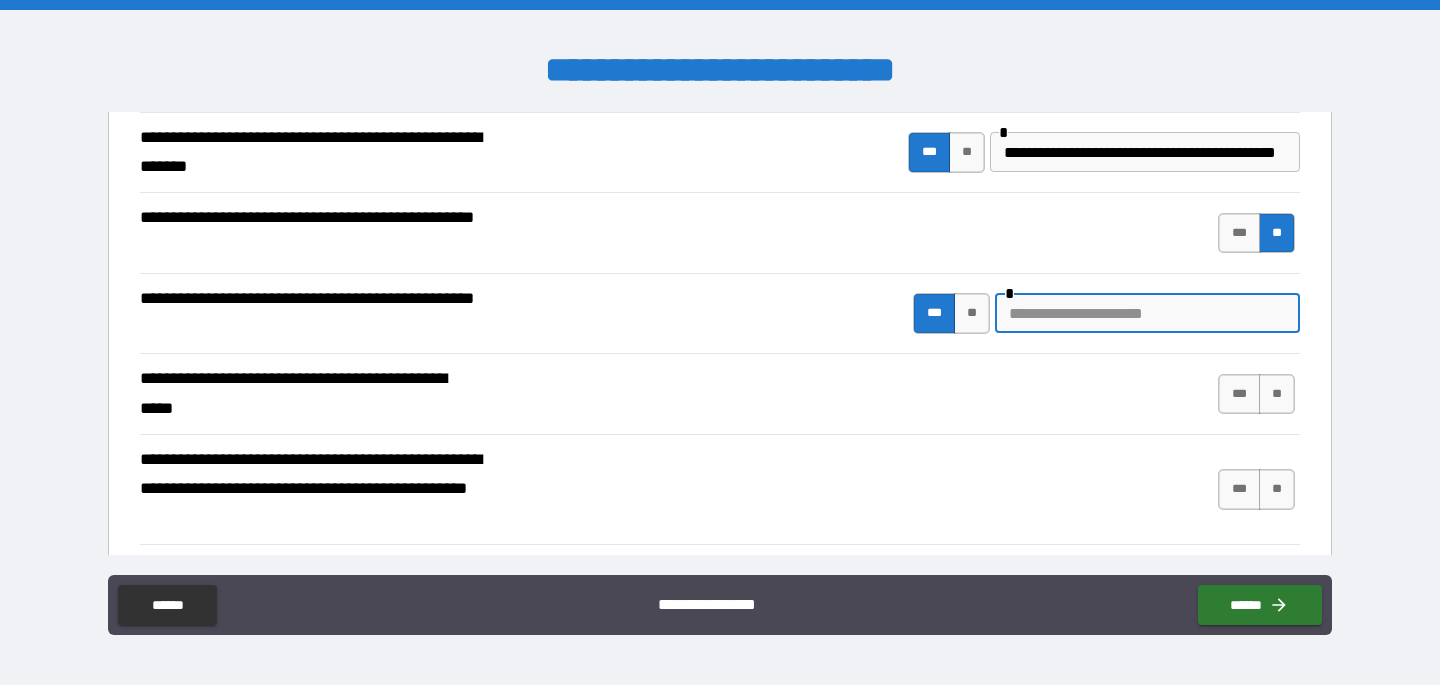scroll, scrollTop: 454, scrollLeft: 0, axis: vertical 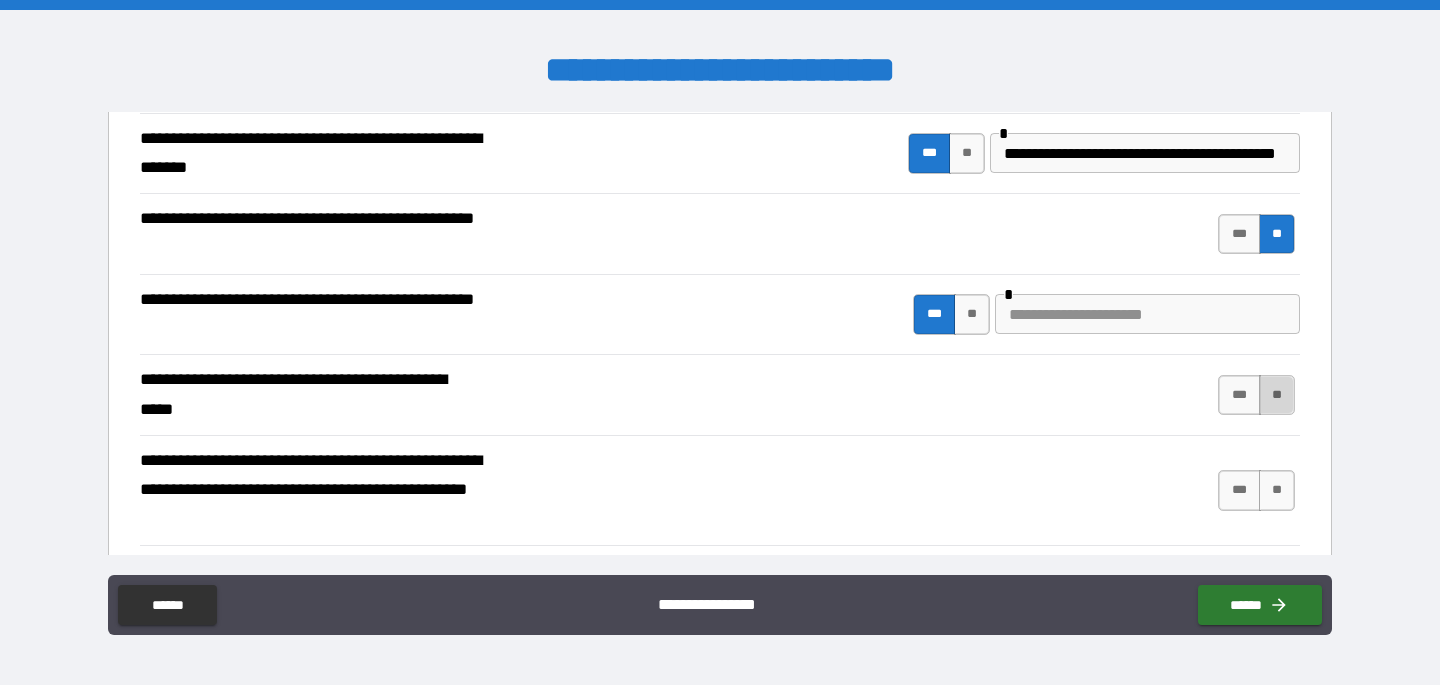 click on "**" at bounding box center [1277, 395] 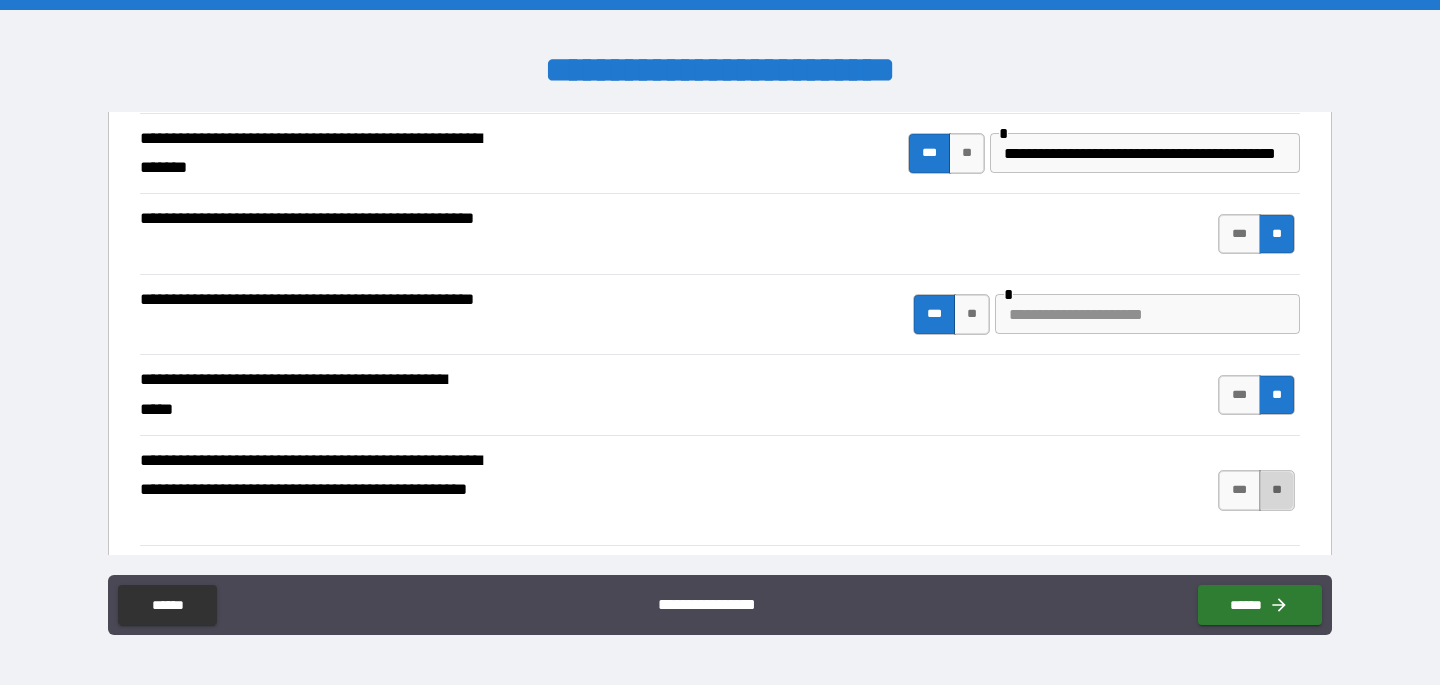 click on "**" at bounding box center (1277, 490) 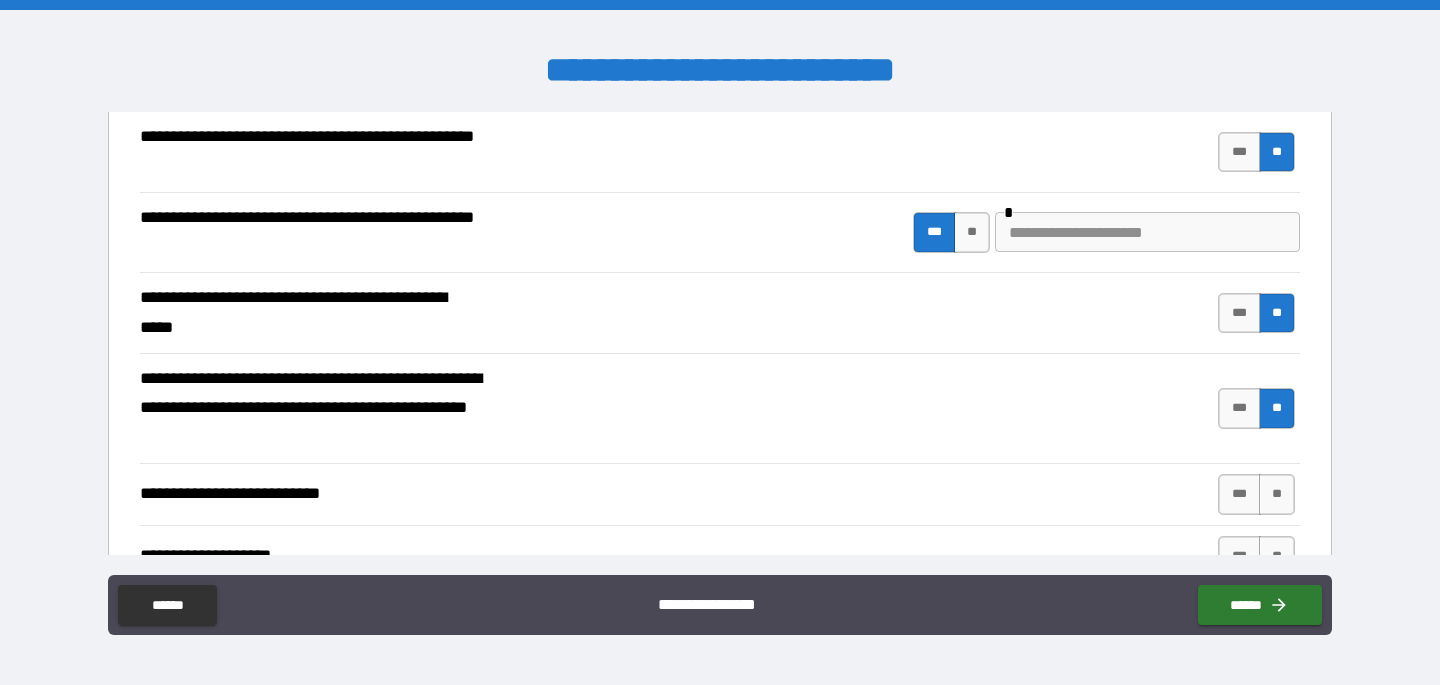 scroll, scrollTop: 535, scrollLeft: 0, axis: vertical 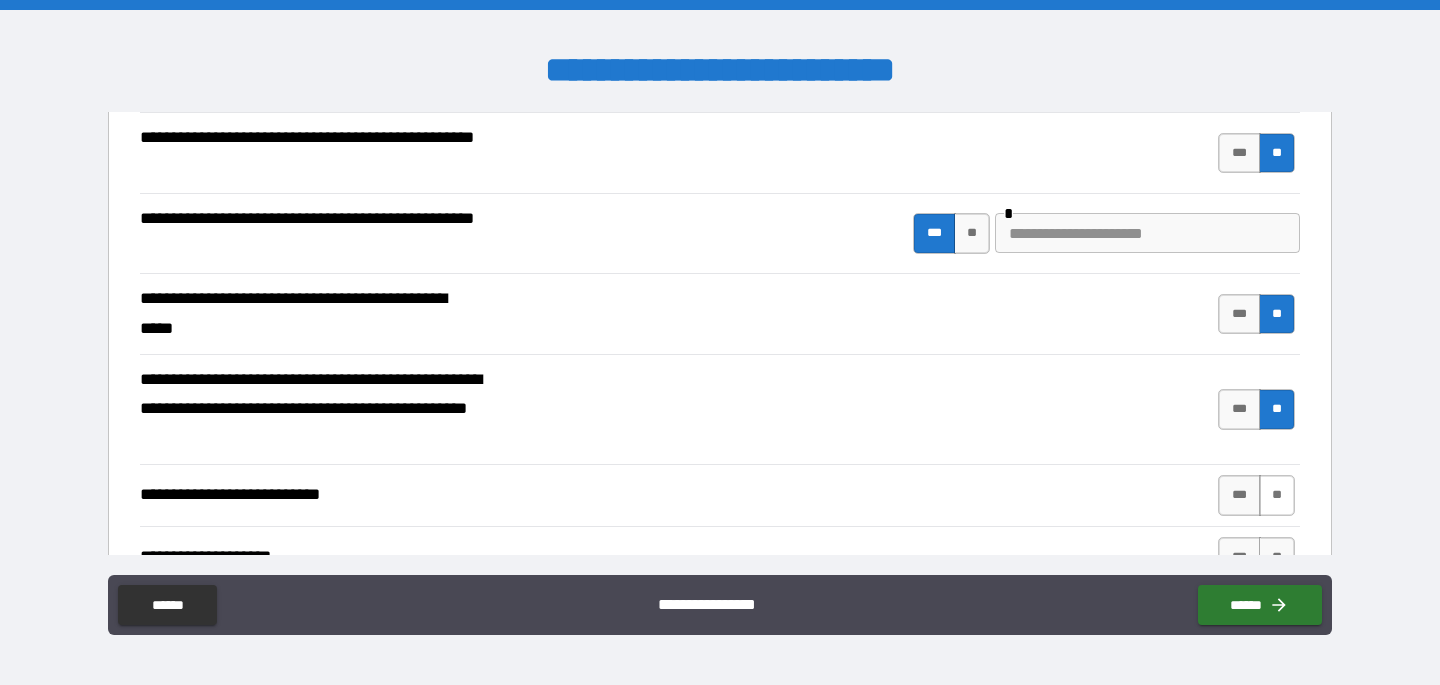 click on "**" at bounding box center (1277, 495) 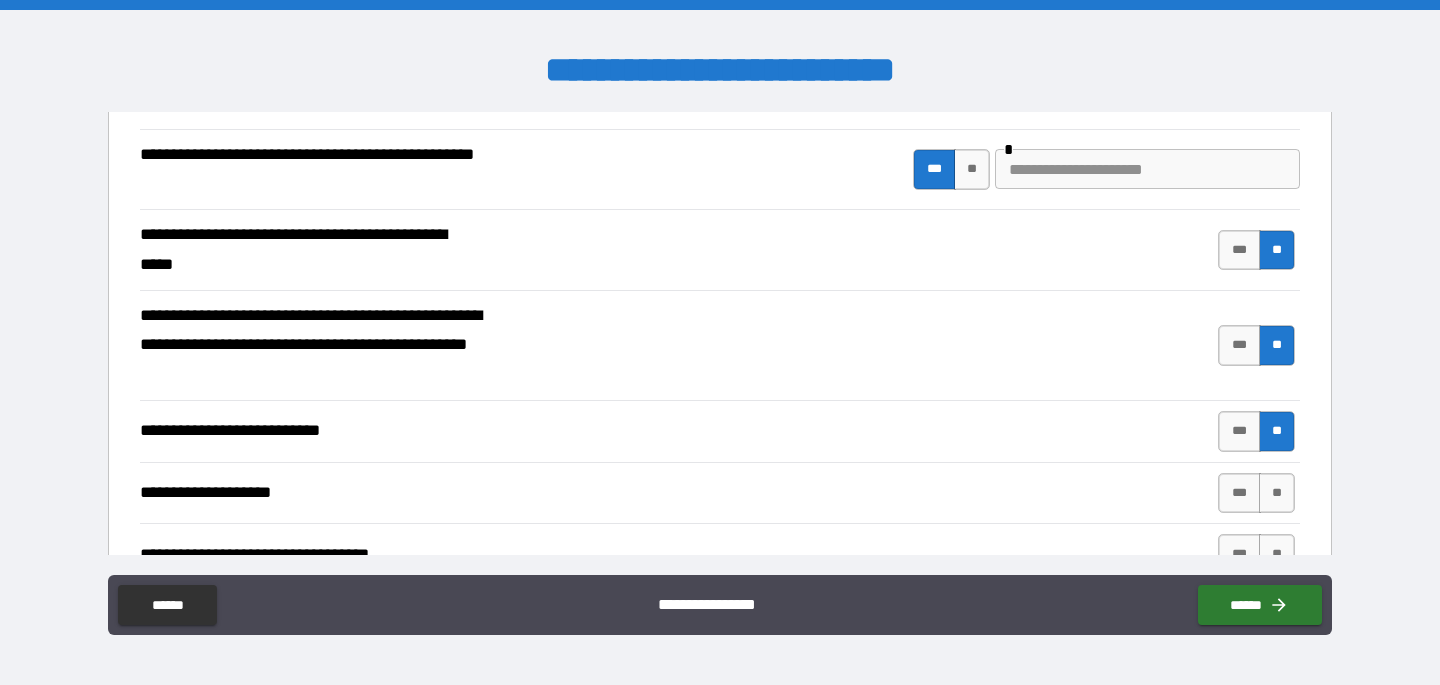 scroll, scrollTop: 598, scrollLeft: 0, axis: vertical 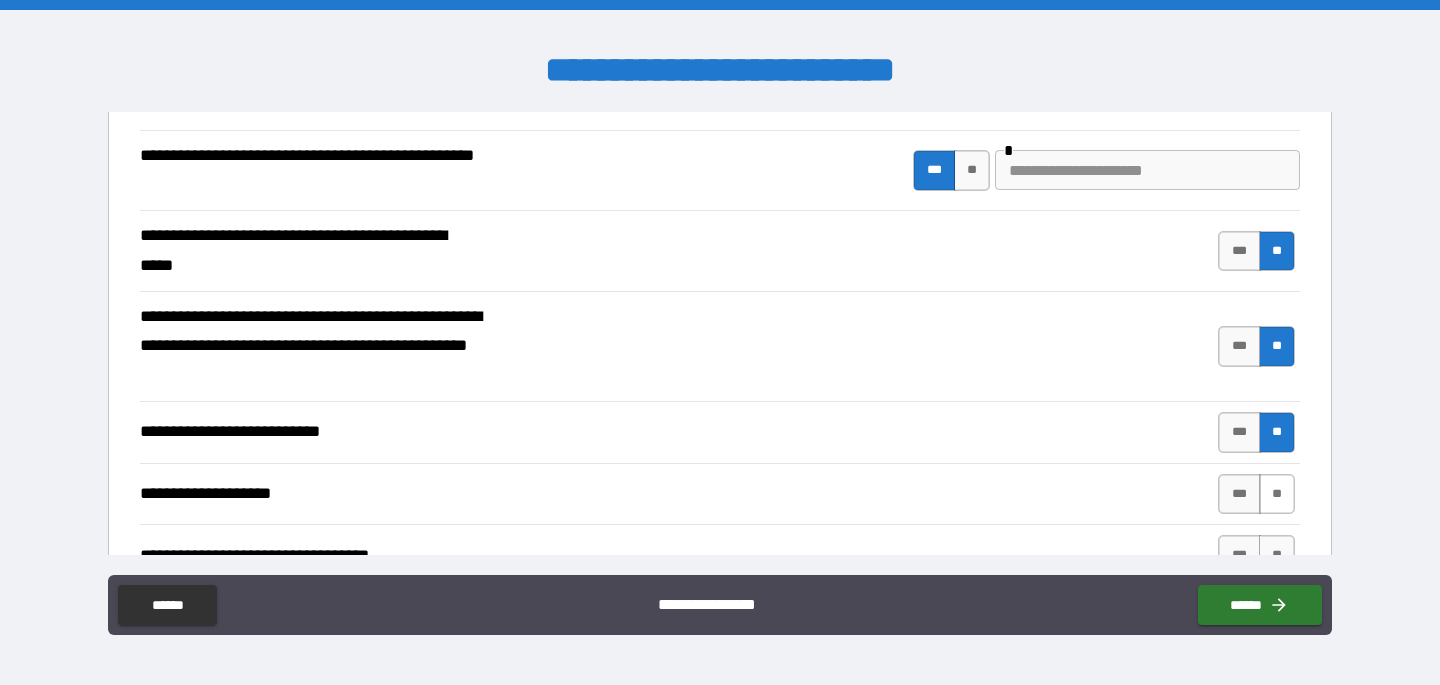 click on "**" at bounding box center [1277, 494] 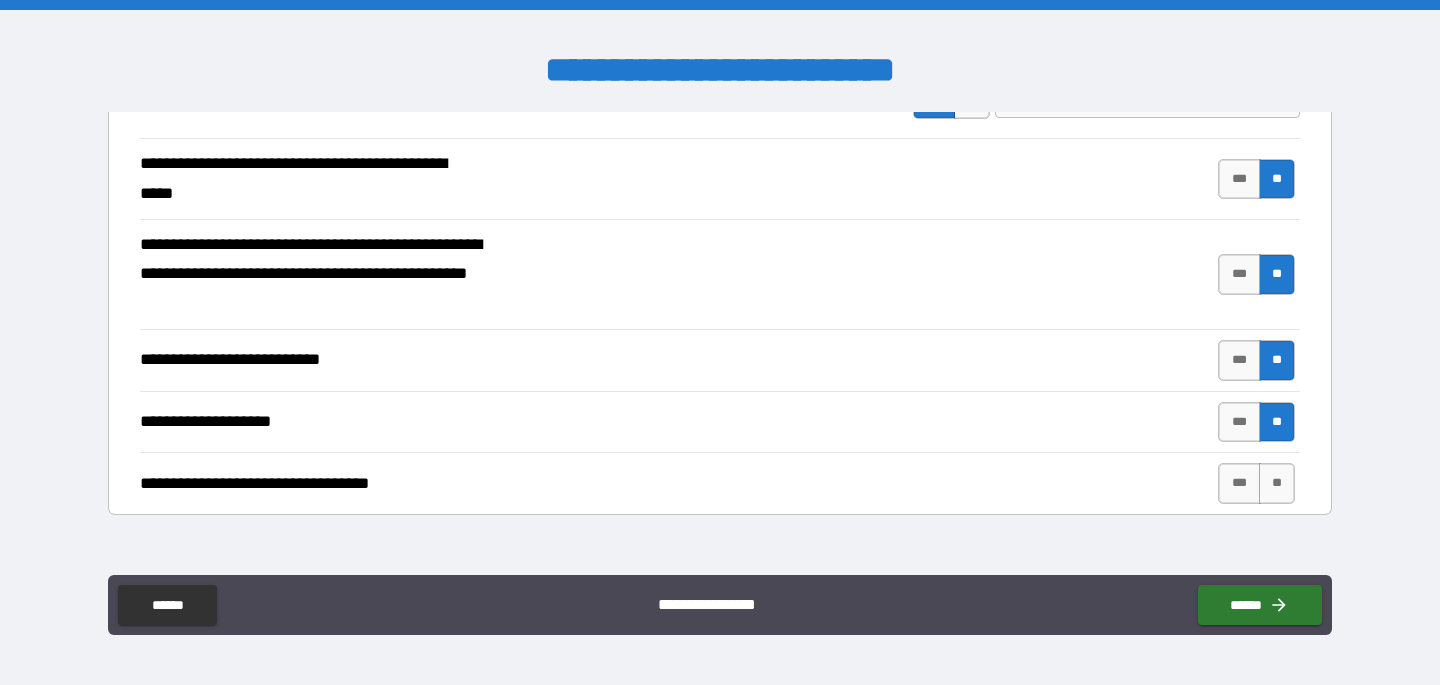 scroll, scrollTop: 667, scrollLeft: 0, axis: vertical 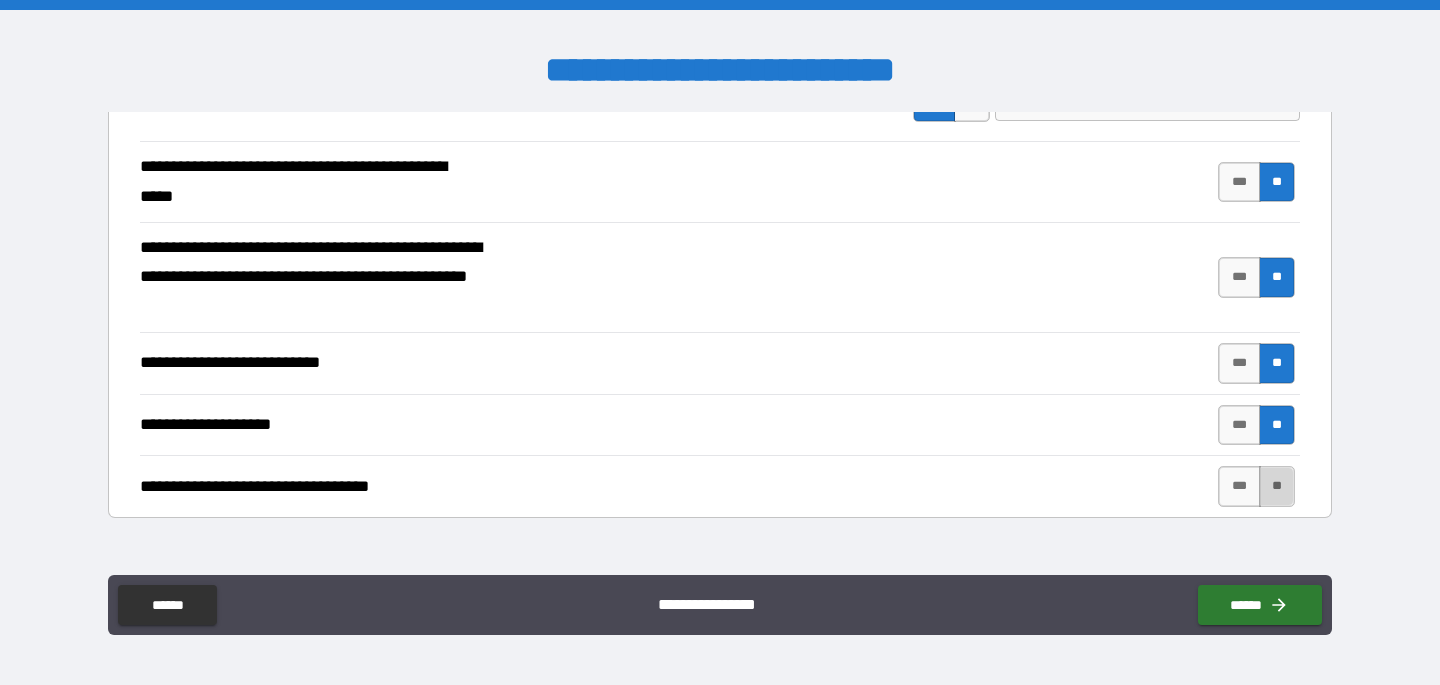 click on "**" at bounding box center [1277, 486] 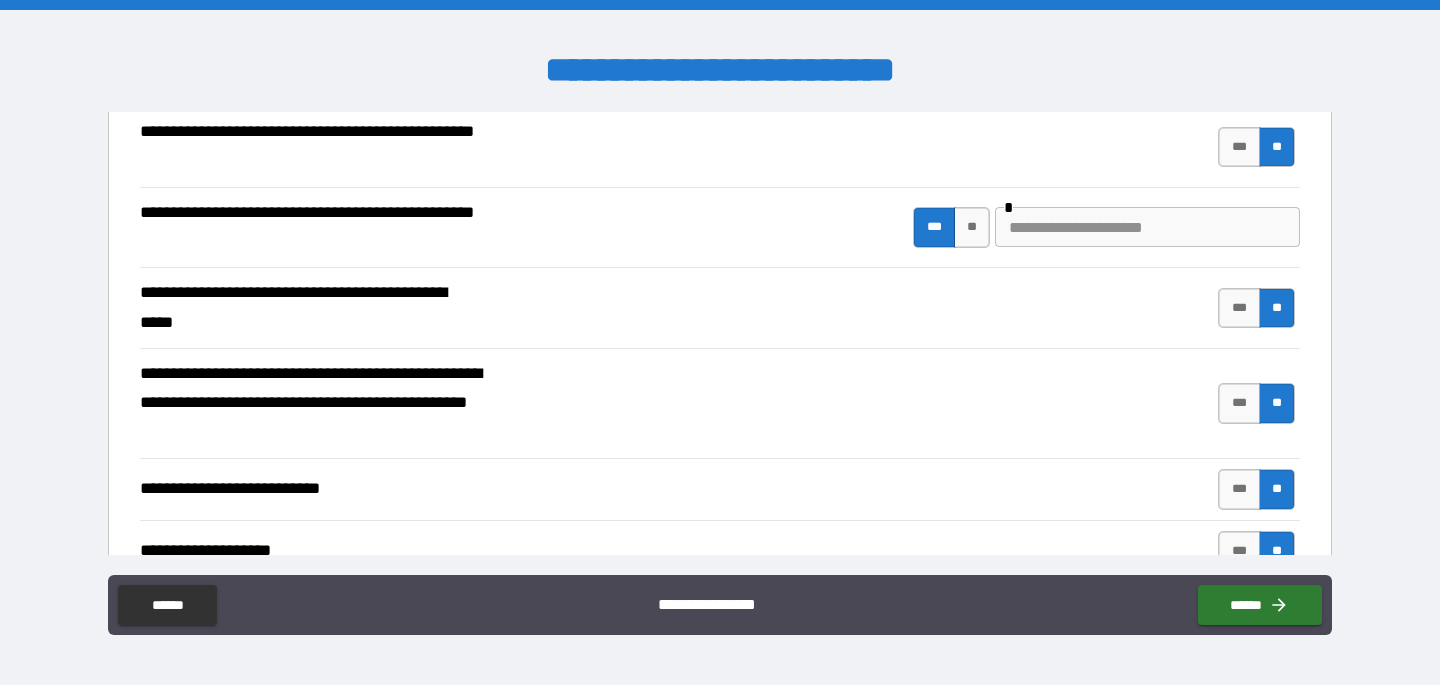 scroll, scrollTop: 534, scrollLeft: 0, axis: vertical 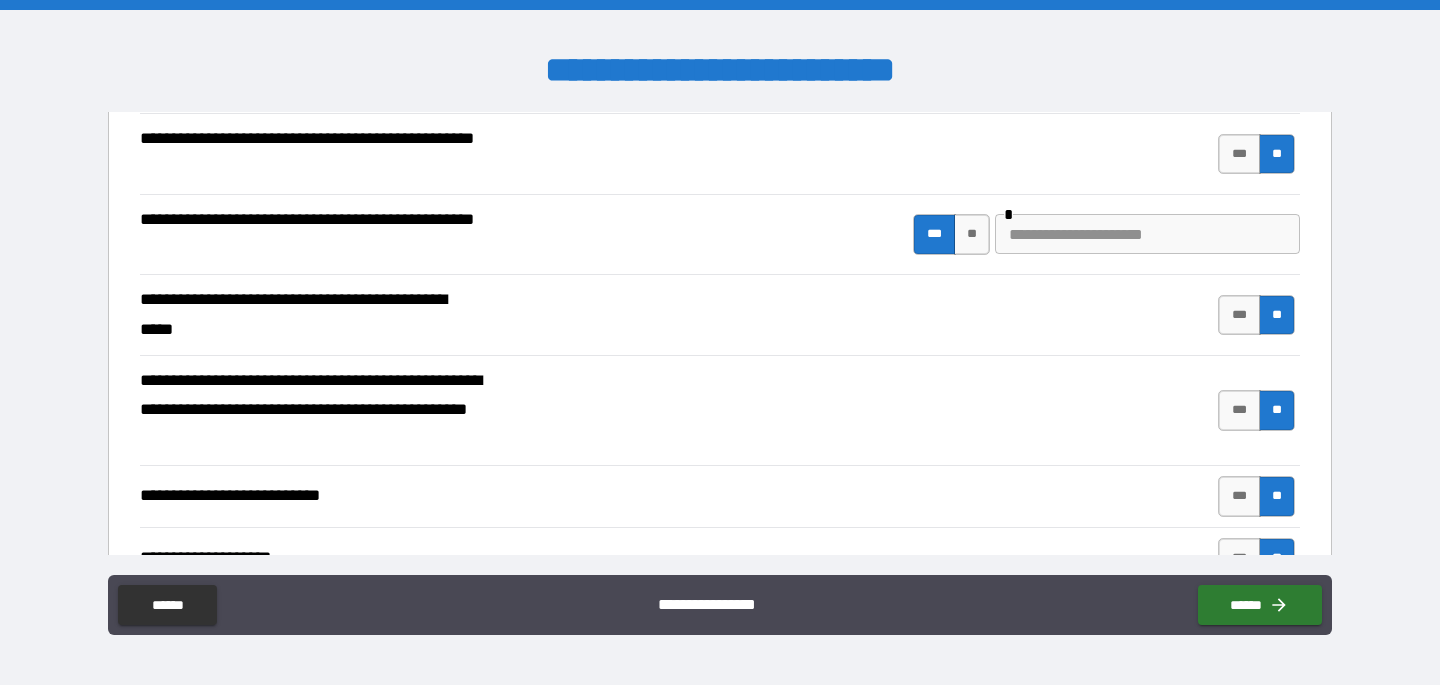 click at bounding box center (1147, 234) 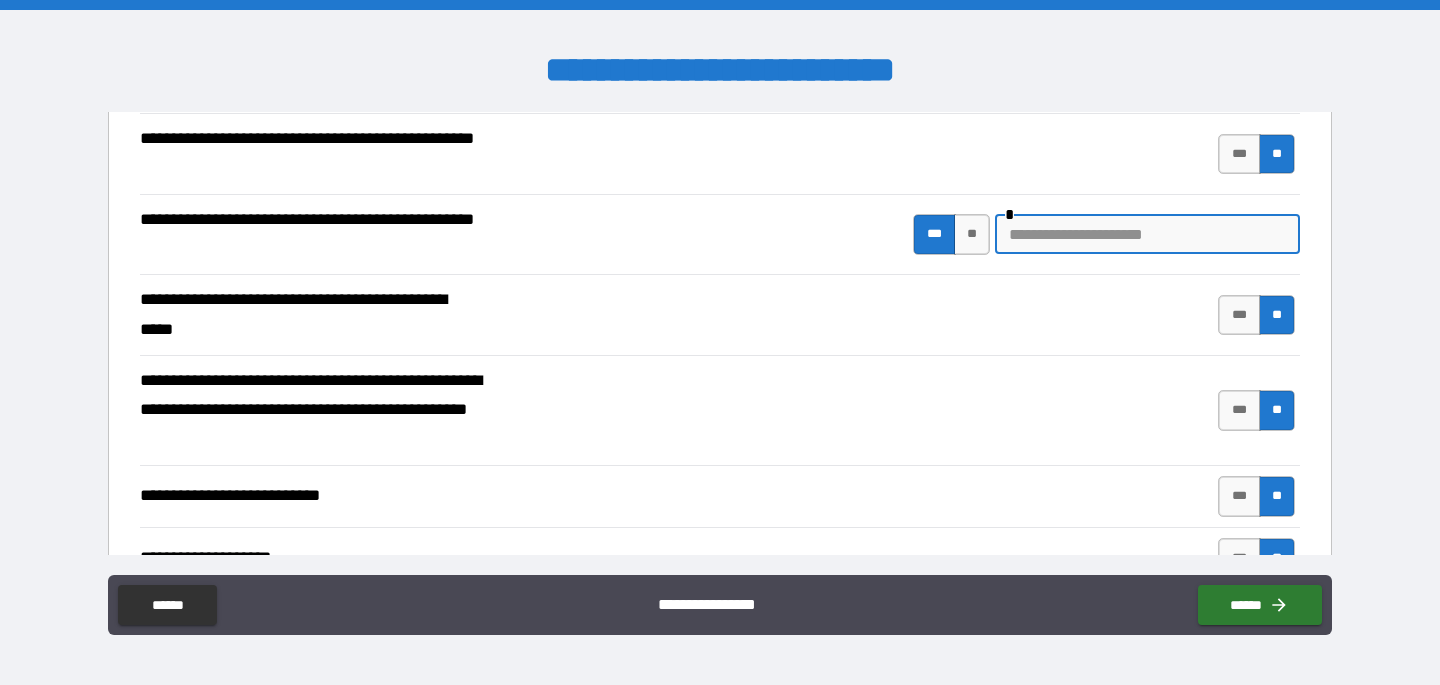 click at bounding box center [1147, 234] 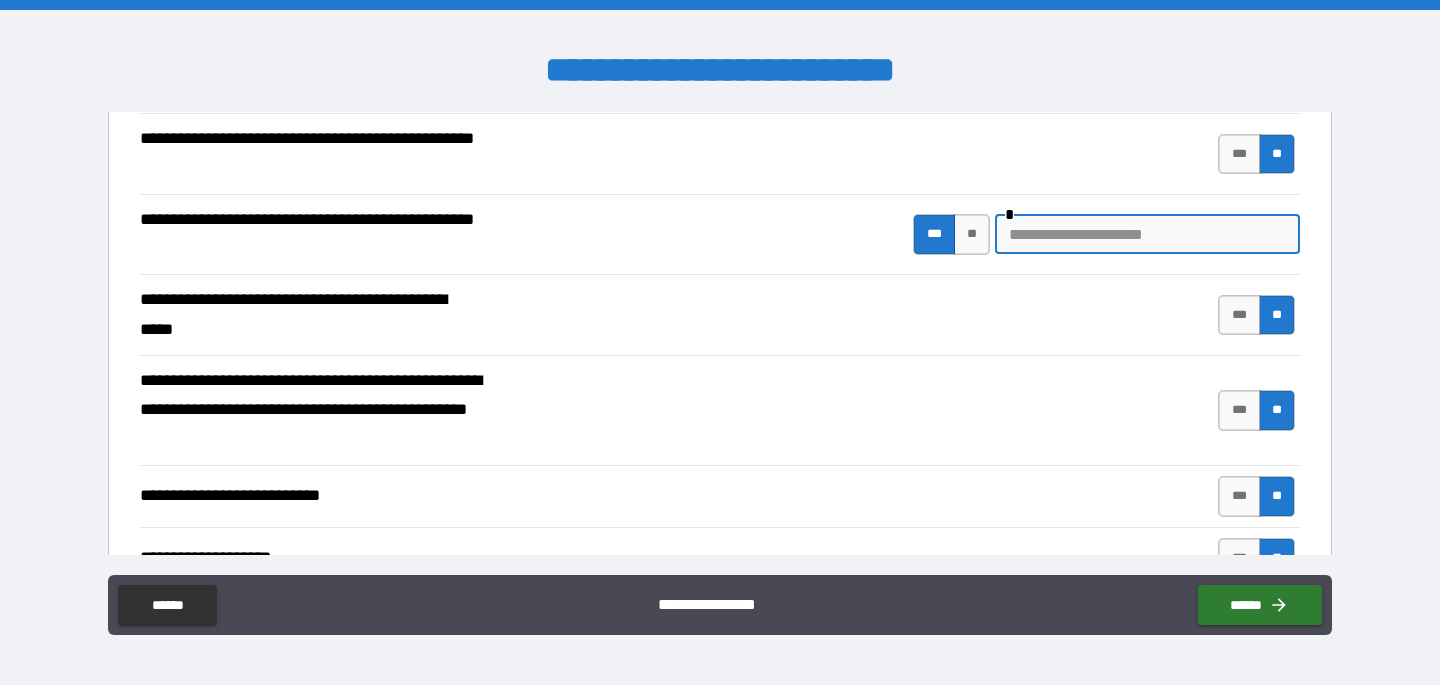 click at bounding box center (1147, 234) 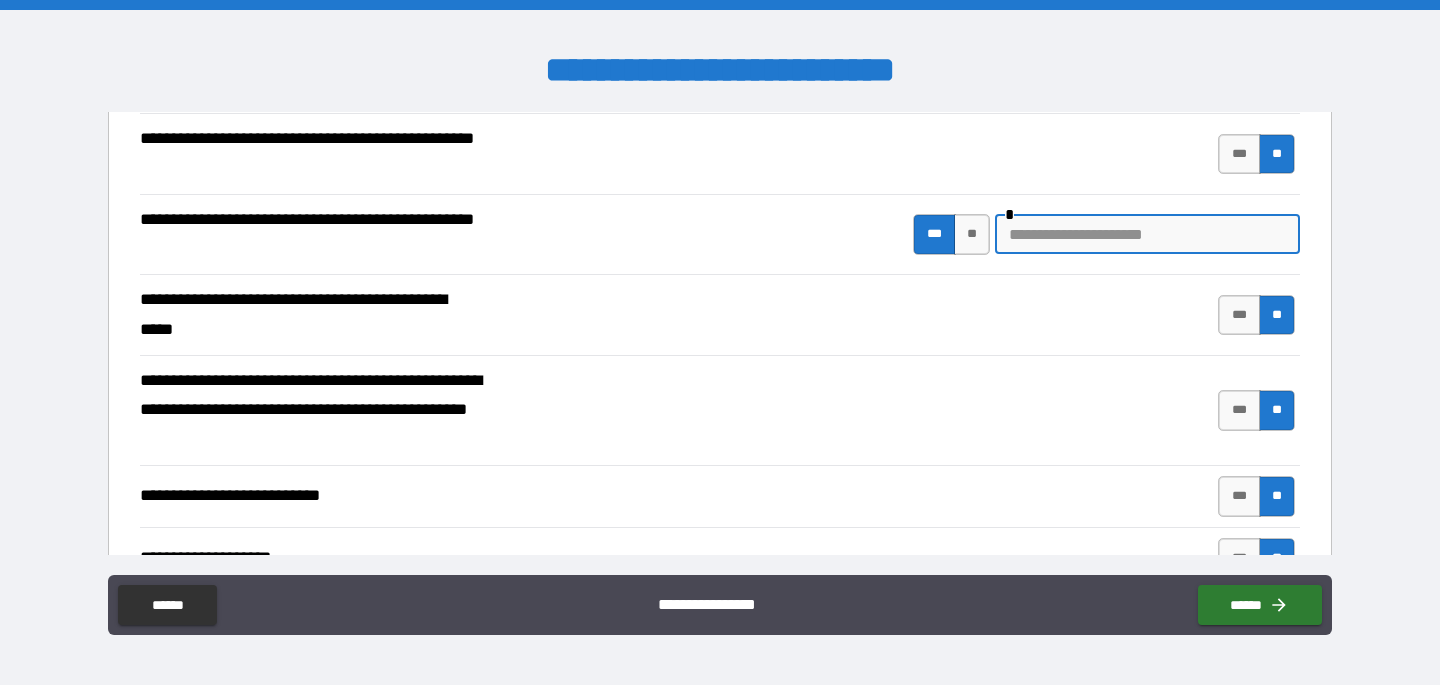 paste on "**********" 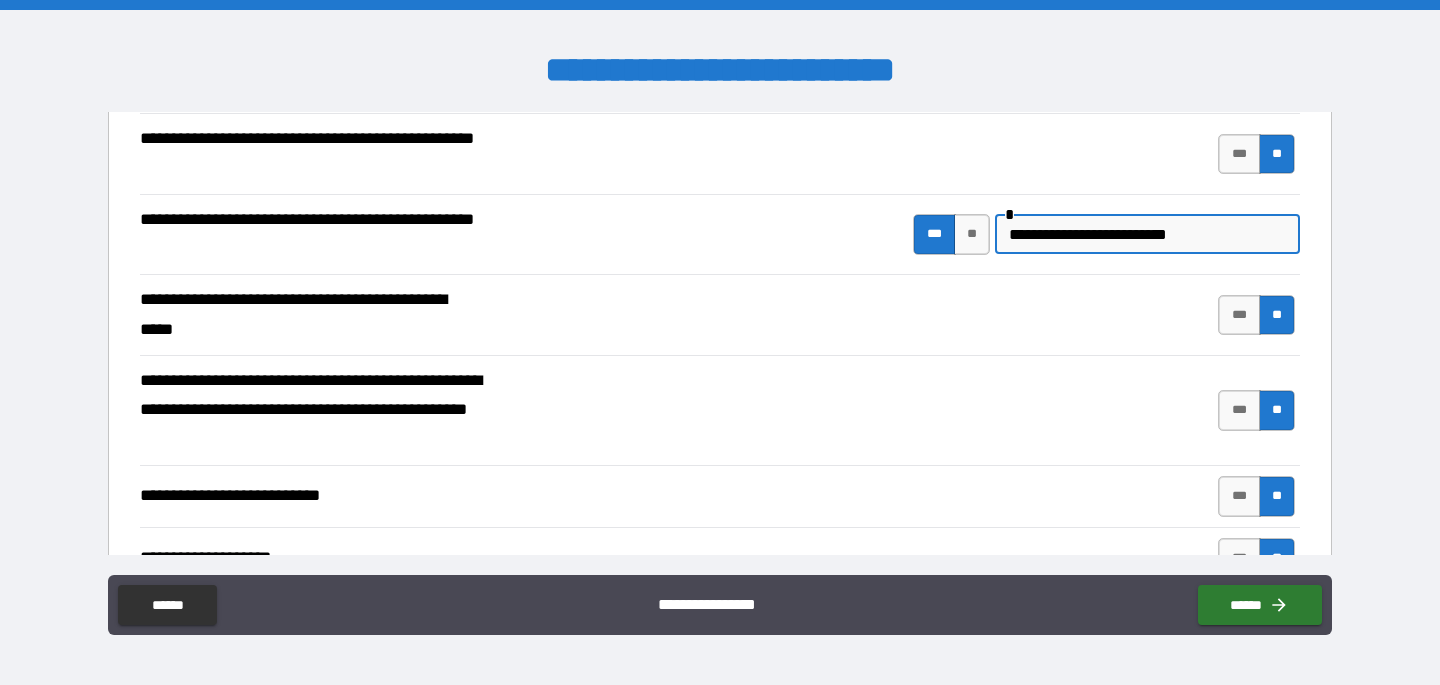 click on "**********" at bounding box center (1147, 234) 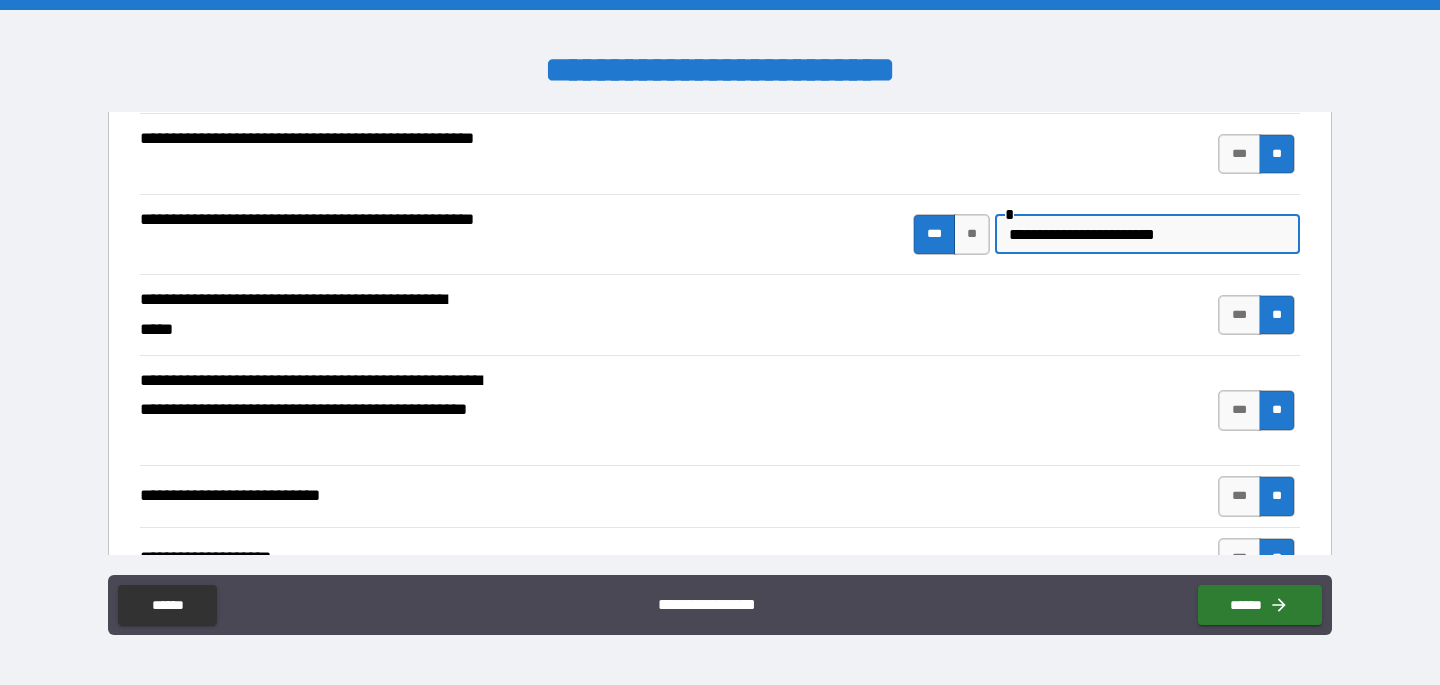 click on "**********" at bounding box center [1147, 234] 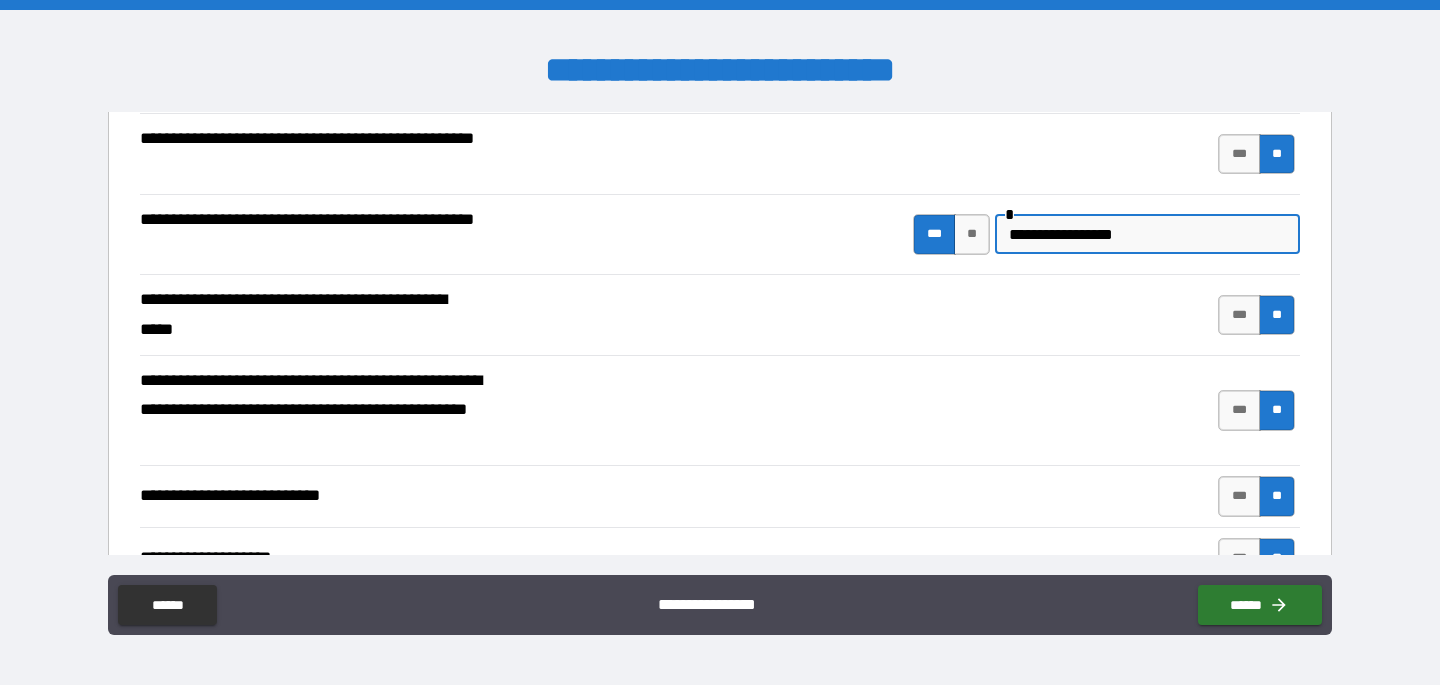 paste on "**********" 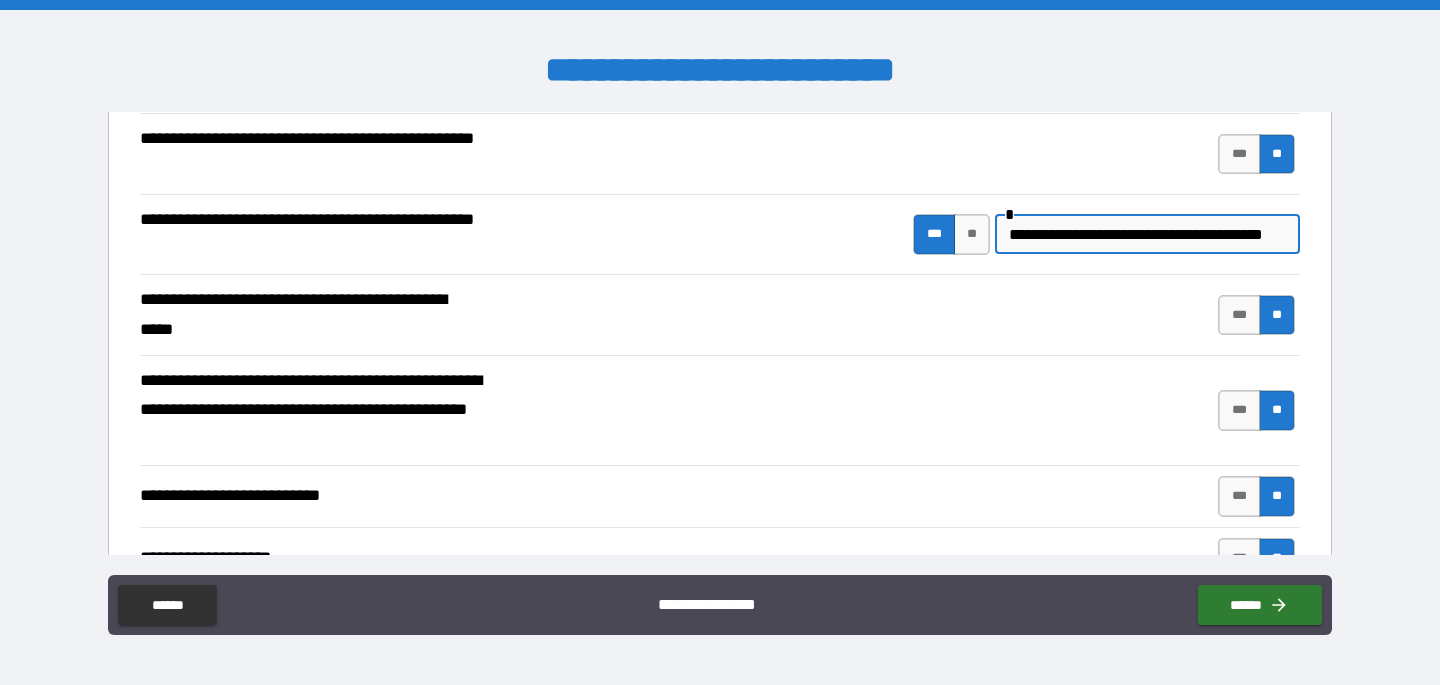 scroll, scrollTop: 0, scrollLeft: 31, axis: horizontal 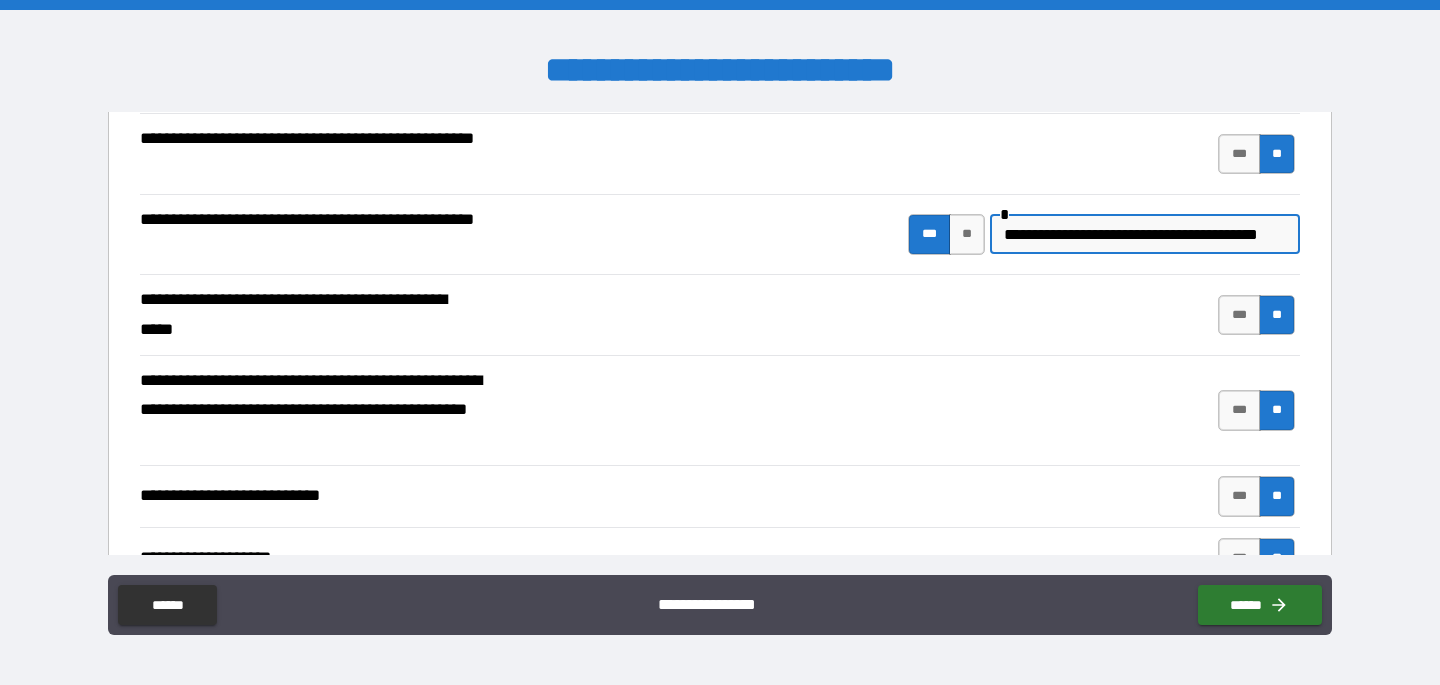 click on "**********" at bounding box center [1142, 234] 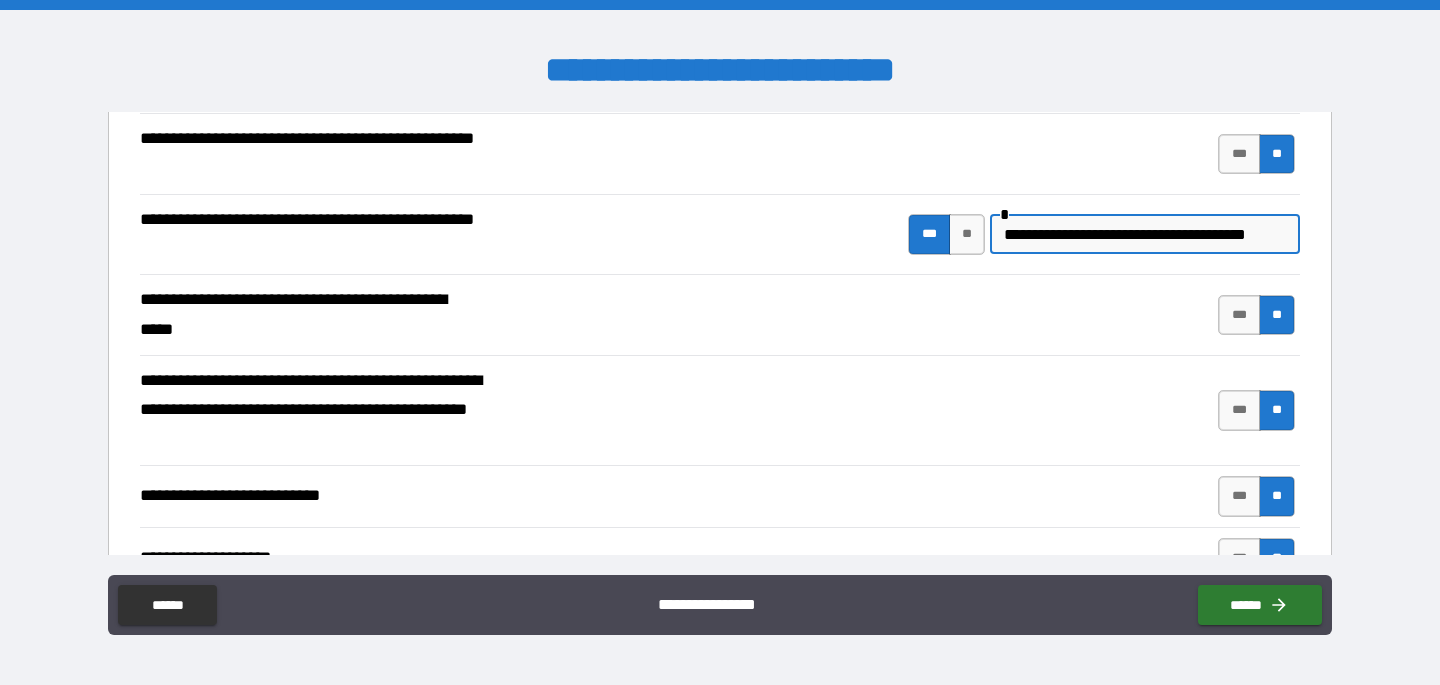 scroll, scrollTop: 0, scrollLeft: 23, axis: horizontal 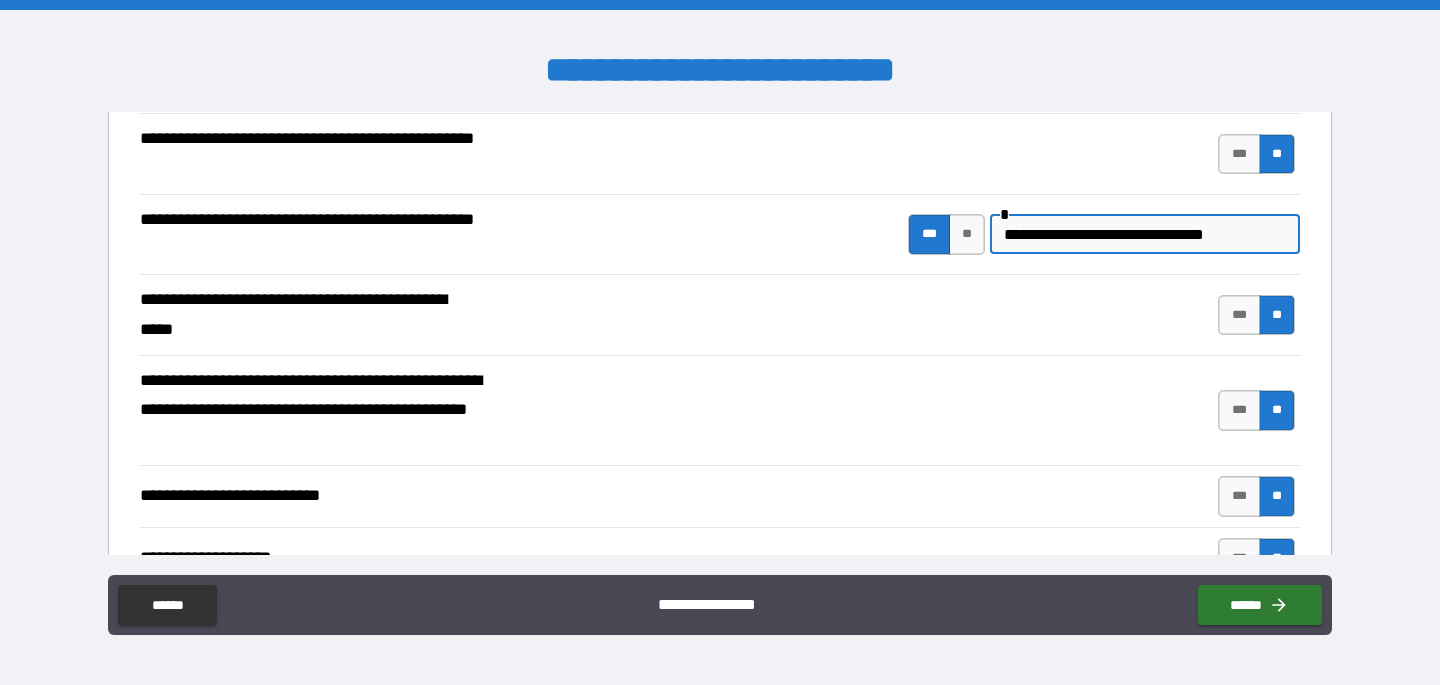 paste on "**********" 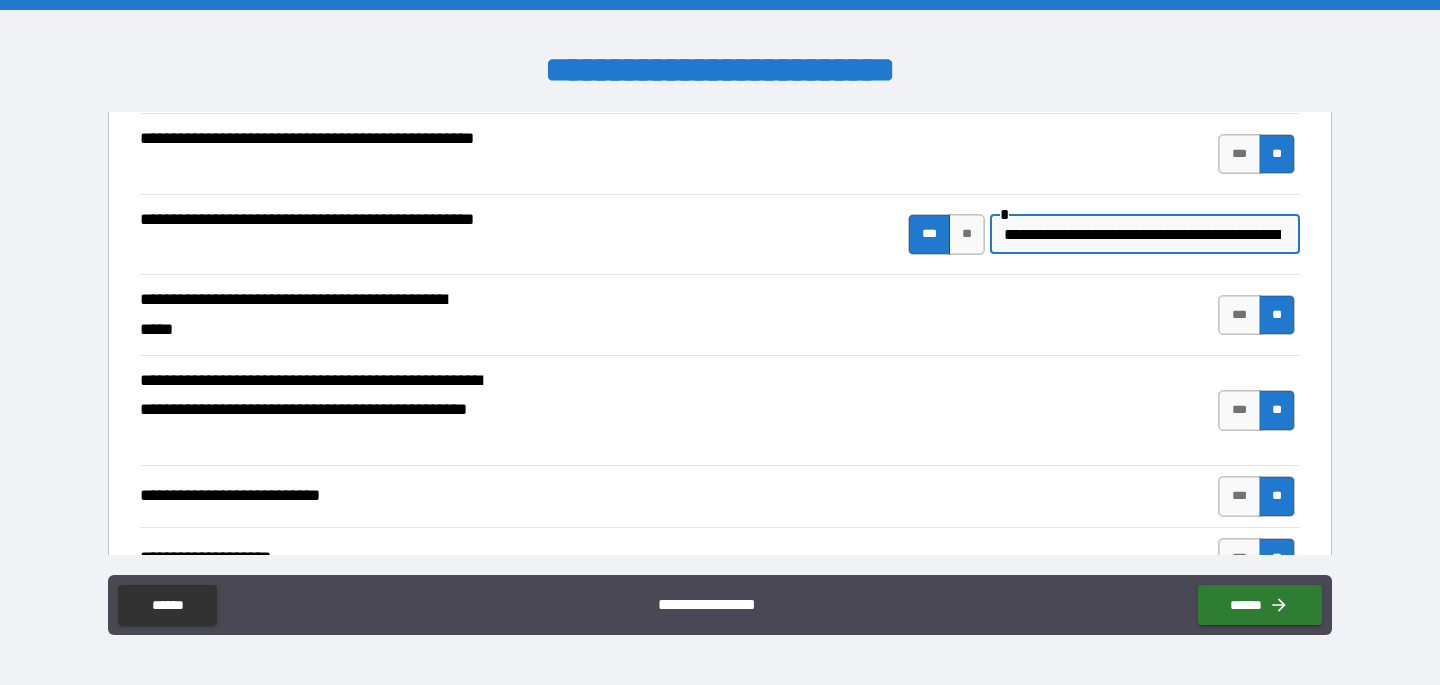 scroll, scrollTop: 0, scrollLeft: 176, axis: horizontal 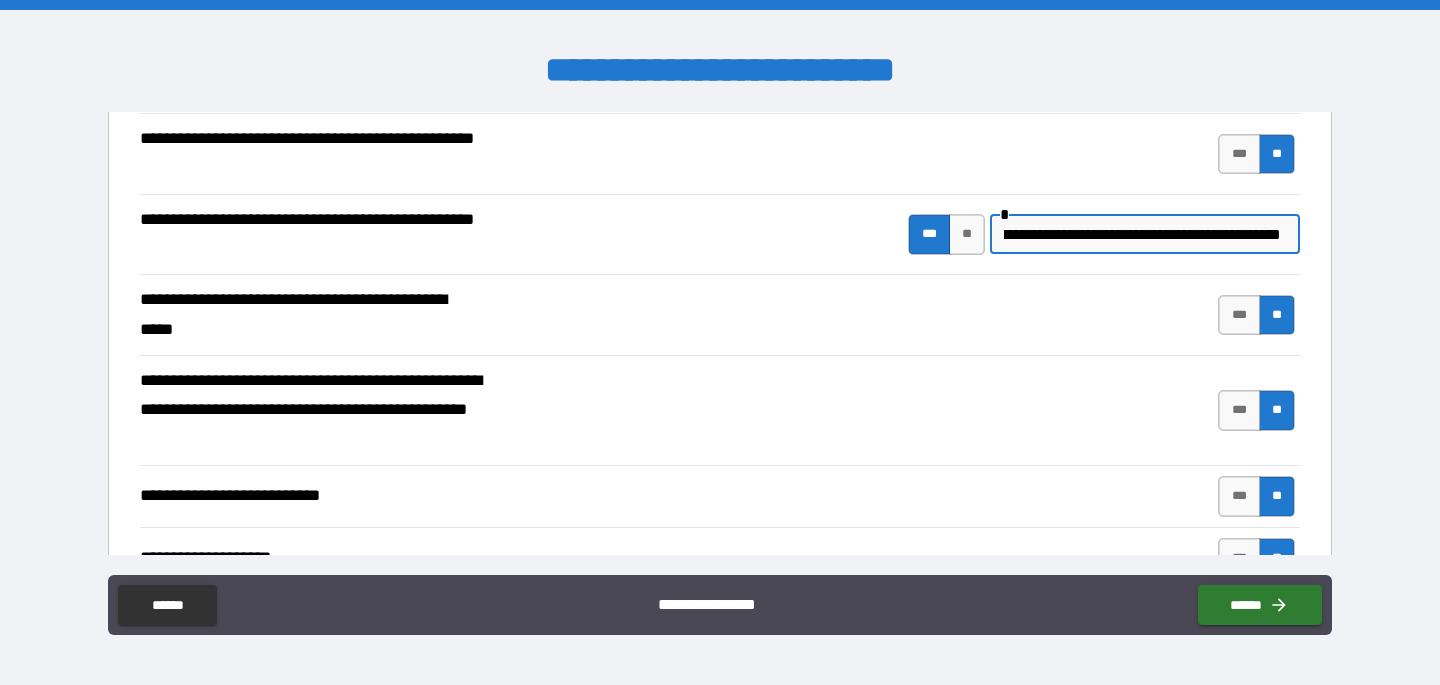 click on "**********" at bounding box center [1142, 234] 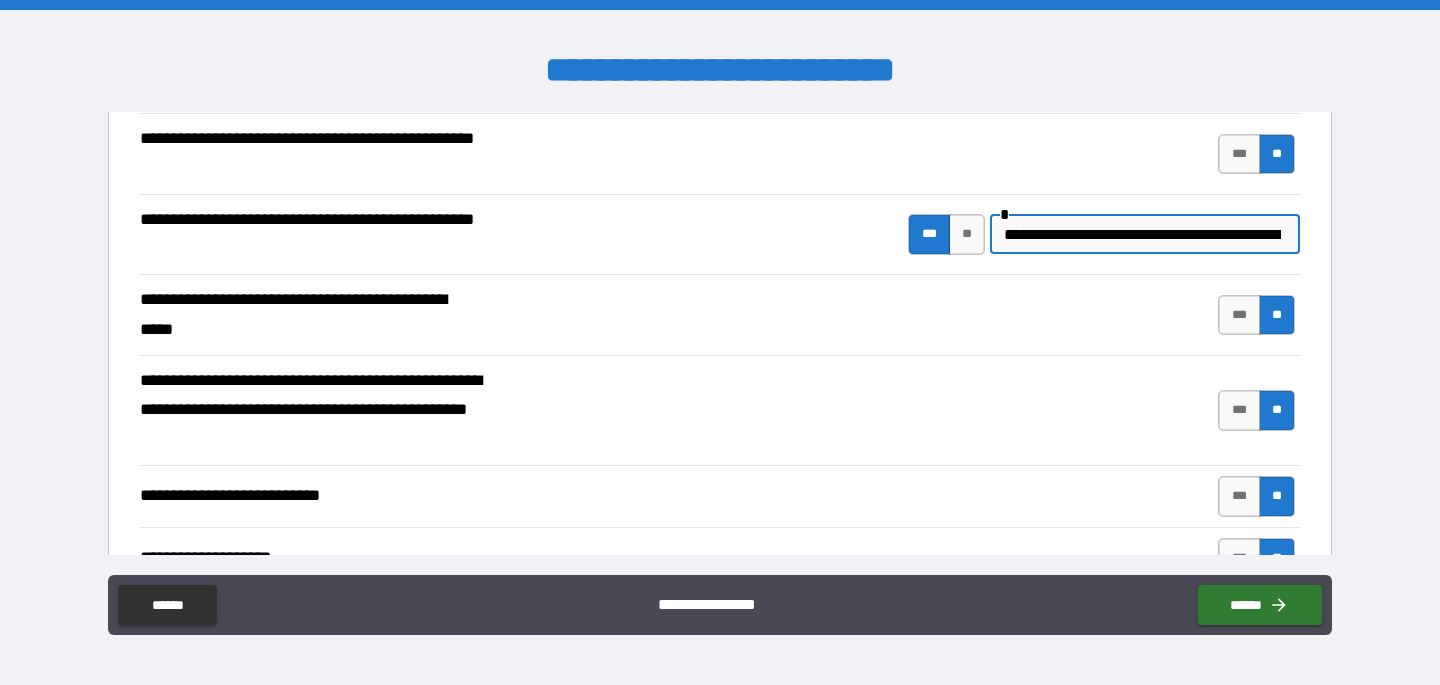 click on "**********" at bounding box center (1142, 234) 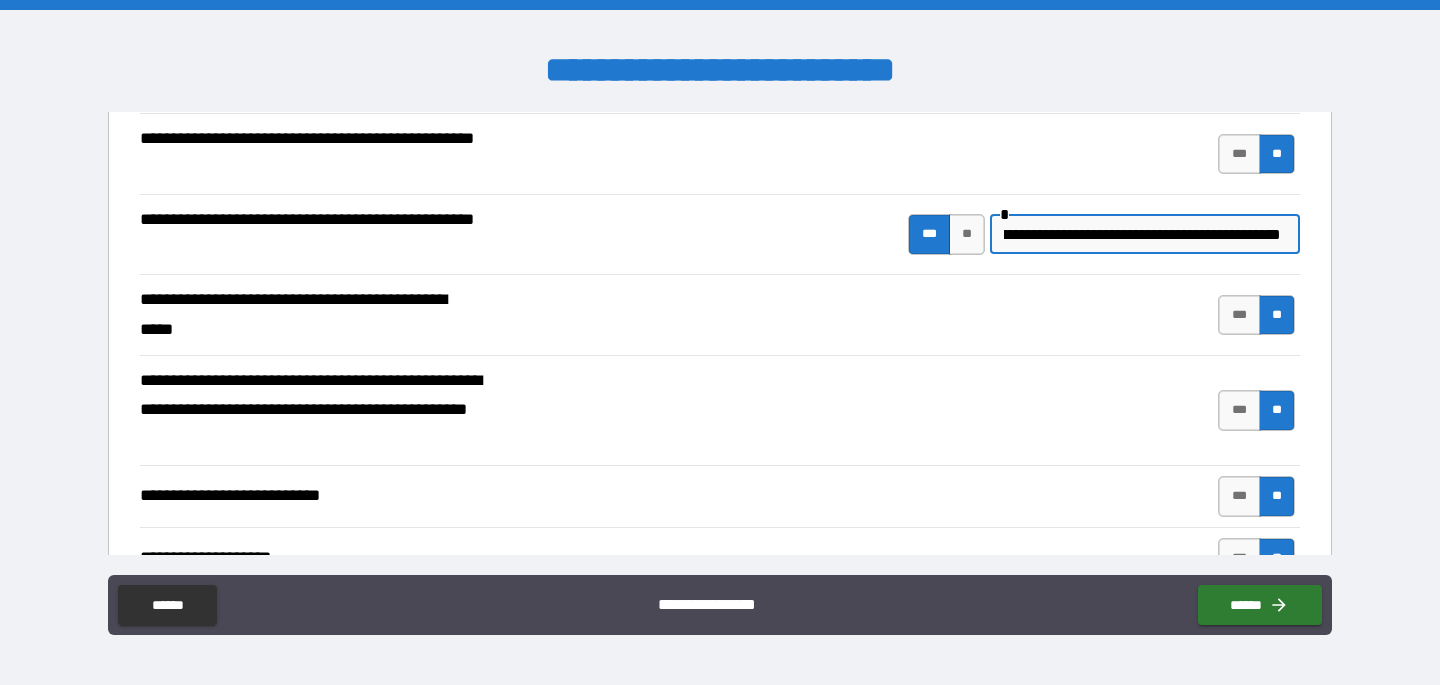 scroll, scrollTop: 0, scrollLeft: 87, axis: horizontal 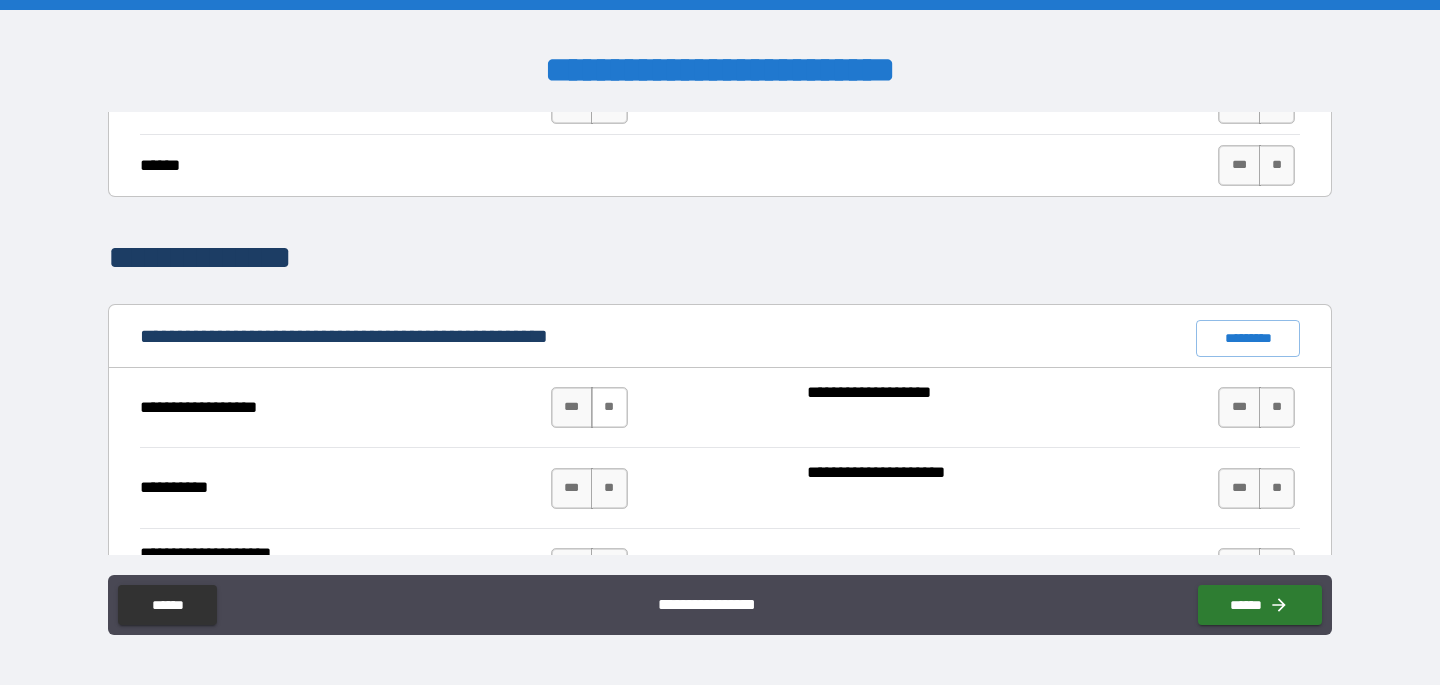 type on "**********" 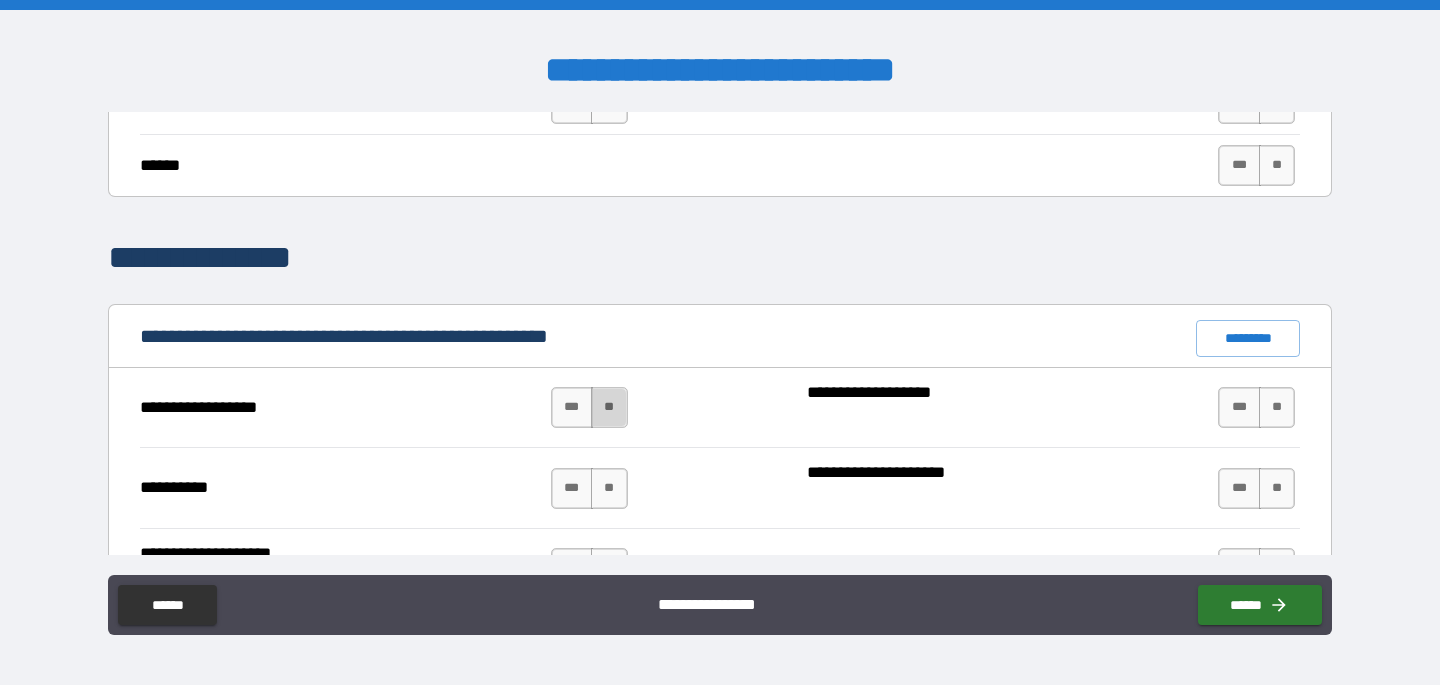 click on "**" at bounding box center (609, 407) 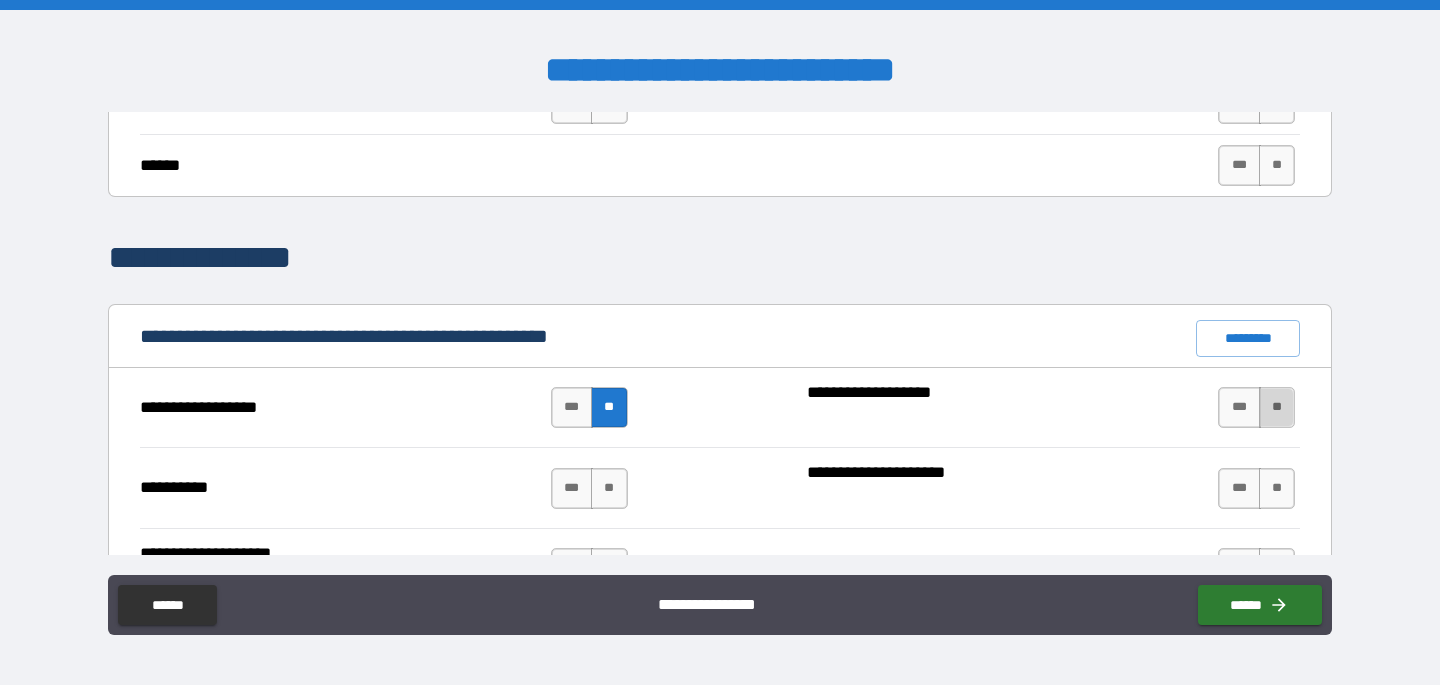 click on "**" at bounding box center [1277, 407] 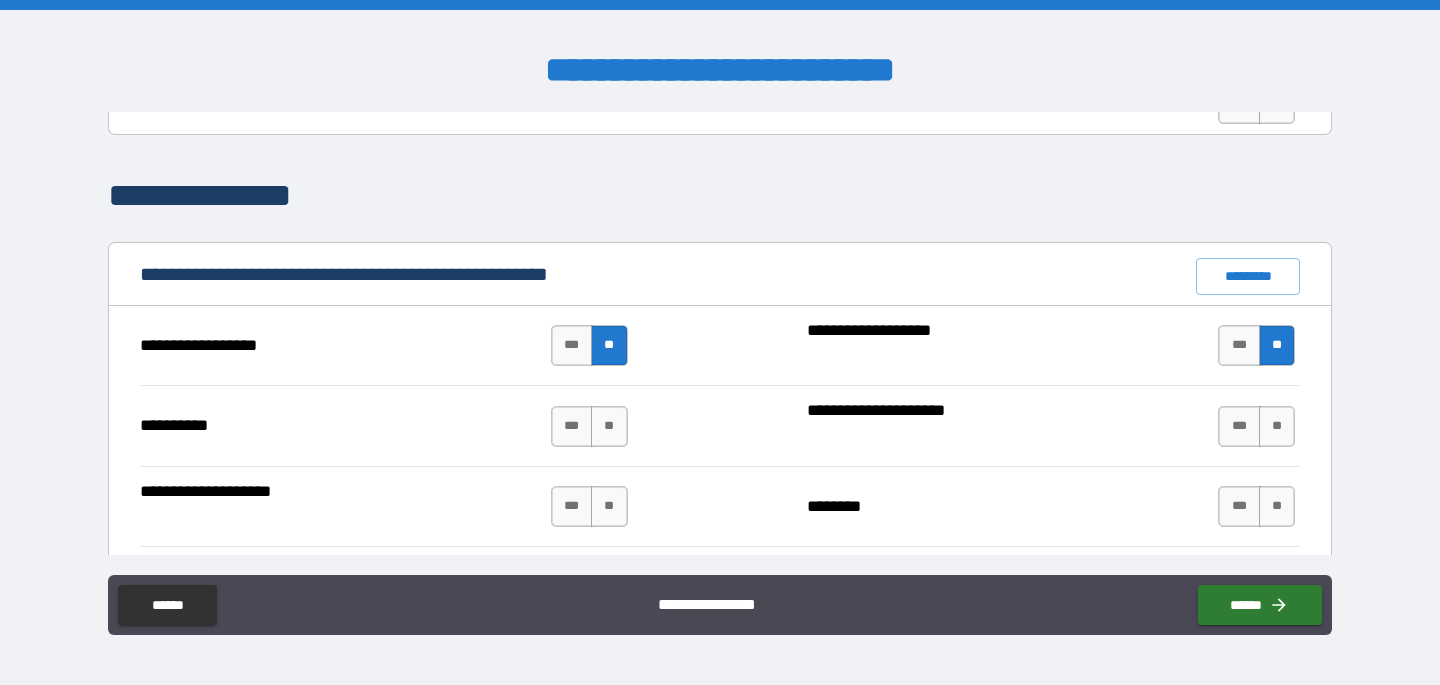 scroll, scrollTop: 1775, scrollLeft: 0, axis: vertical 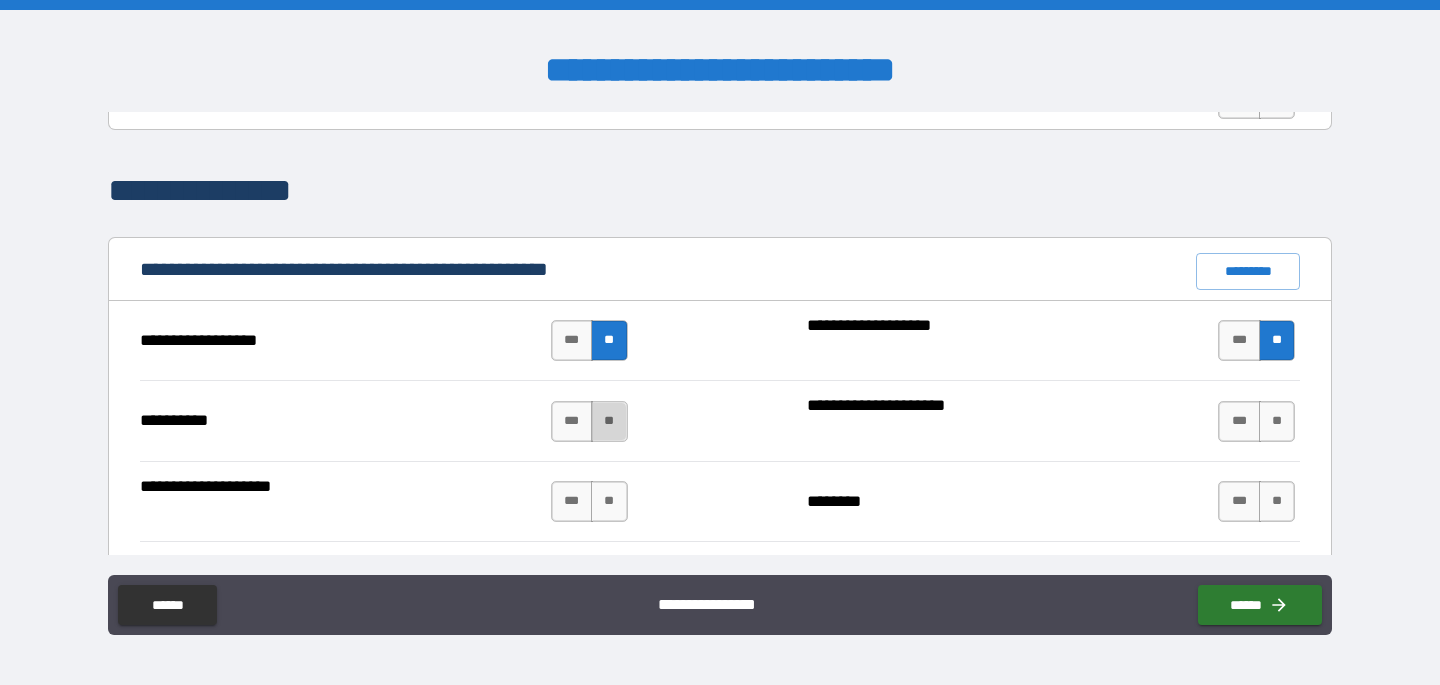 click on "**" at bounding box center [609, 421] 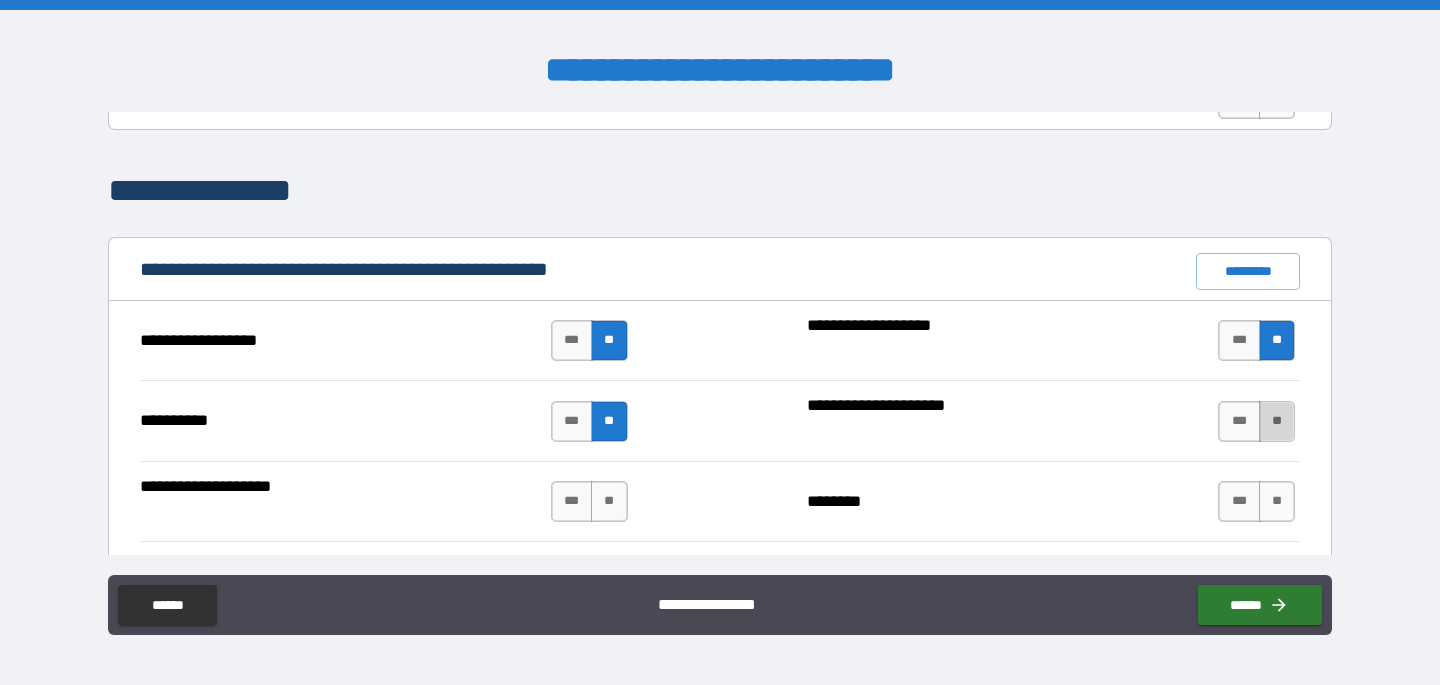 click on "**" at bounding box center [1277, 421] 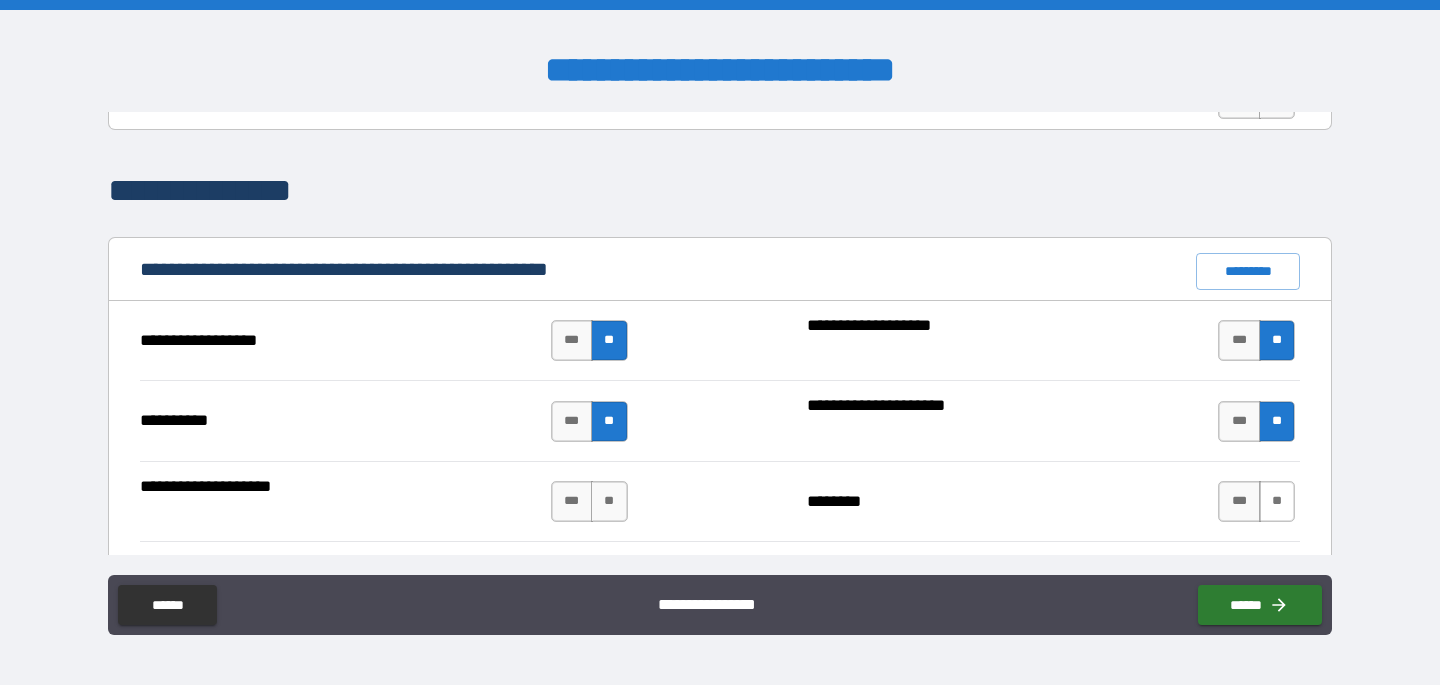 click on "**" at bounding box center (1277, 501) 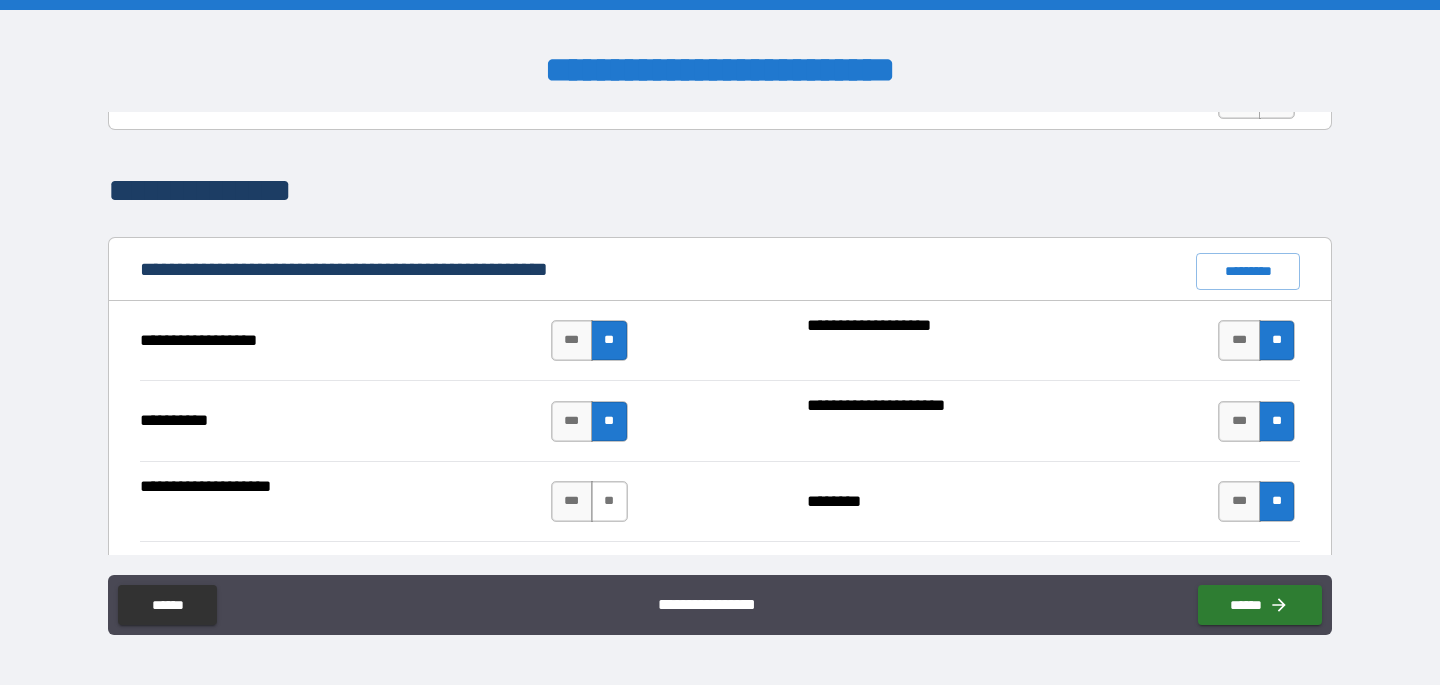 click on "**" at bounding box center [609, 501] 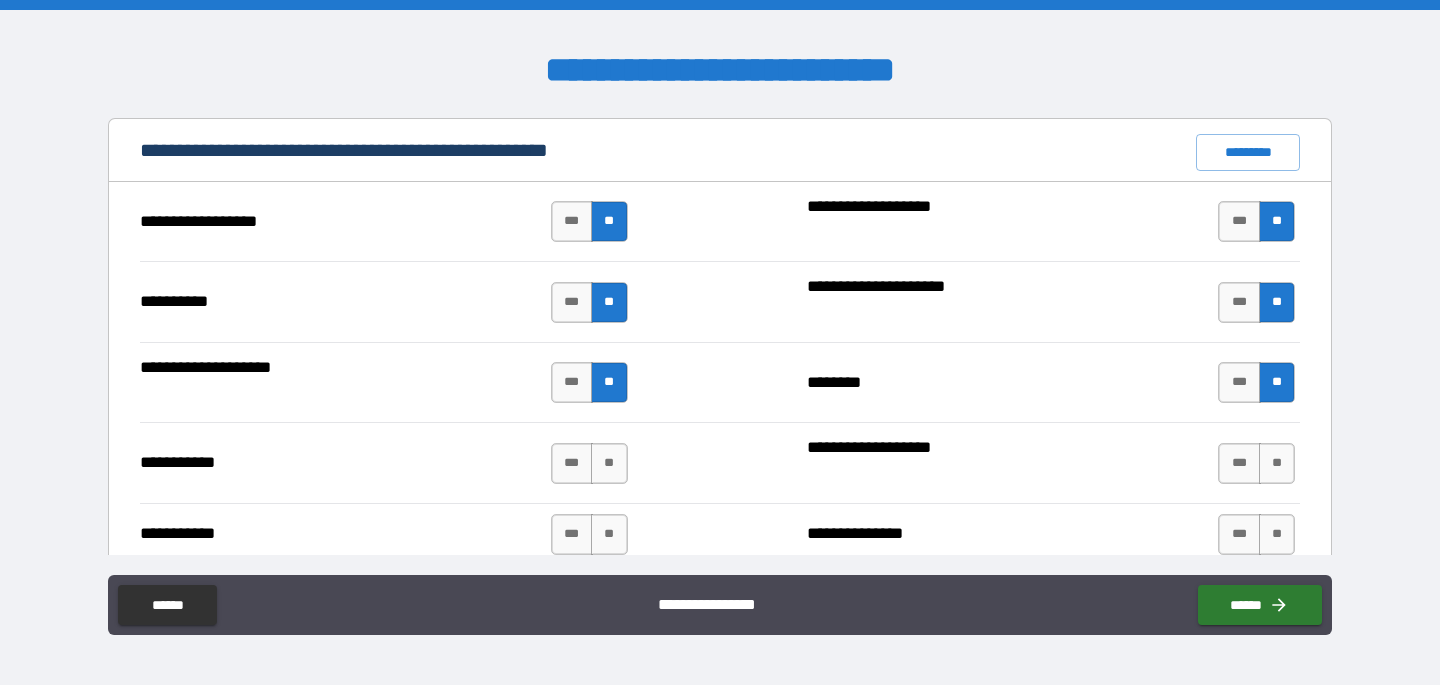 scroll, scrollTop: 1893, scrollLeft: 0, axis: vertical 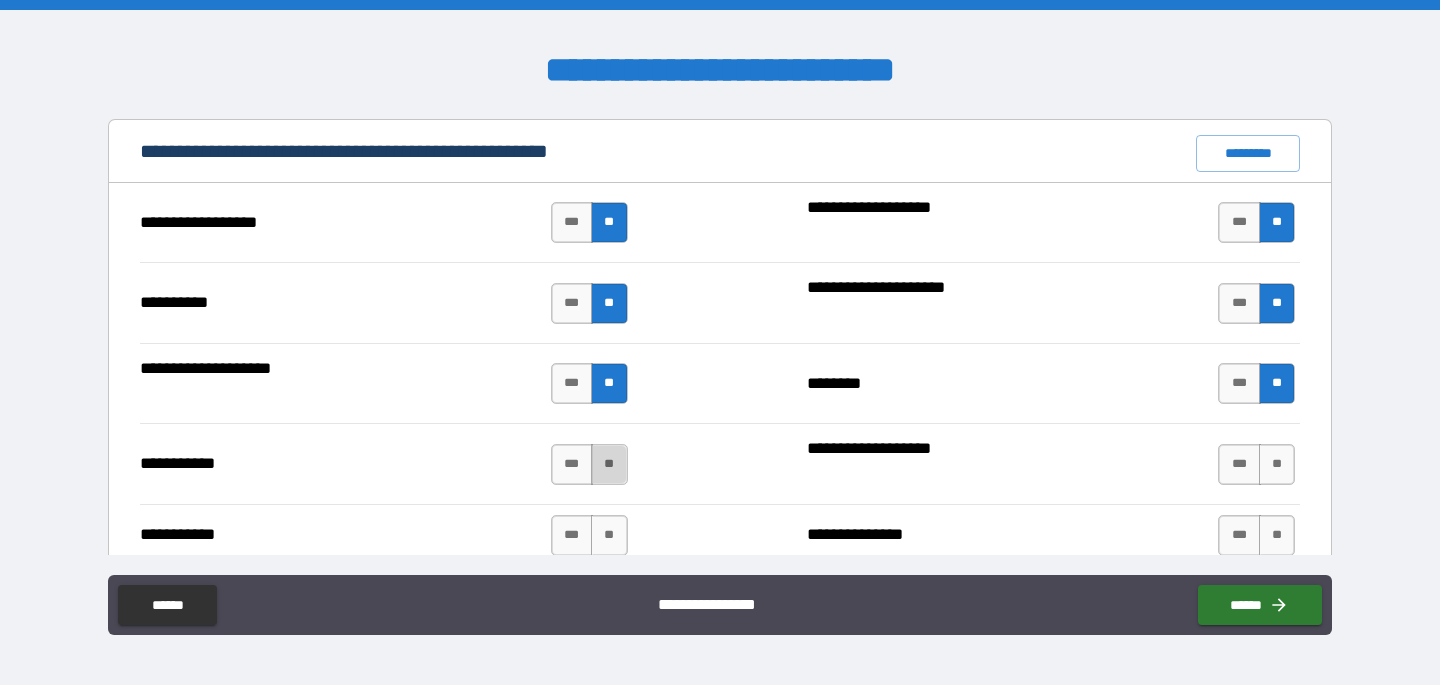 click on "**" at bounding box center (609, 464) 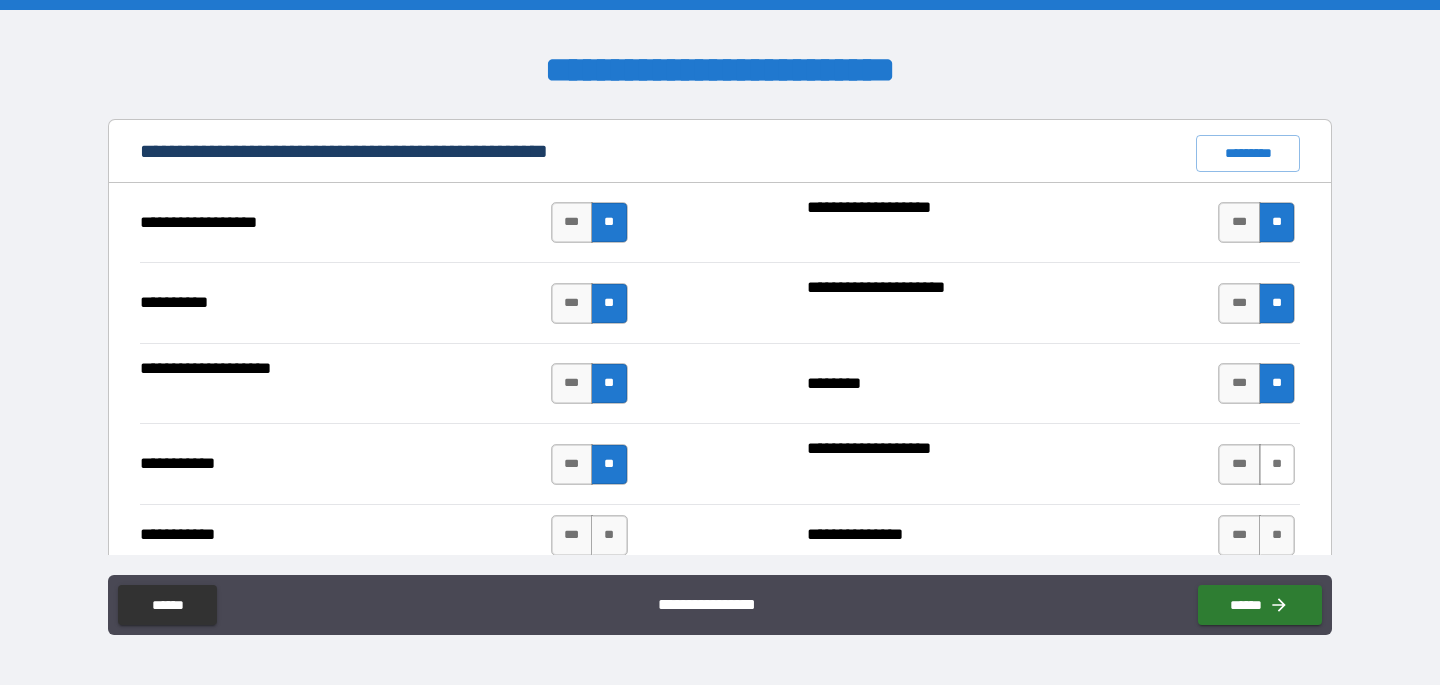 click on "**" at bounding box center (1277, 464) 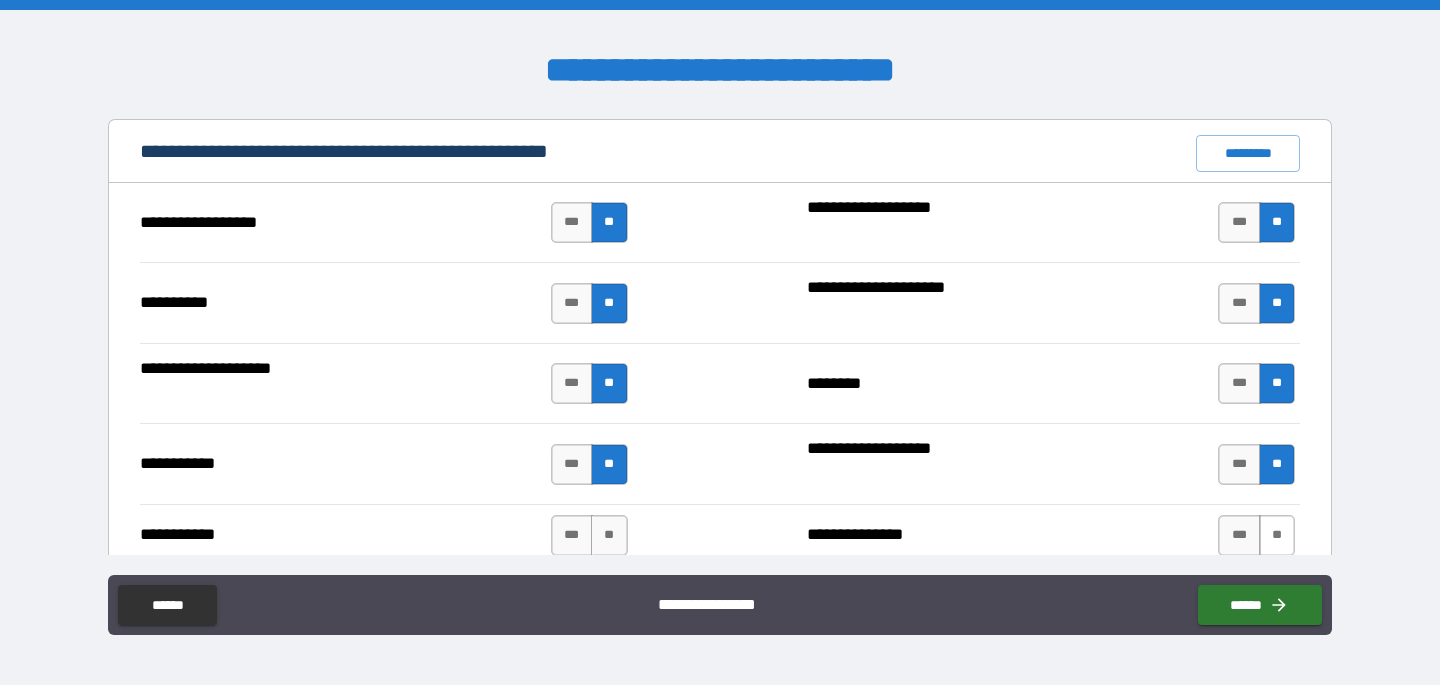 click on "**" at bounding box center [1277, 535] 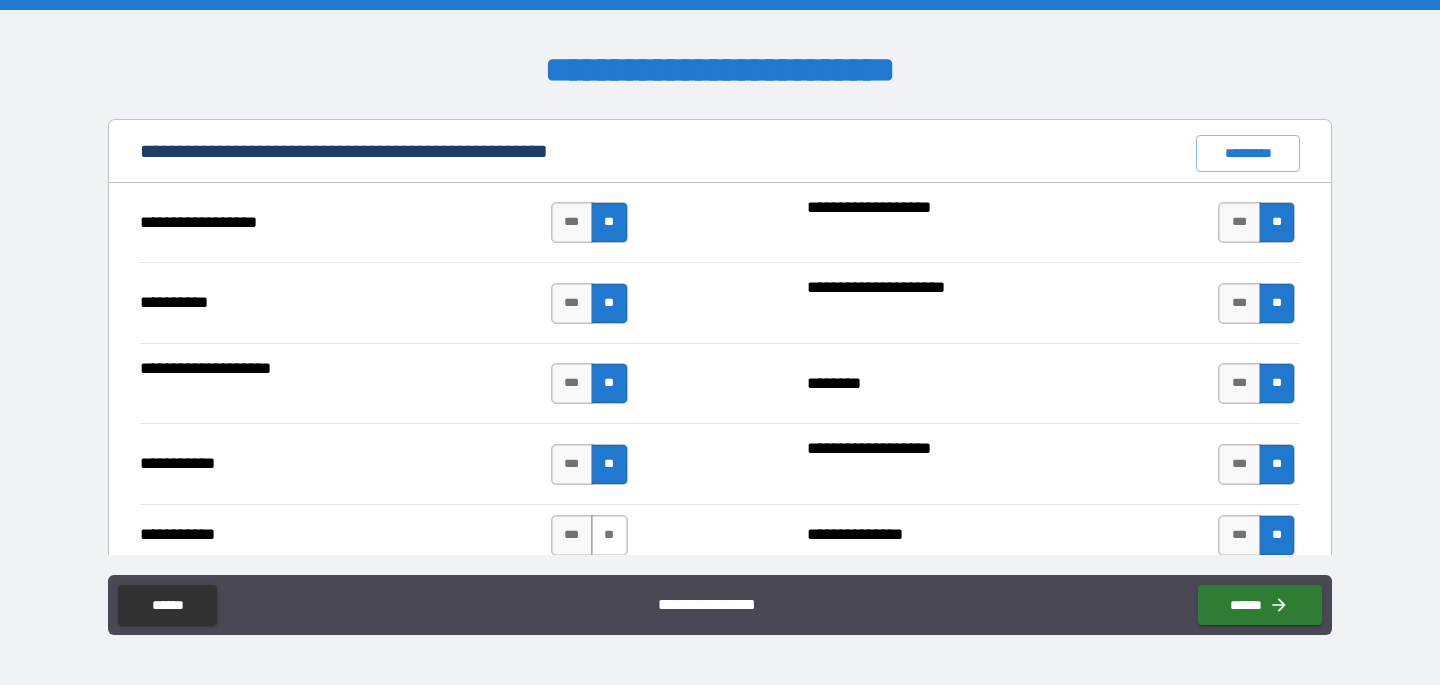 click on "**" at bounding box center (609, 535) 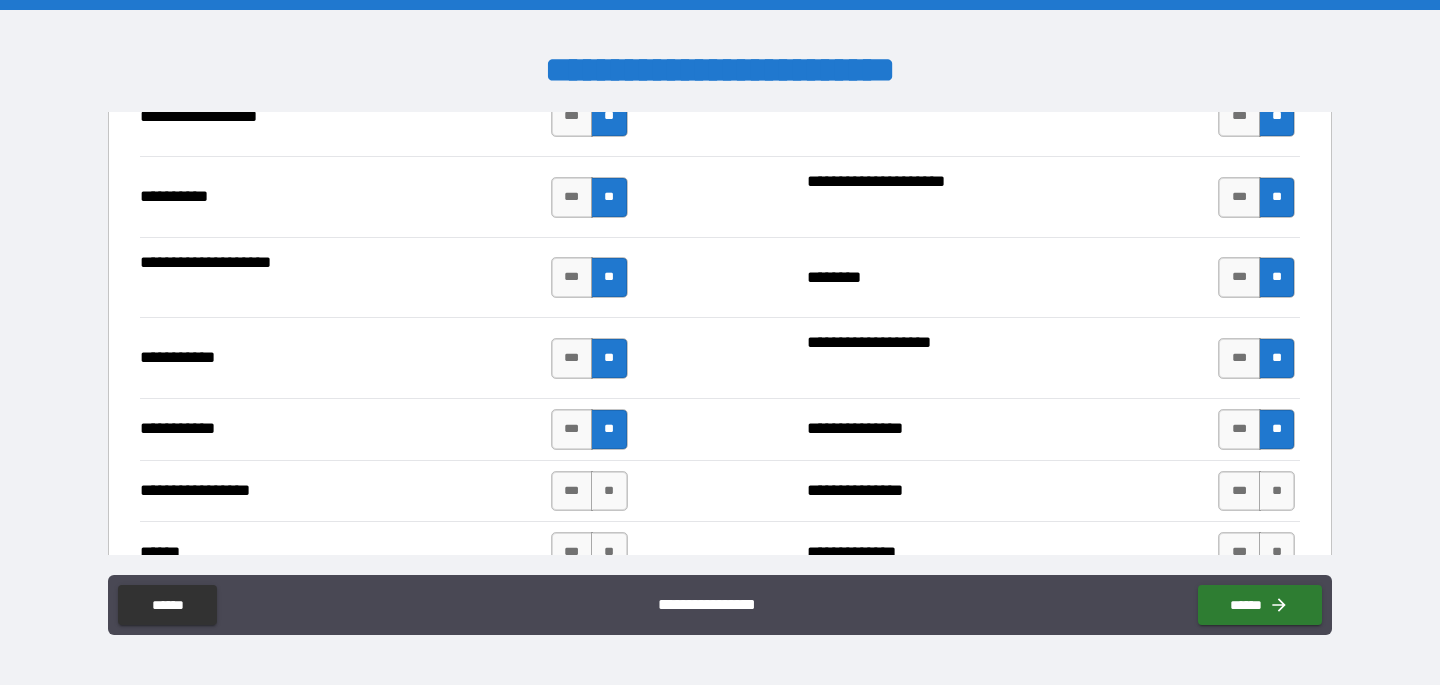 scroll, scrollTop: 2002, scrollLeft: 0, axis: vertical 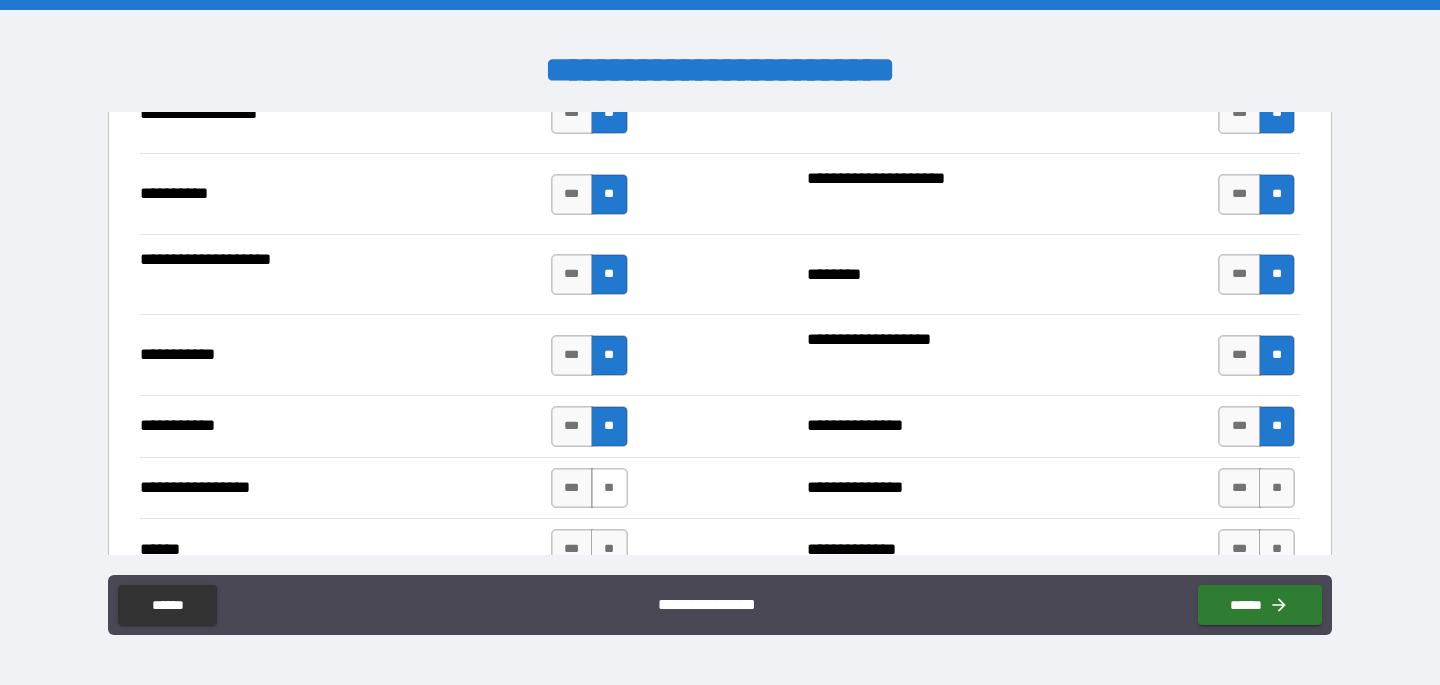 click on "**" at bounding box center [609, 488] 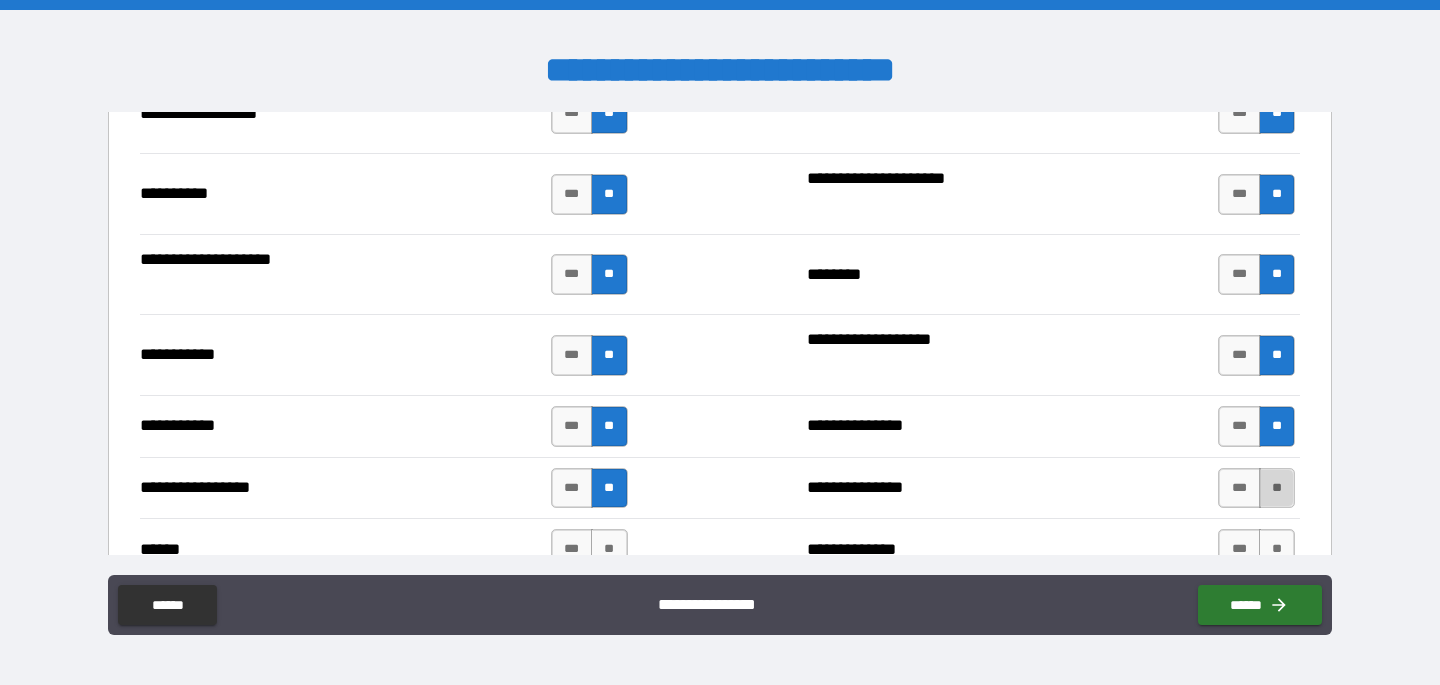 click on "**" at bounding box center [1277, 488] 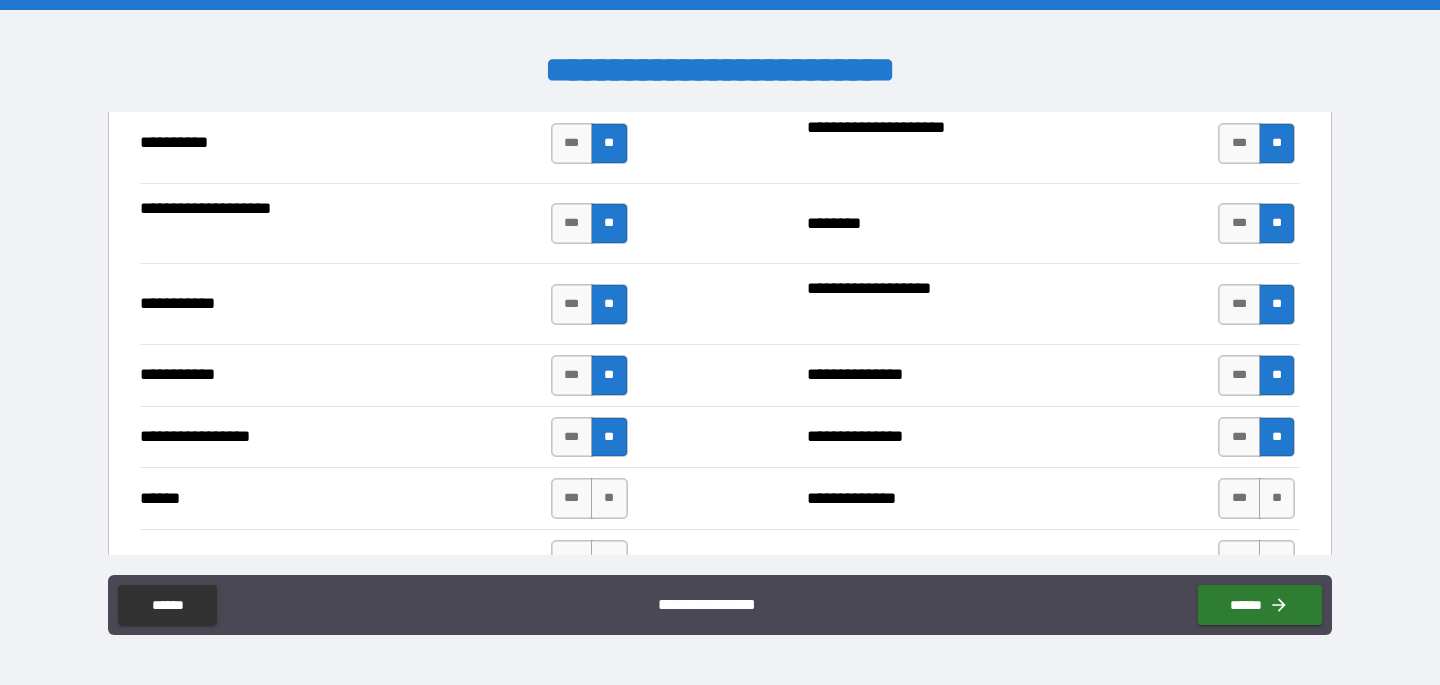 scroll, scrollTop: 2055, scrollLeft: 0, axis: vertical 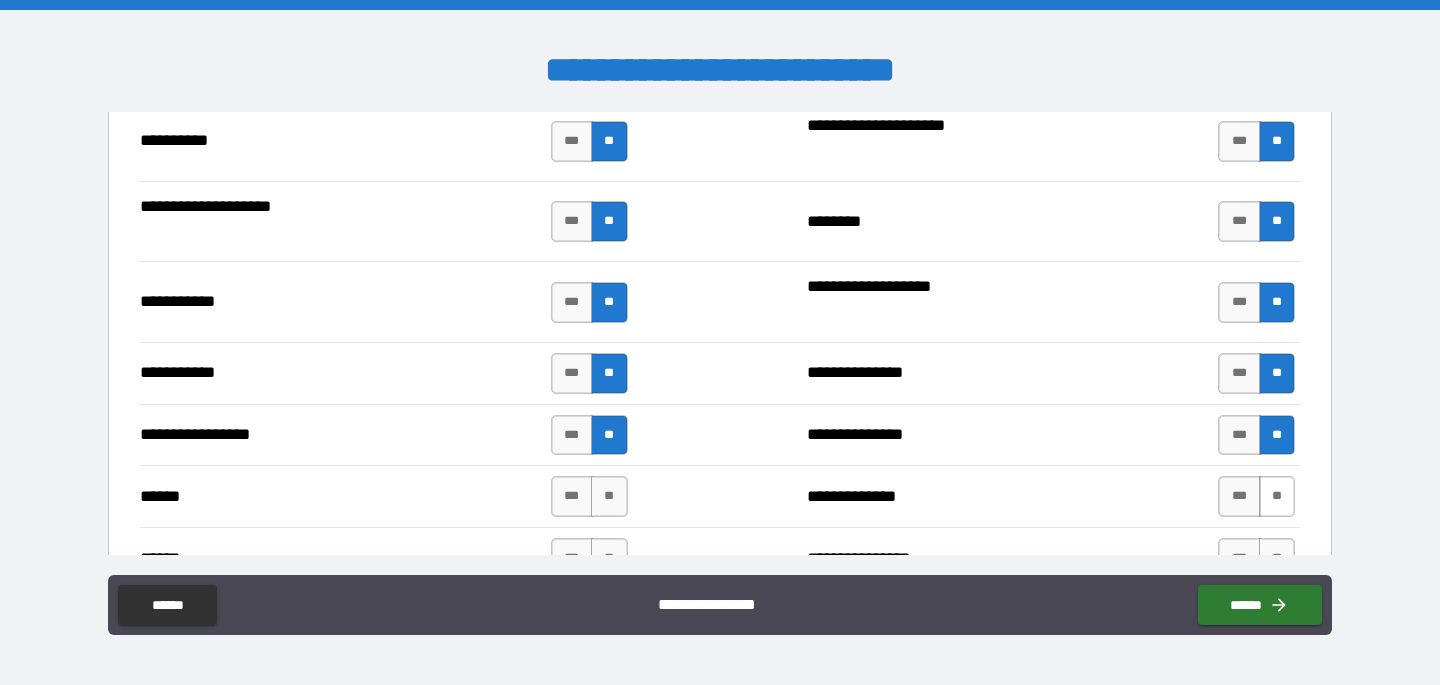 click on "**" at bounding box center (1277, 496) 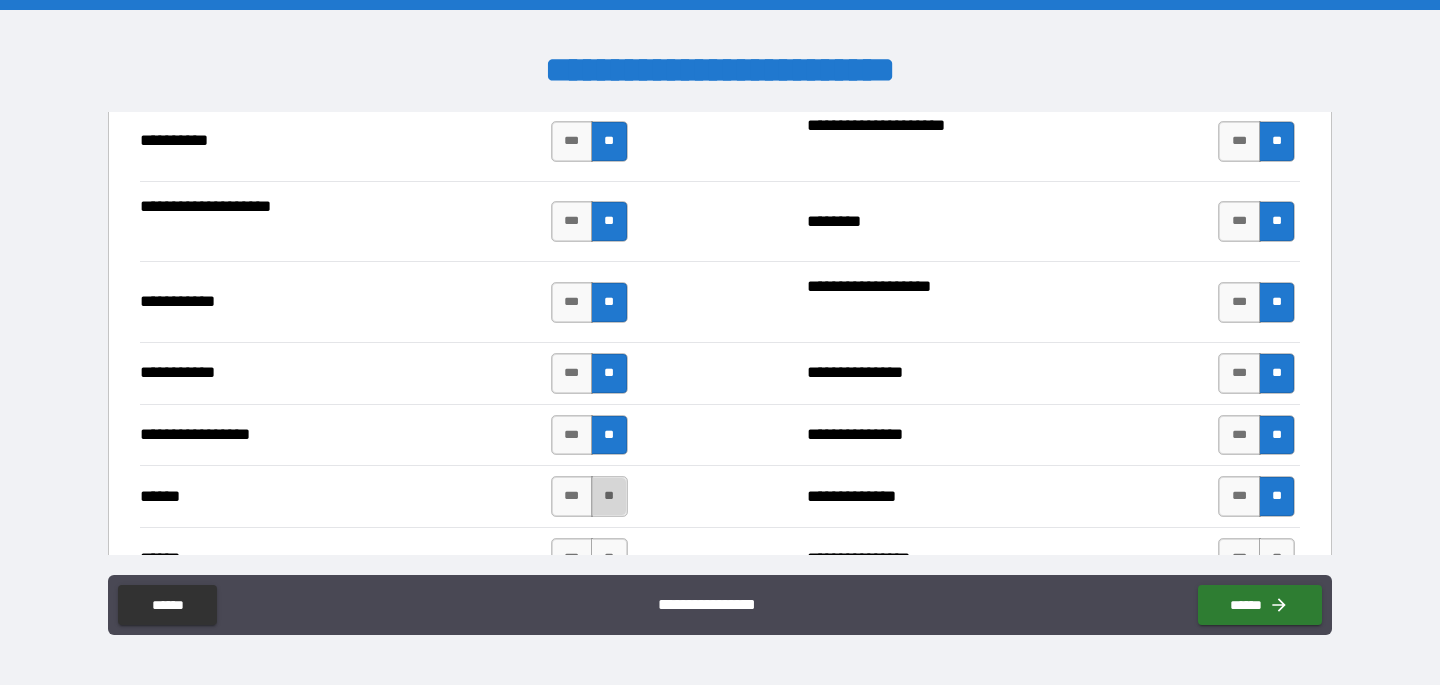 click on "**" at bounding box center [609, 496] 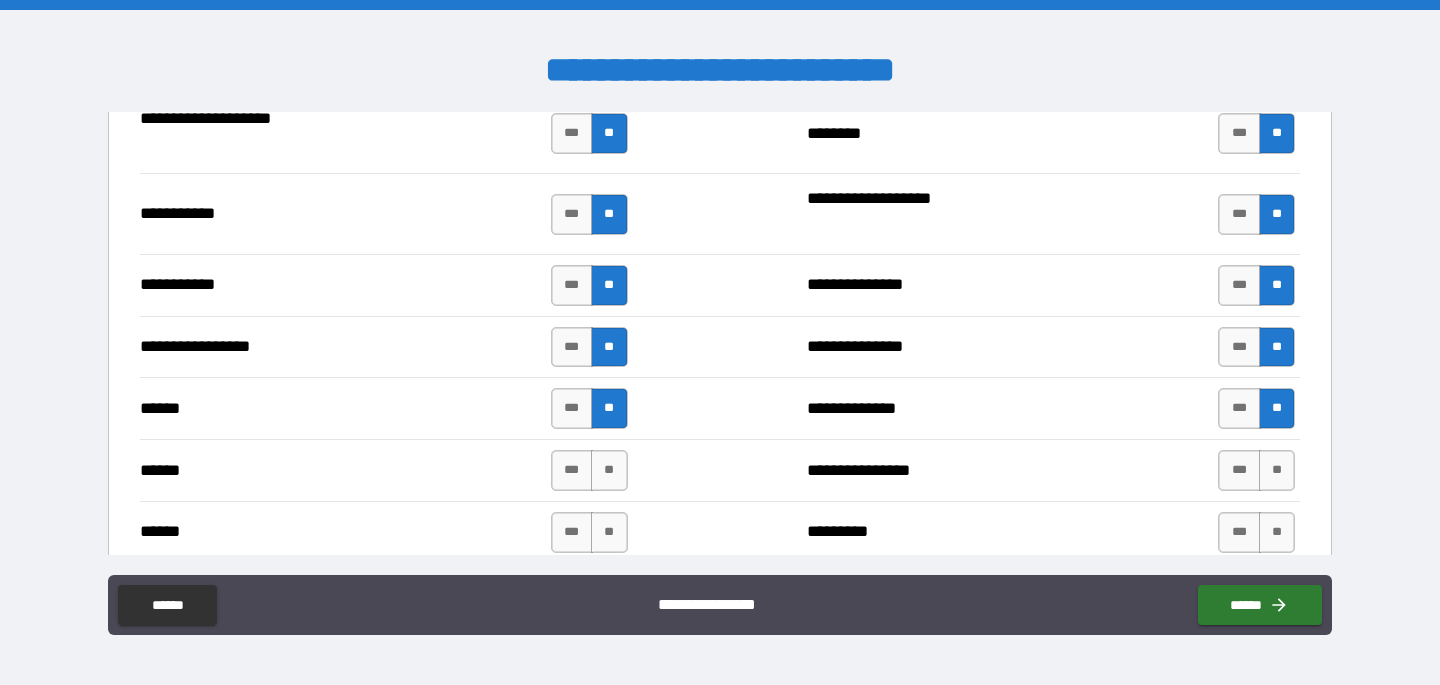 scroll, scrollTop: 2142, scrollLeft: 0, axis: vertical 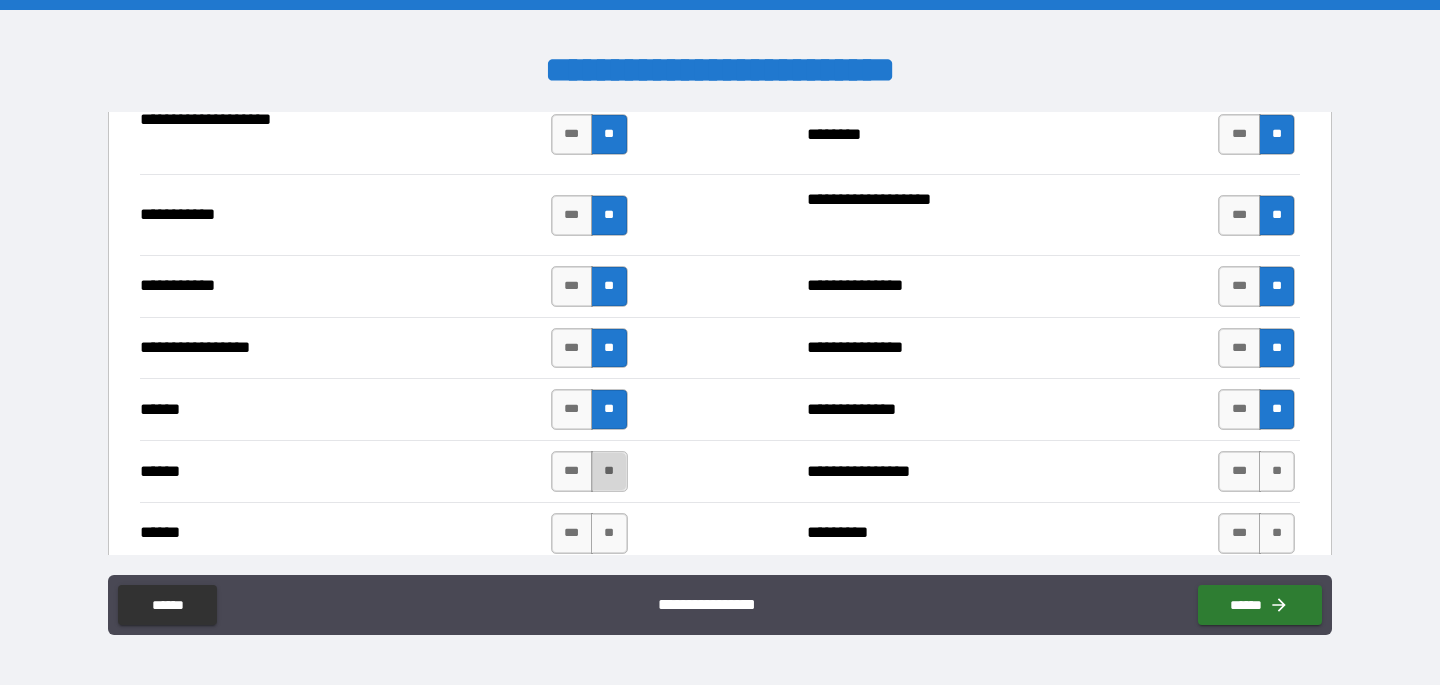 click on "**" at bounding box center [609, 471] 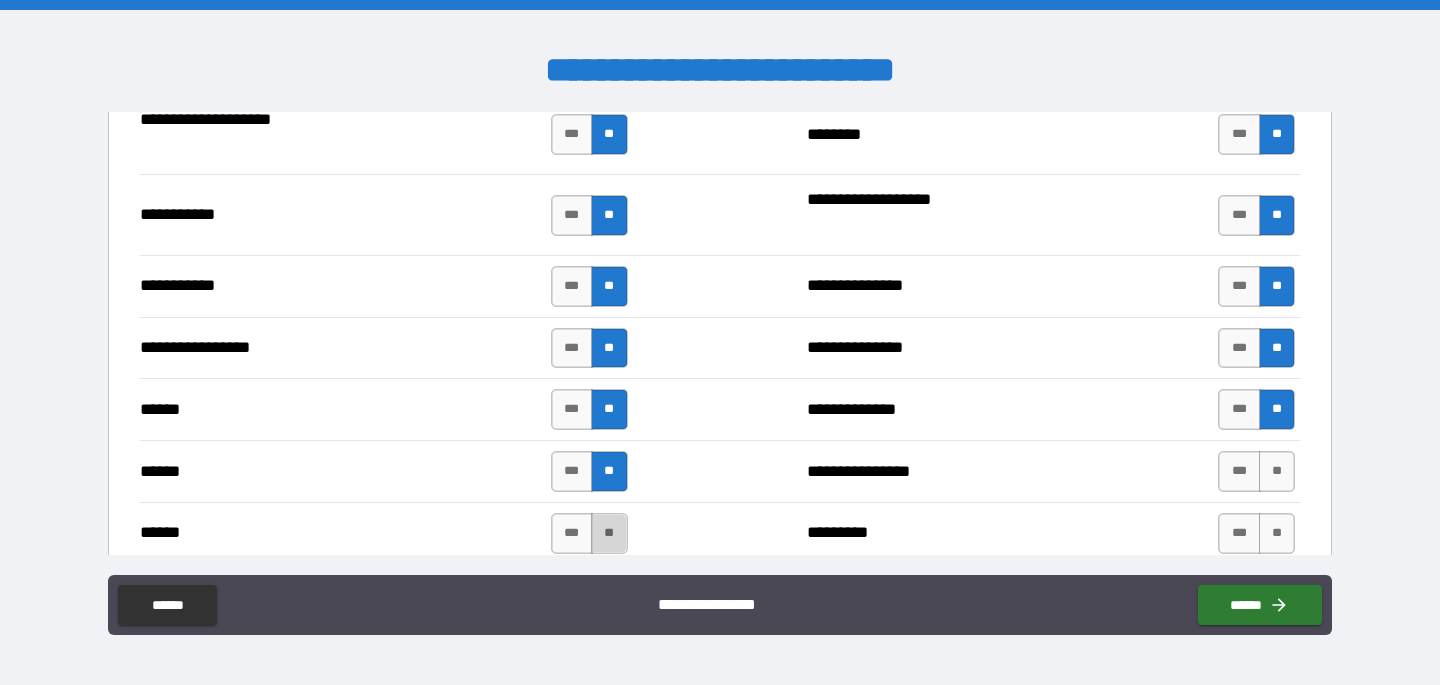 click on "**" at bounding box center [609, 533] 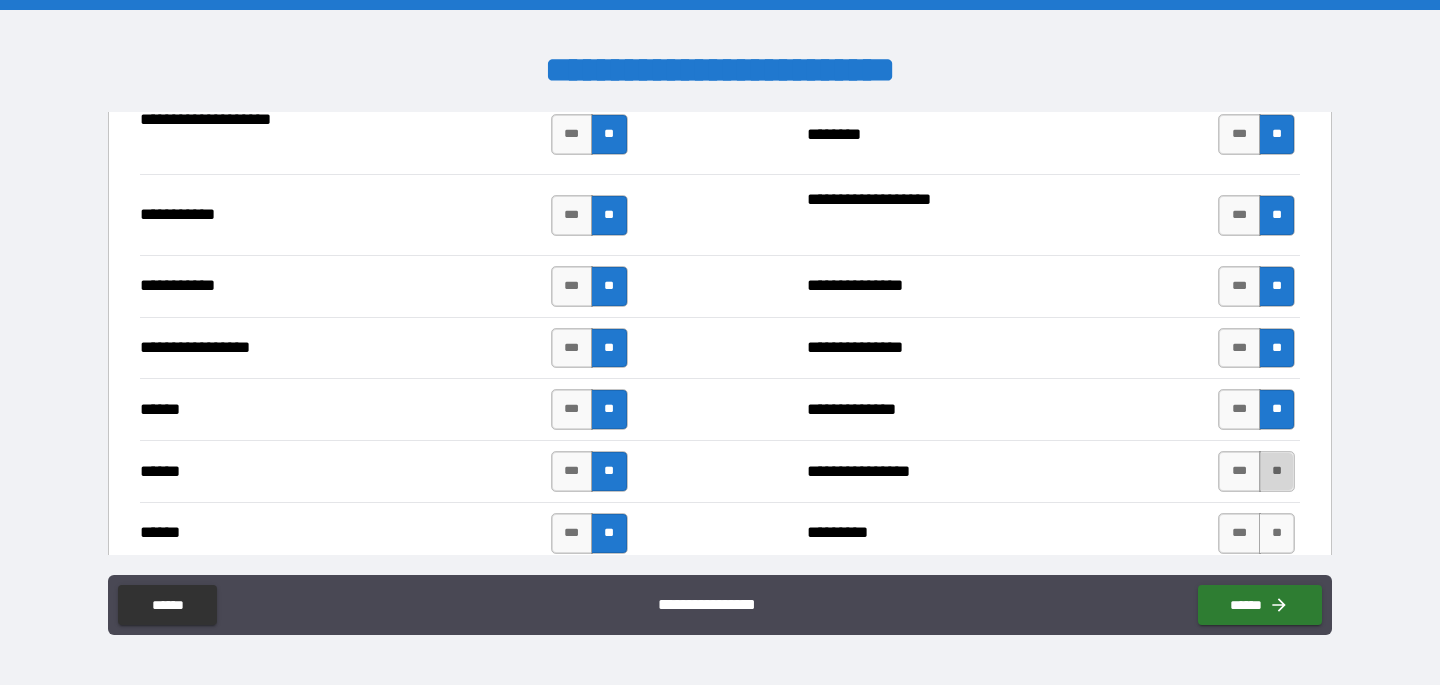 click on "**" at bounding box center [1277, 471] 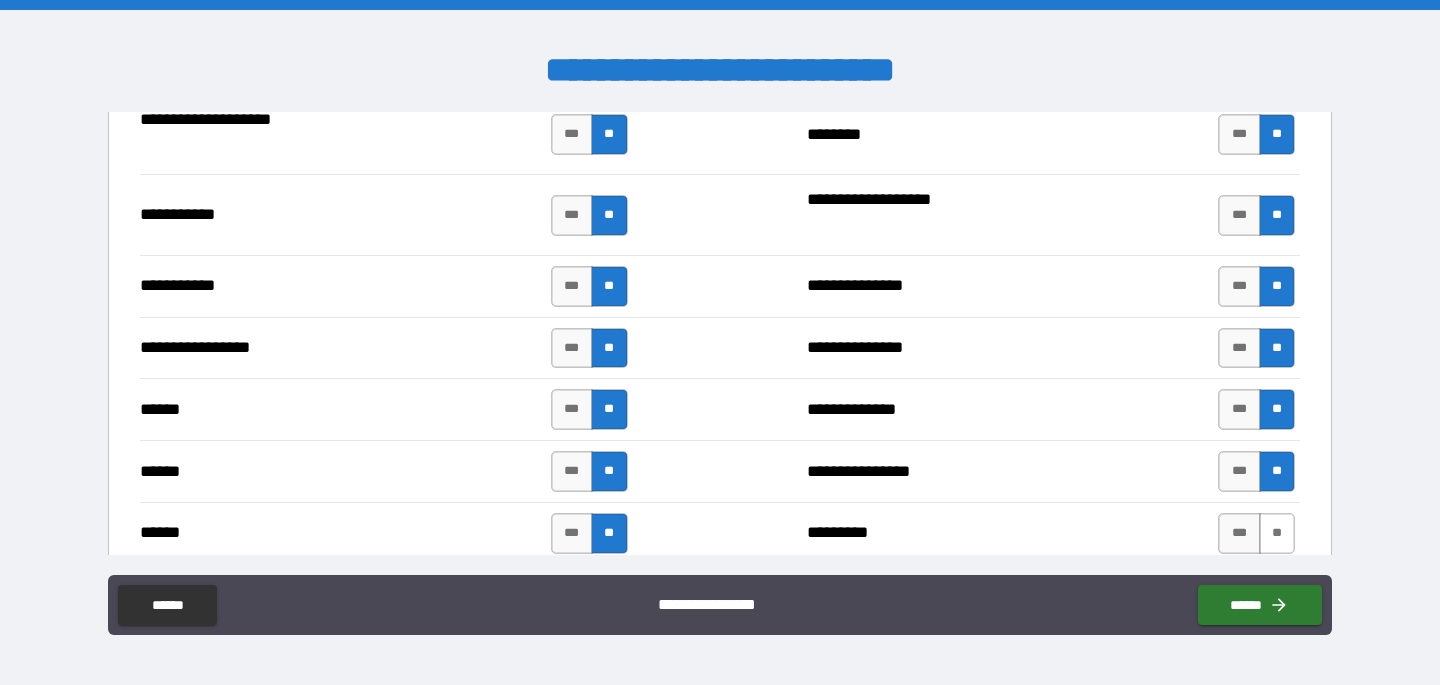 click on "**" at bounding box center [1277, 533] 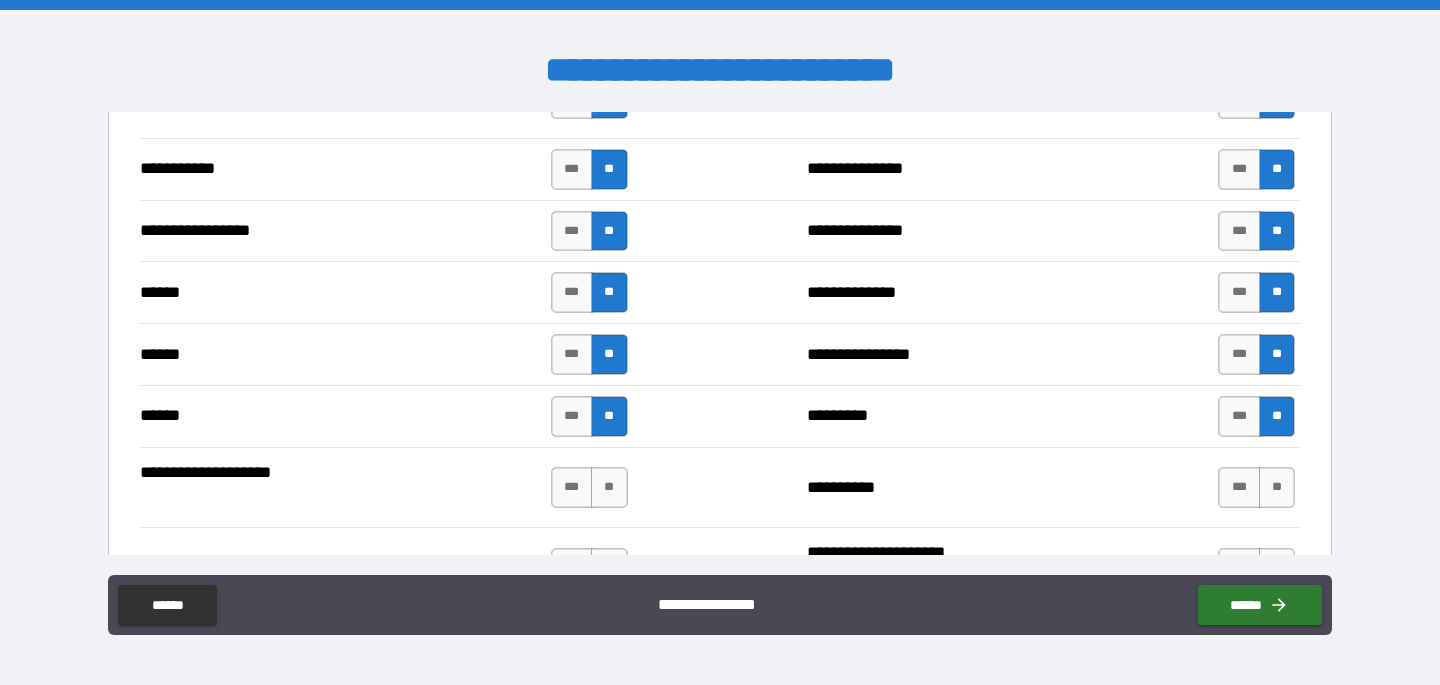 scroll, scrollTop: 2257, scrollLeft: 0, axis: vertical 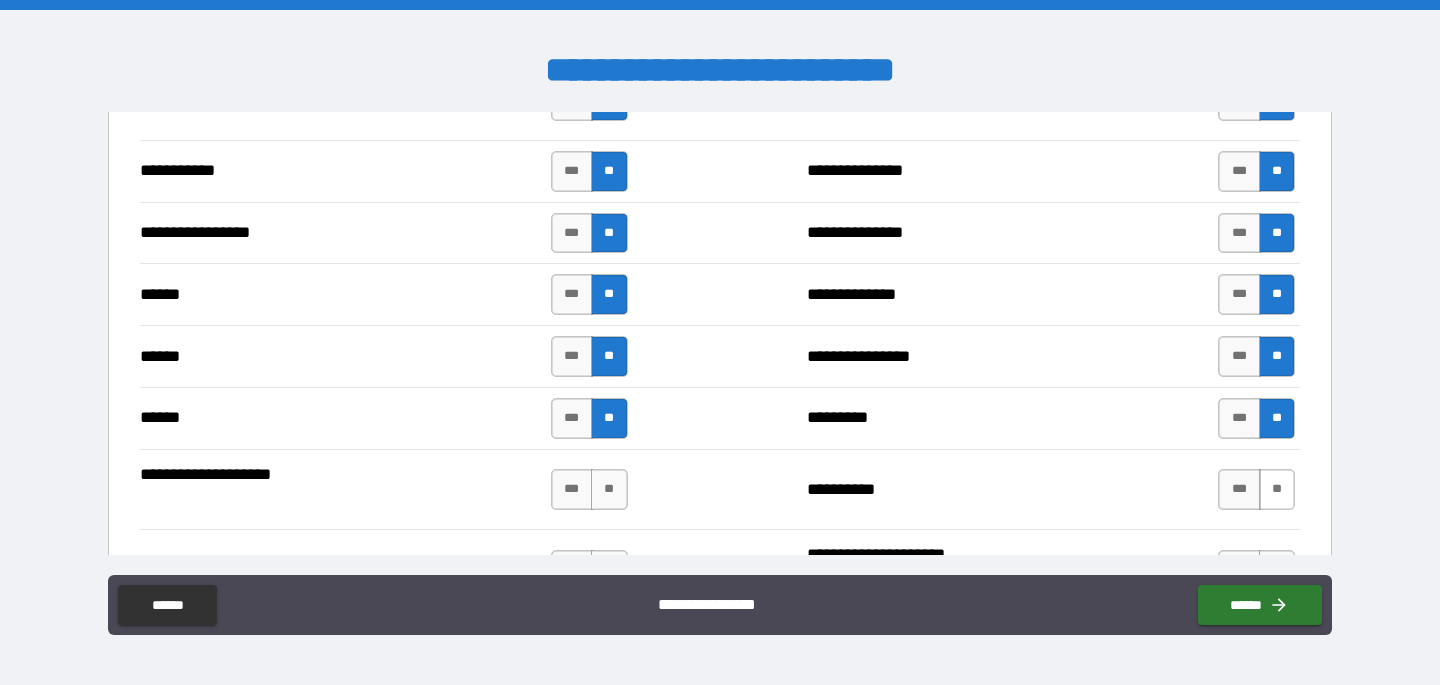 click on "**" at bounding box center (1277, 489) 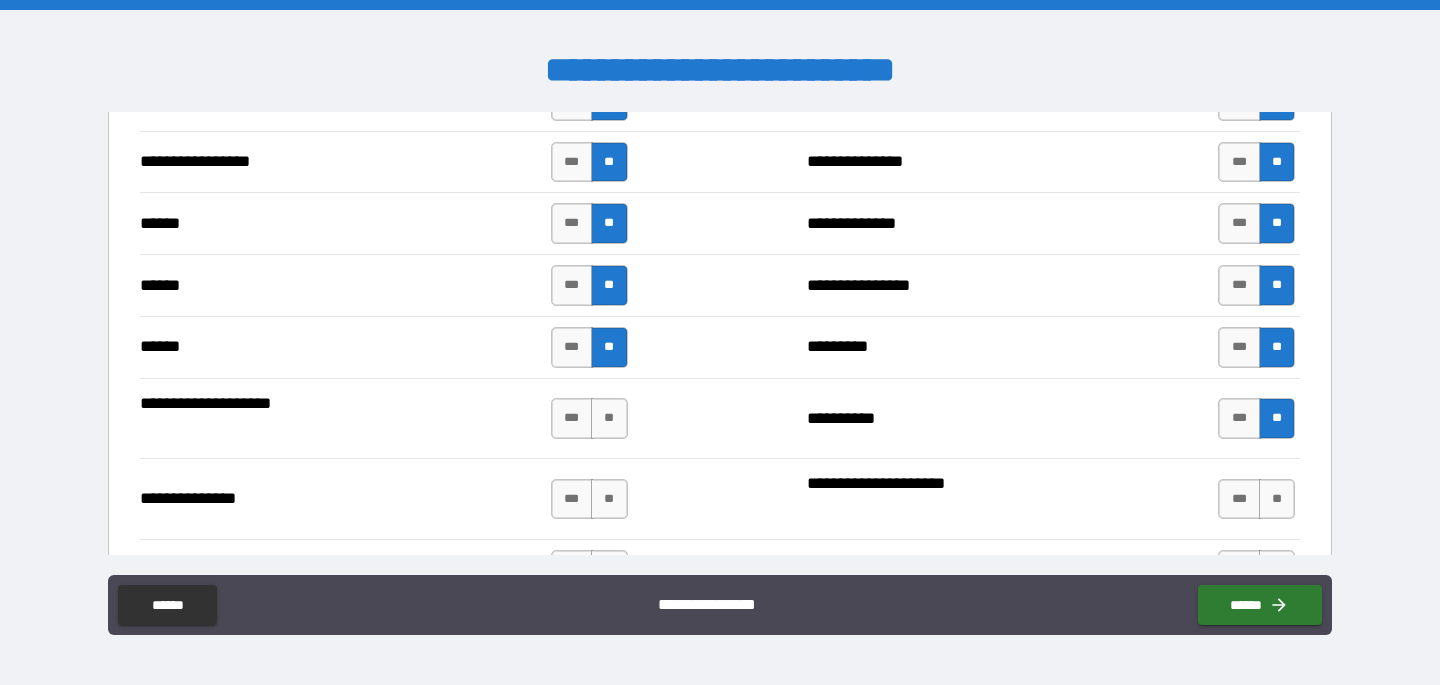 scroll, scrollTop: 2327, scrollLeft: 0, axis: vertical 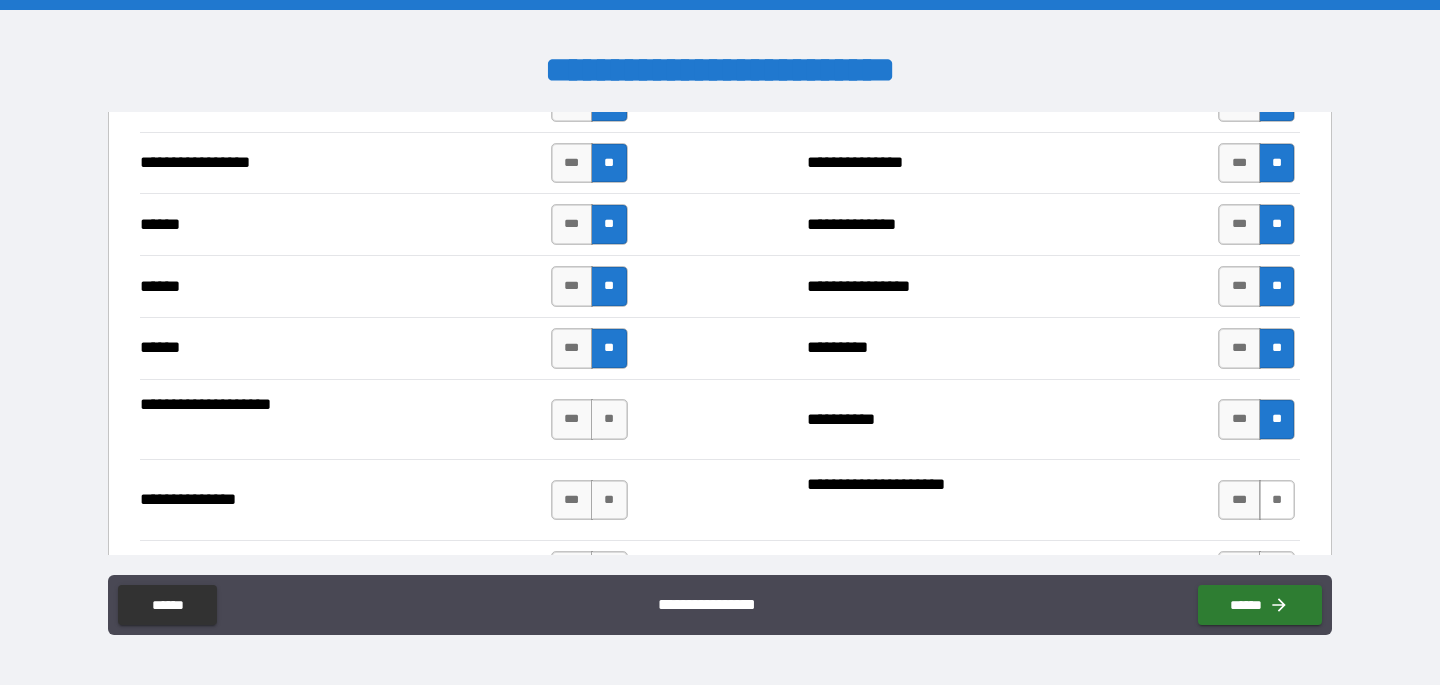 click on "**" at bounding box center (1277, 500) 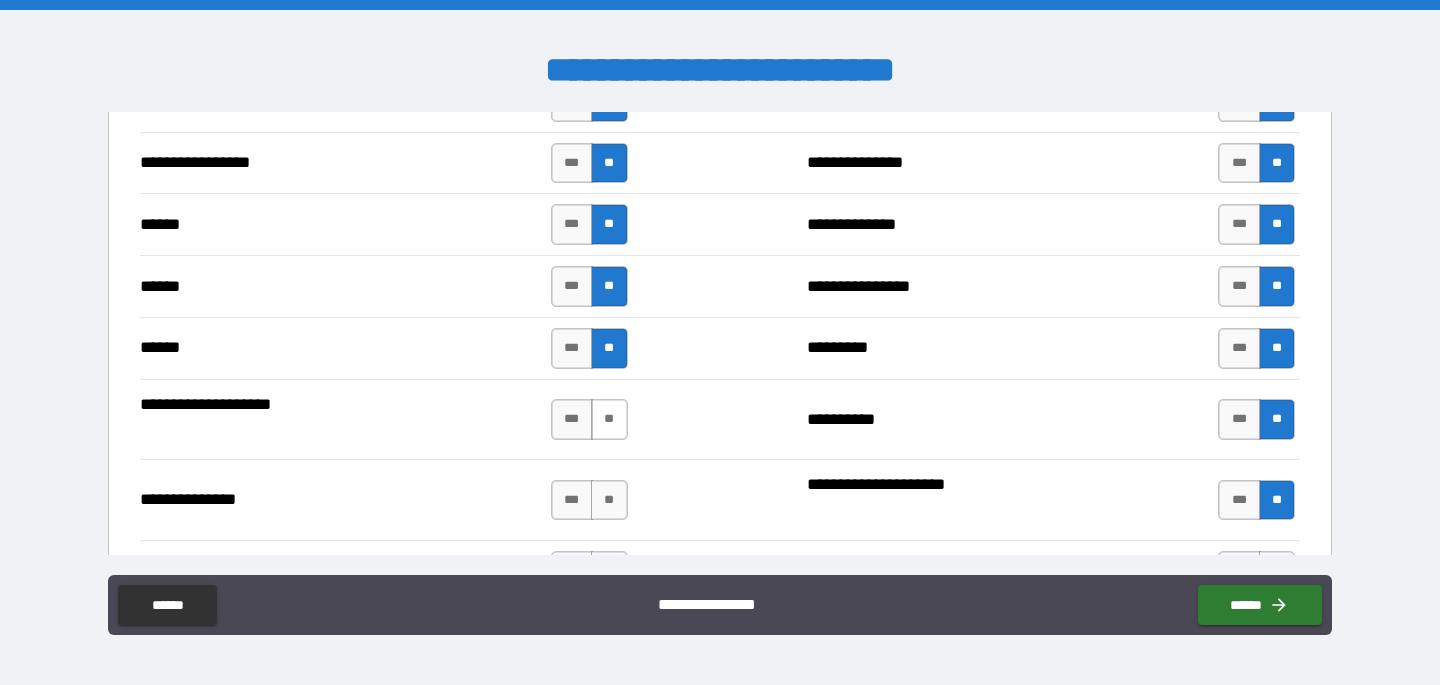 click on "**" at bounding box center [609, 419] 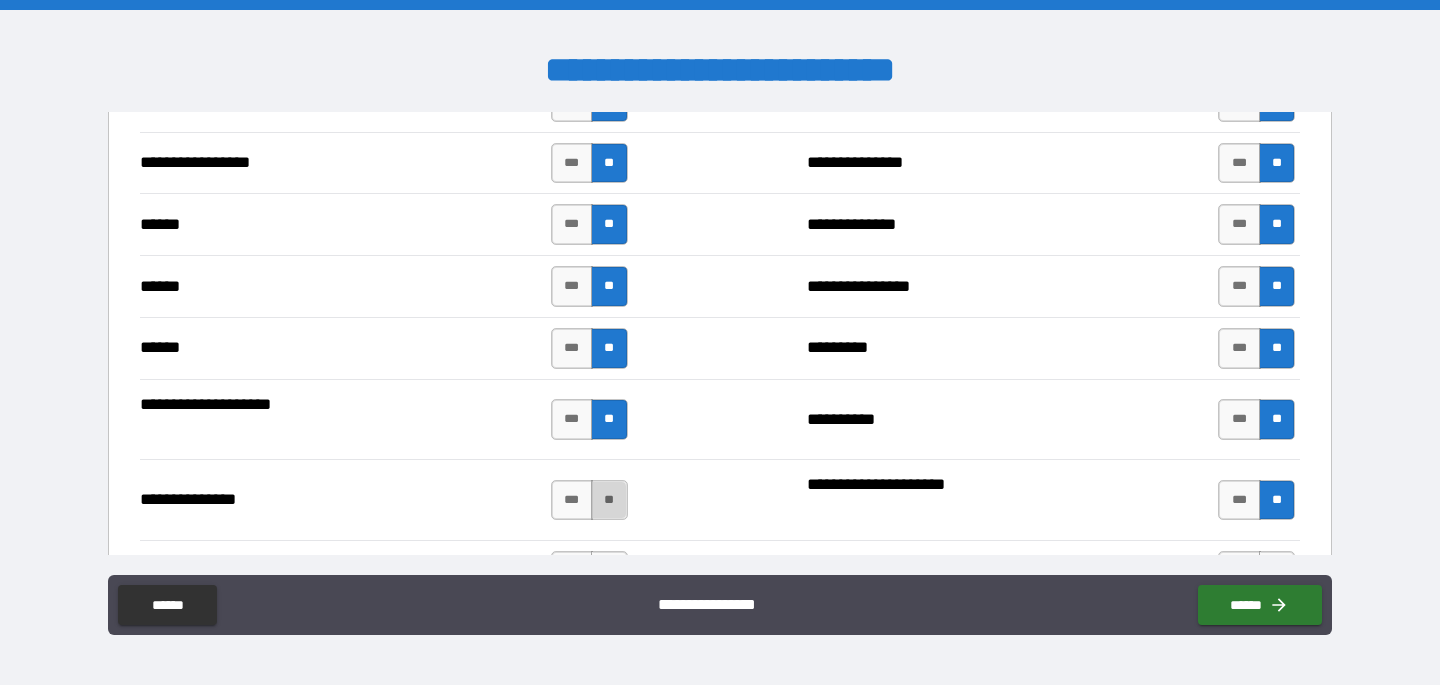 click on "**" at bounding box center (609, 500) 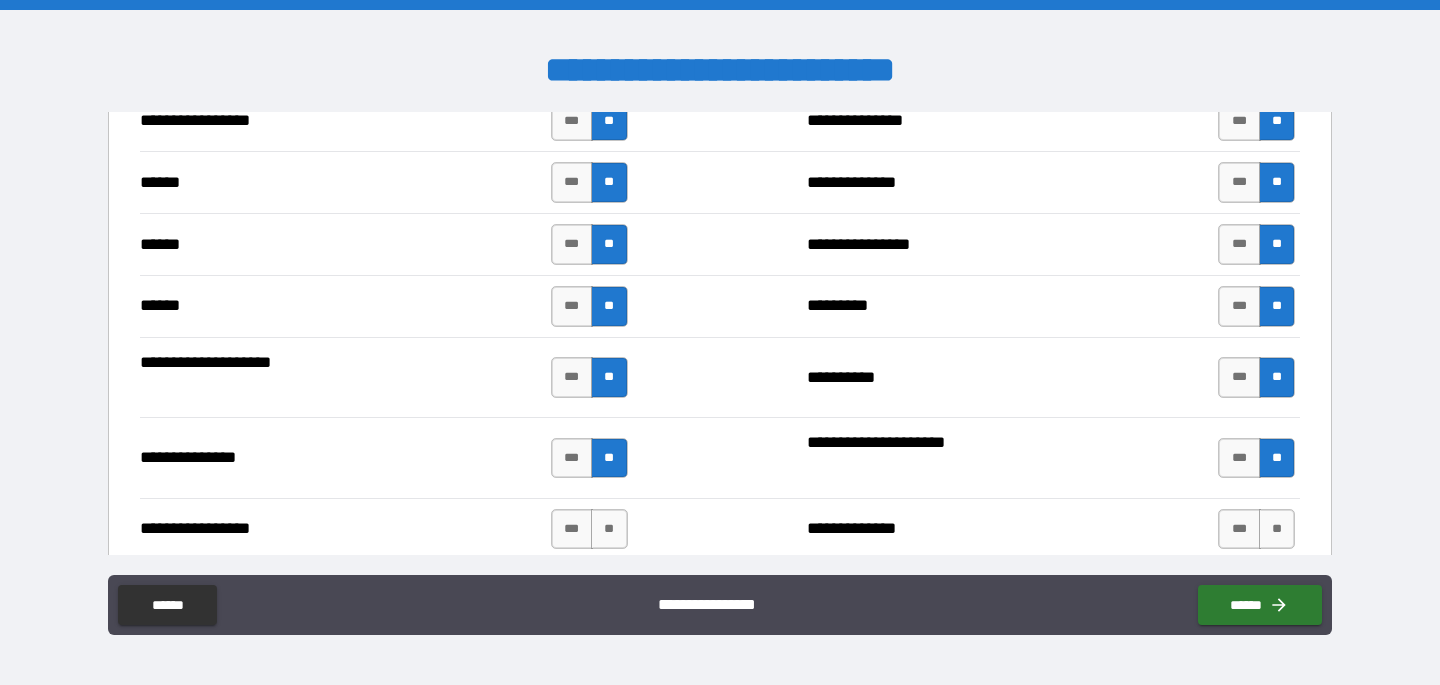 scroll, scrollTop: 2384, scrollLeft: 0, axis: vertical 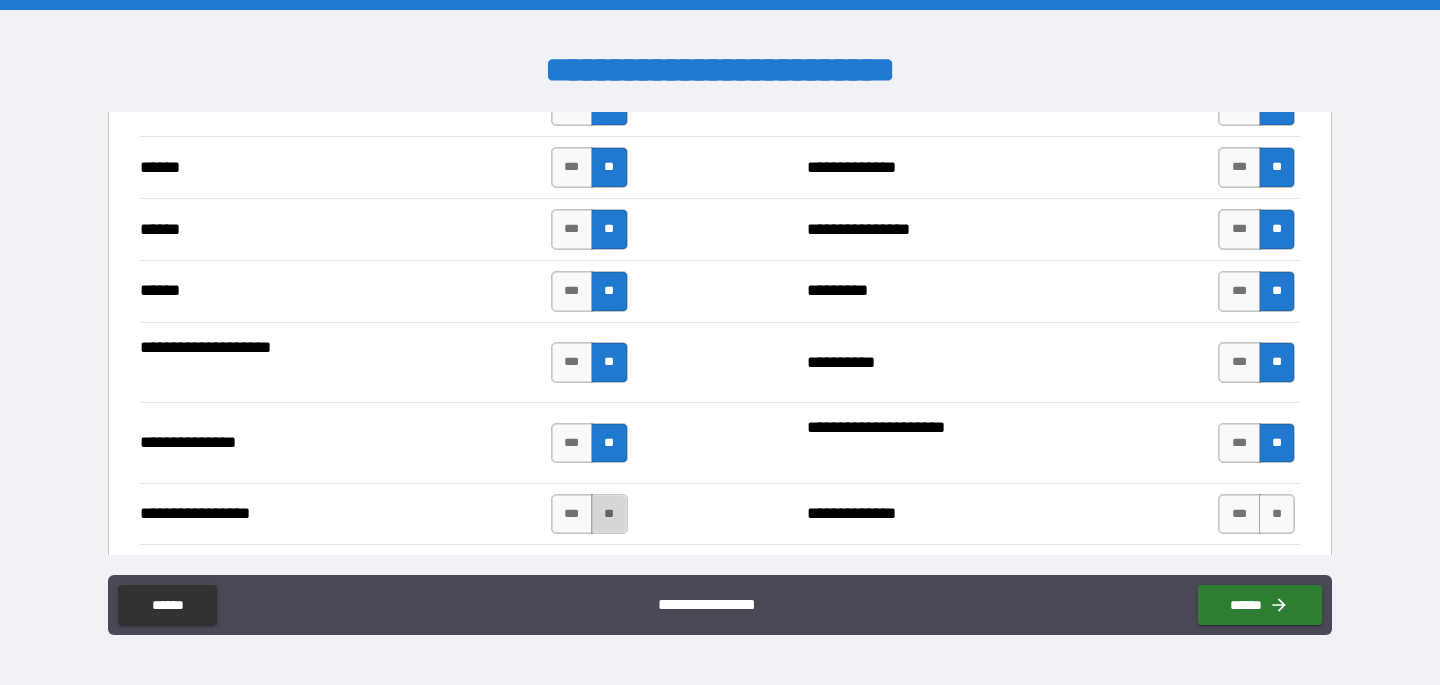 click on "**" at bounding box center [609, 514] 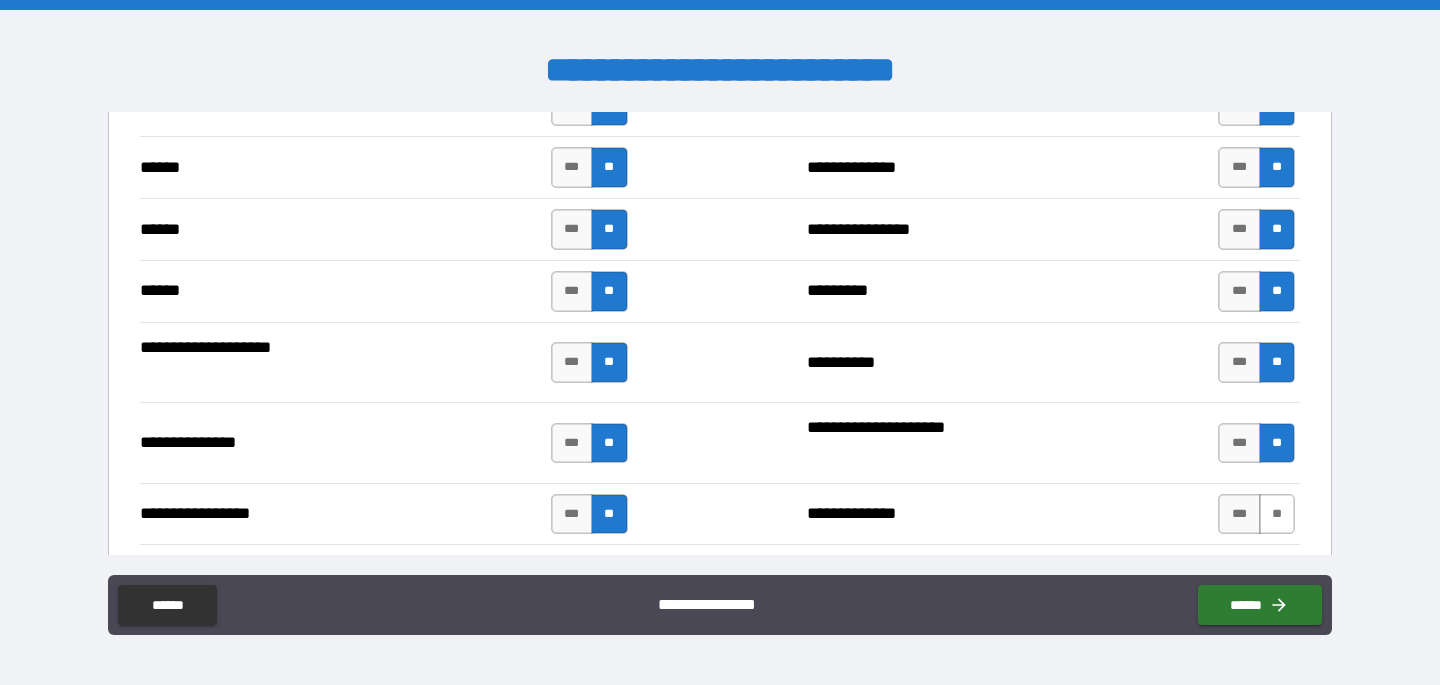 click on "**" at bounding box center (1277, 514) 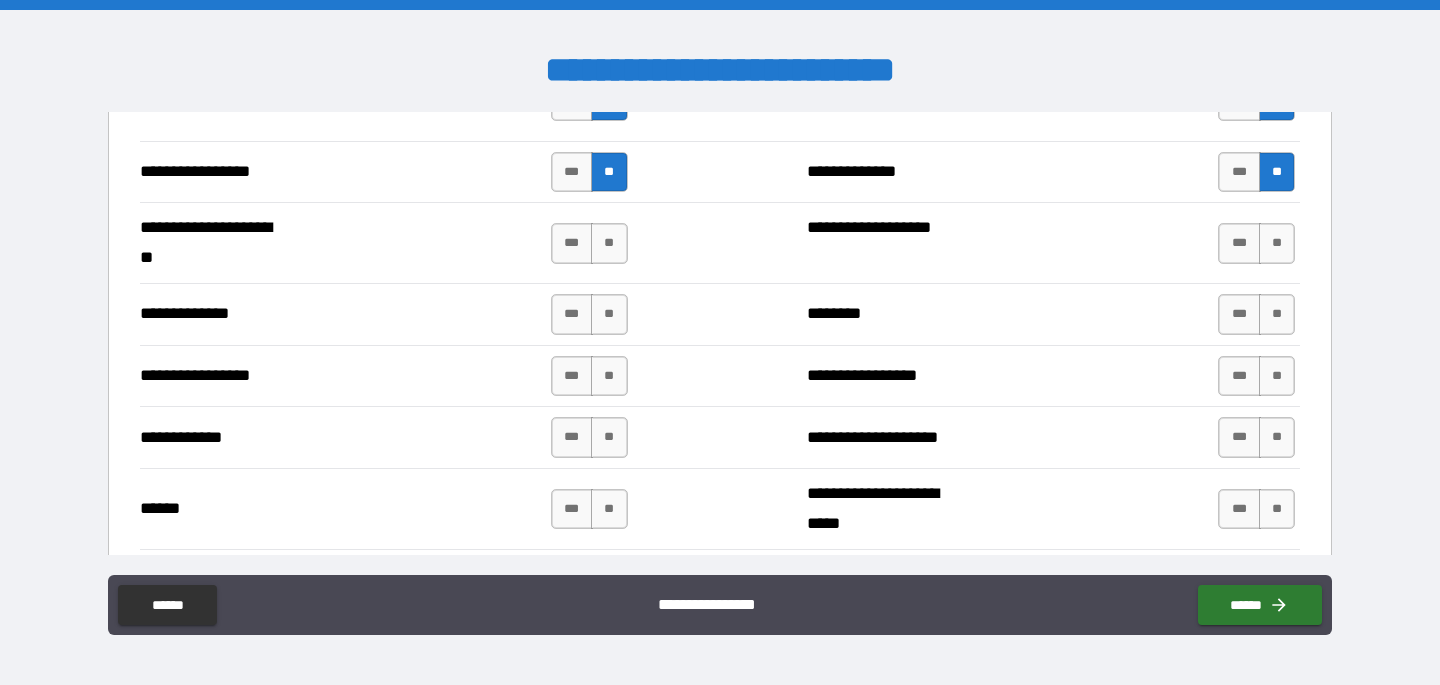 scroll, scrollTop: 2722, scrollLeft: 0, axis: vertical 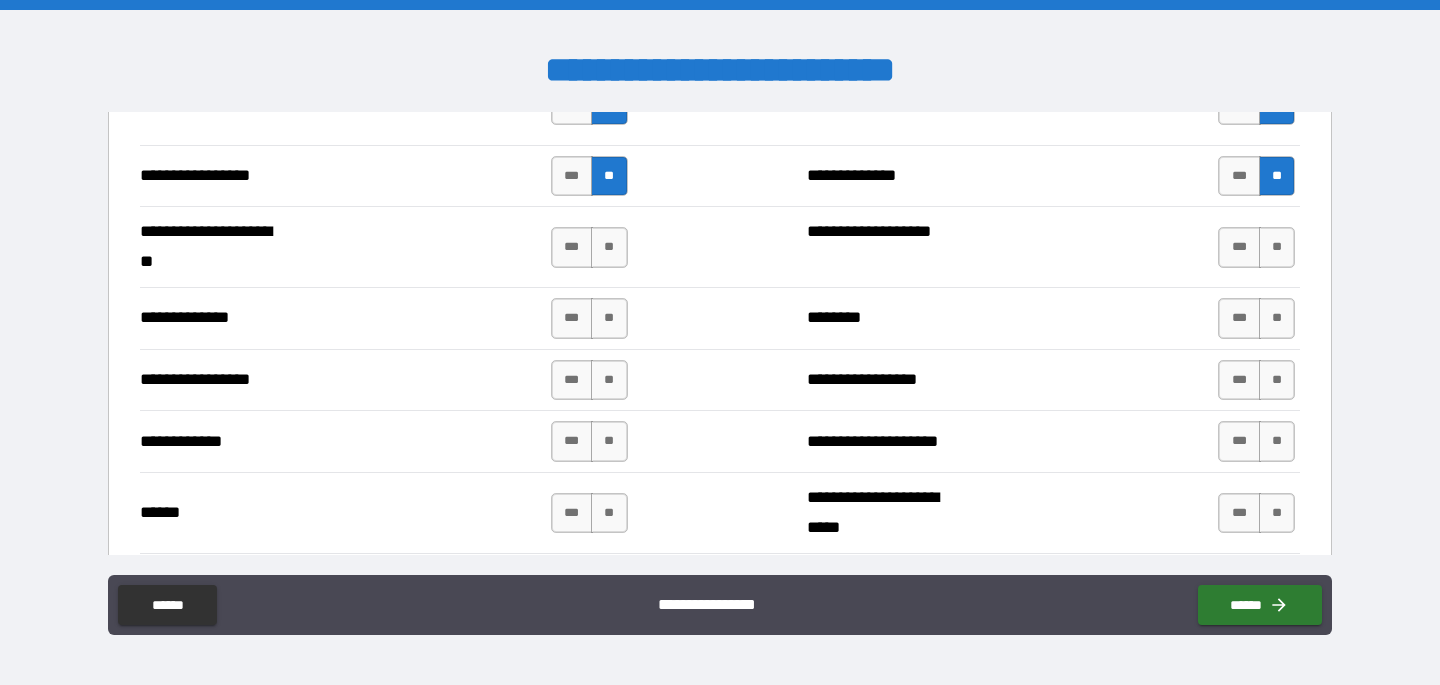 click on "*** **" at bounding box center [592, 247] 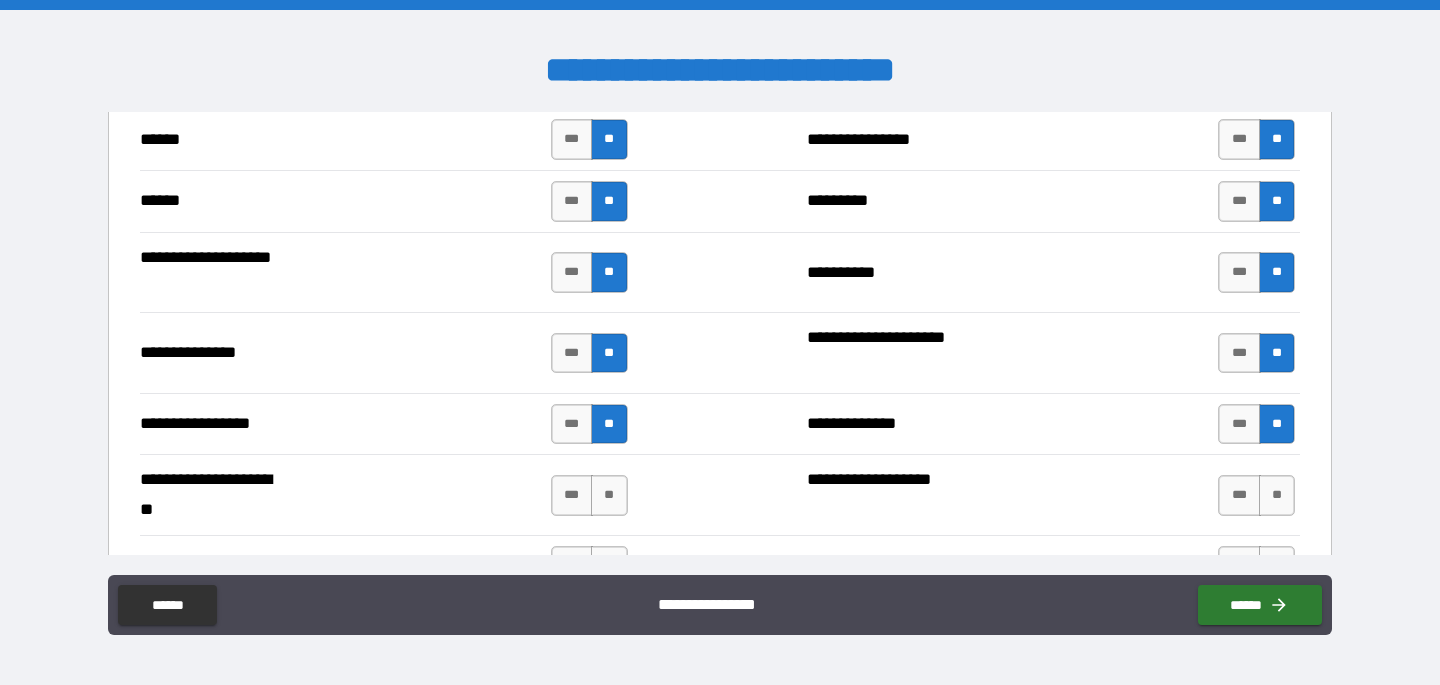 scroll, scrollTop: 2485, scrollLeft: 0, axis: vertical 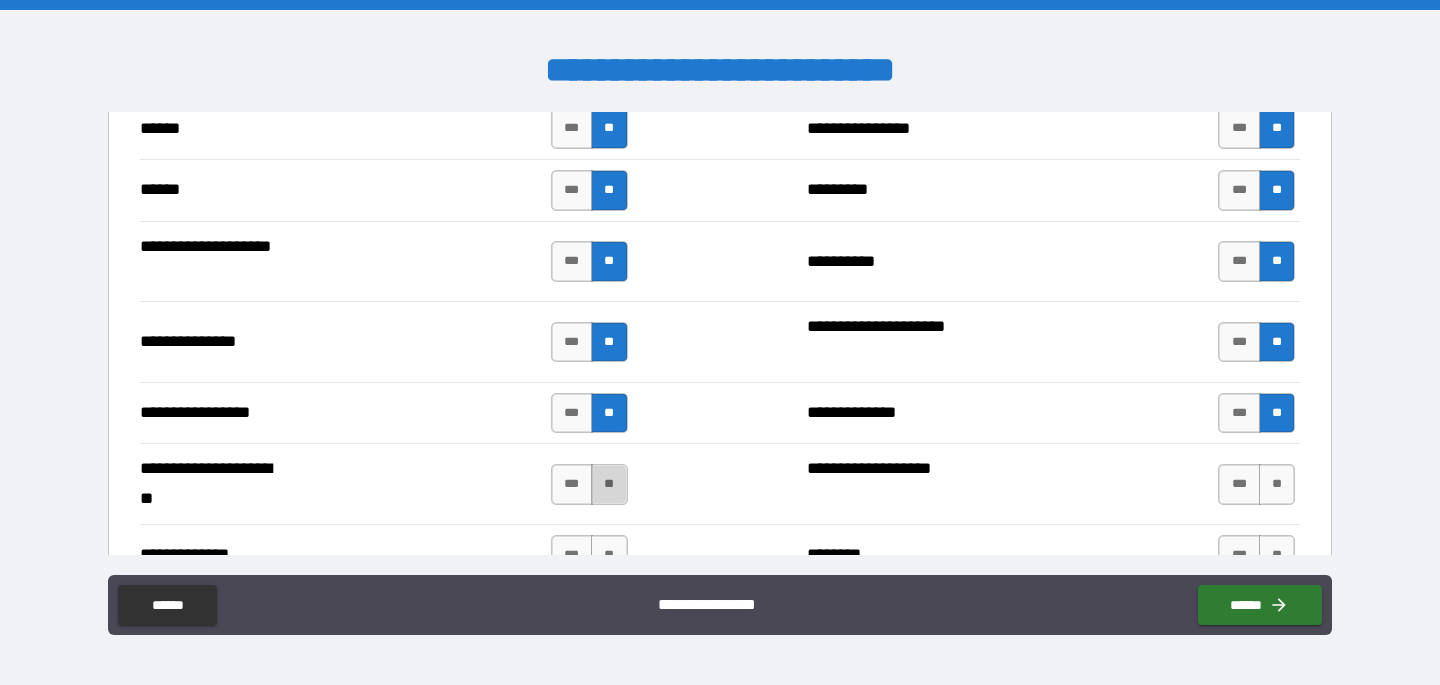 click on "**" at bounding box center [609, 484] 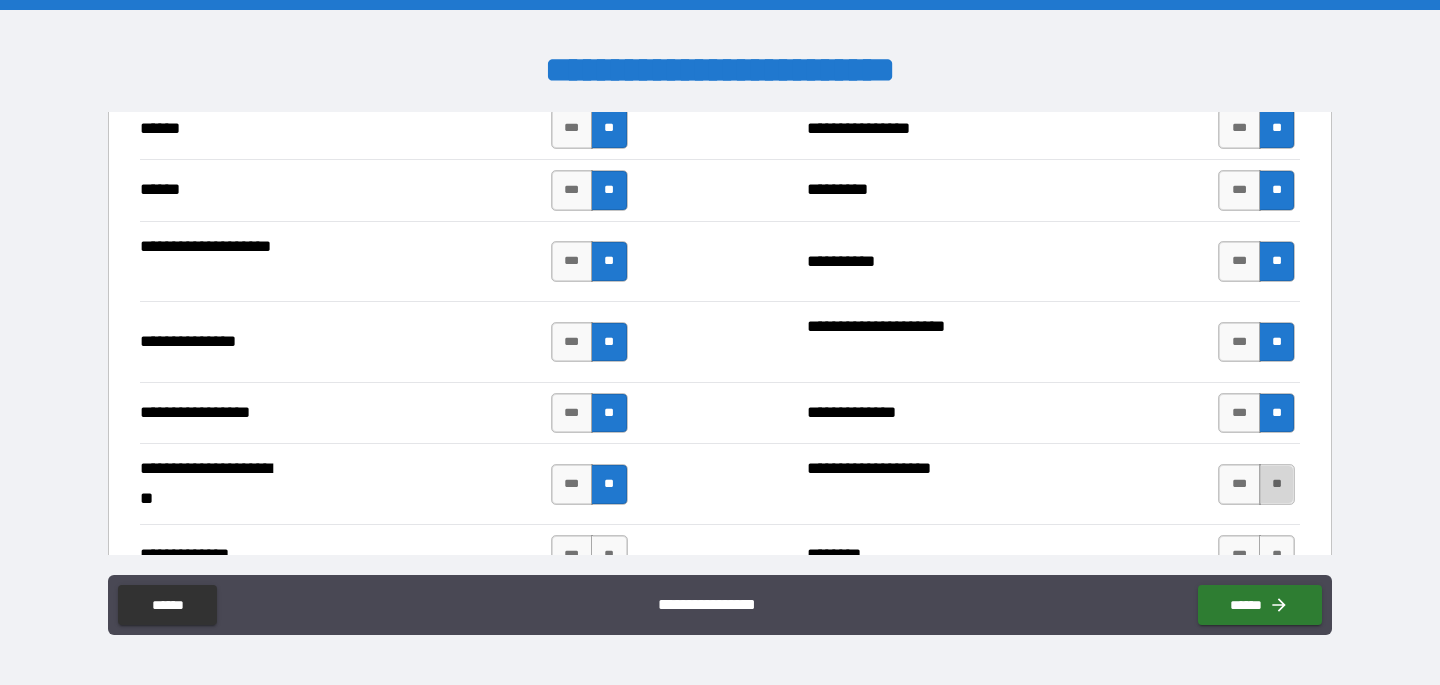 click on "**" at bounding box center (1277, 484) 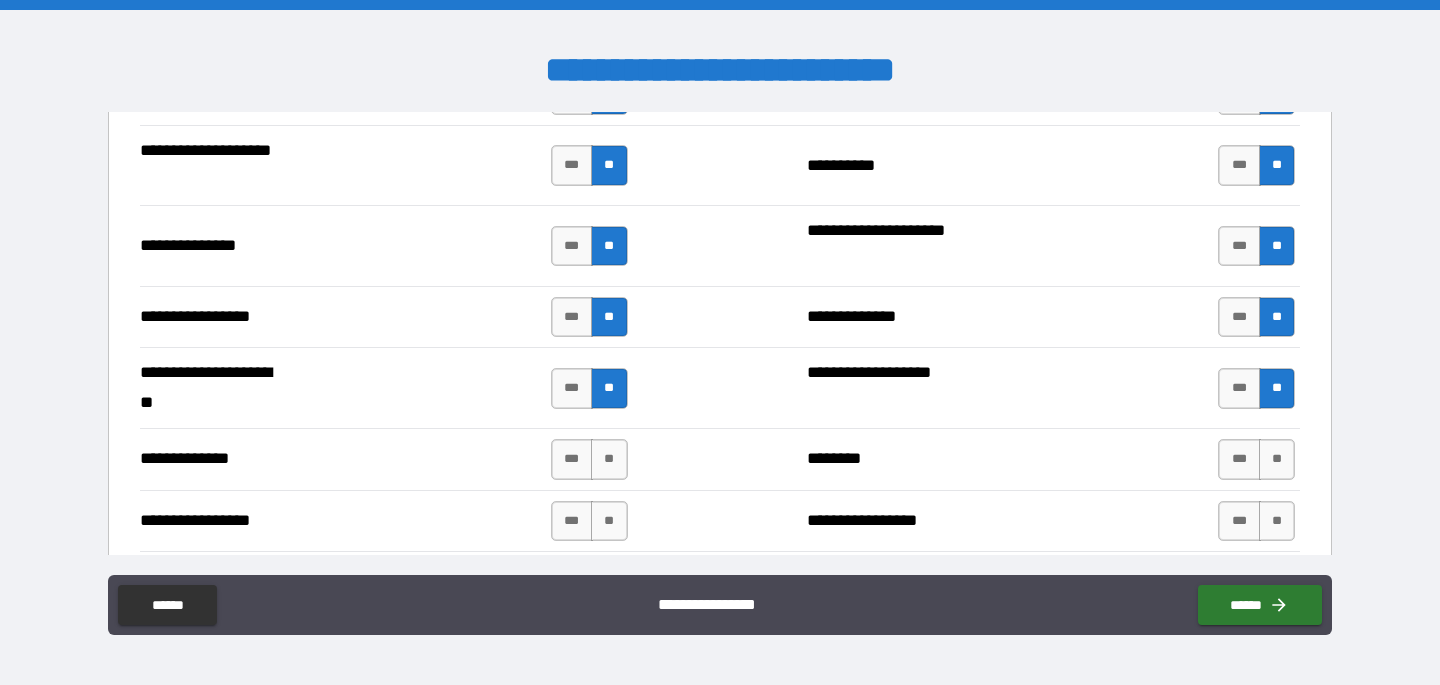 scroll, scrollTop: 2602, scrollLeft: 0, axis: vertical 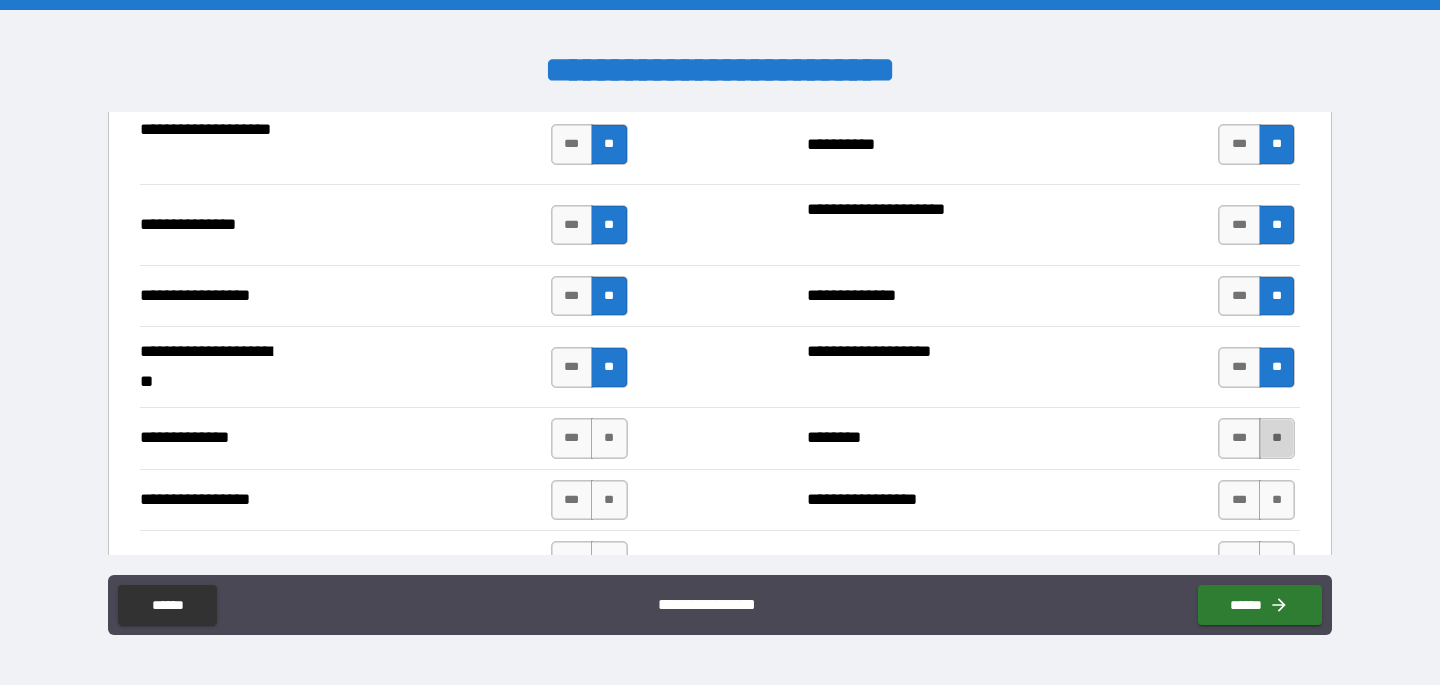 click on "**" at bounding box center (1277, 438) 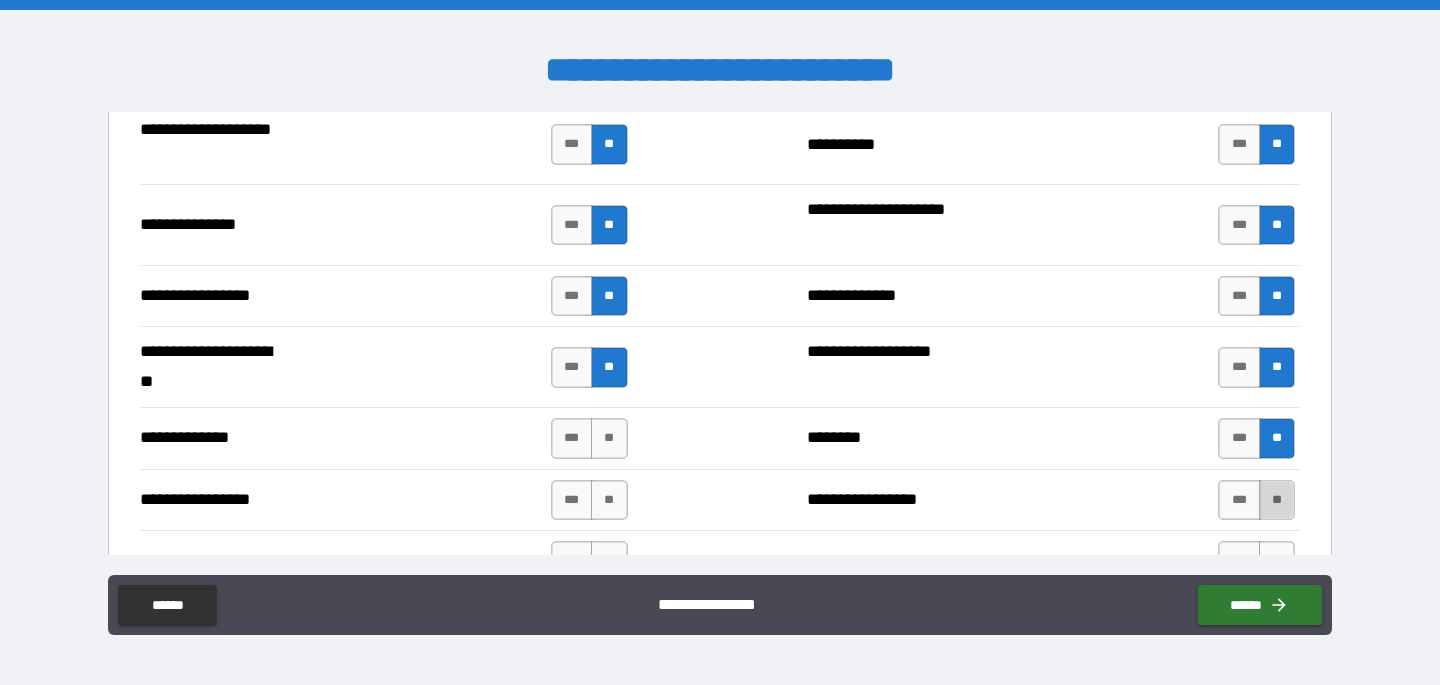 click on "**" at bounding box center [1277, 500] 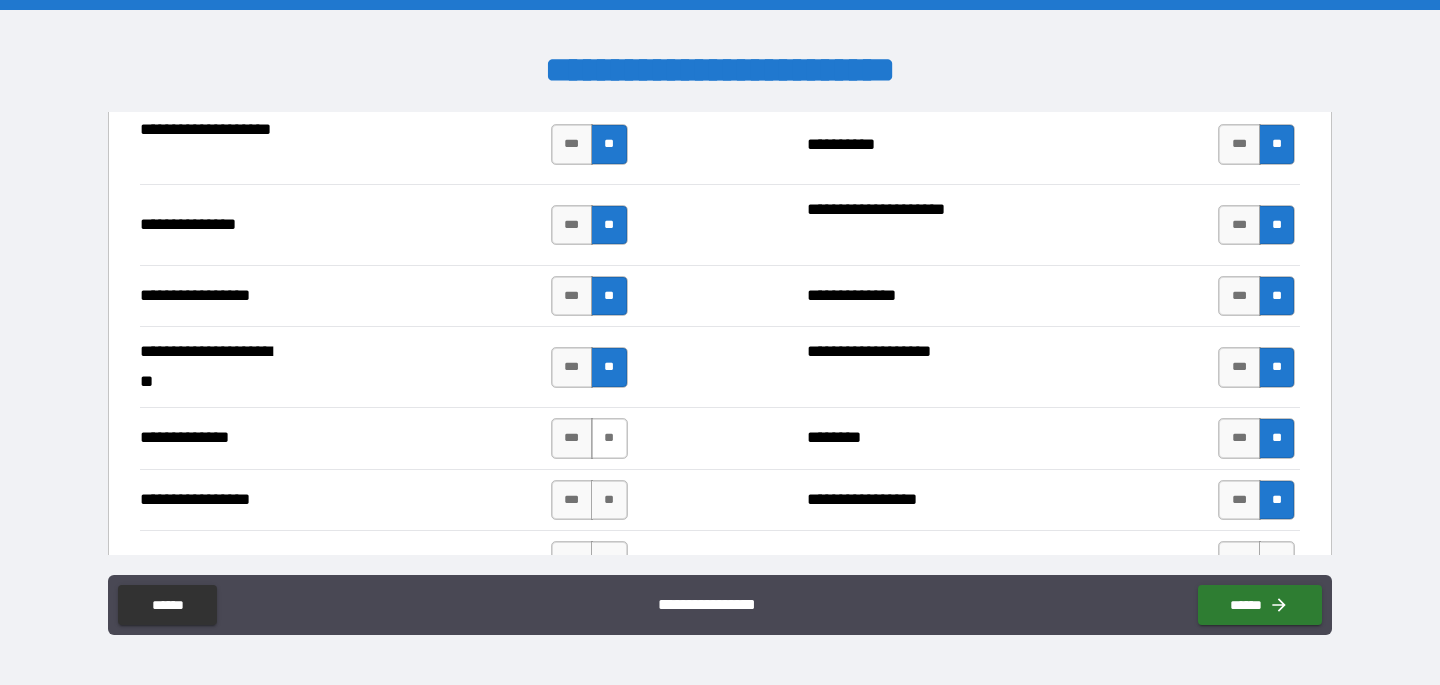 click on "**" at bounding box center (609, 438) 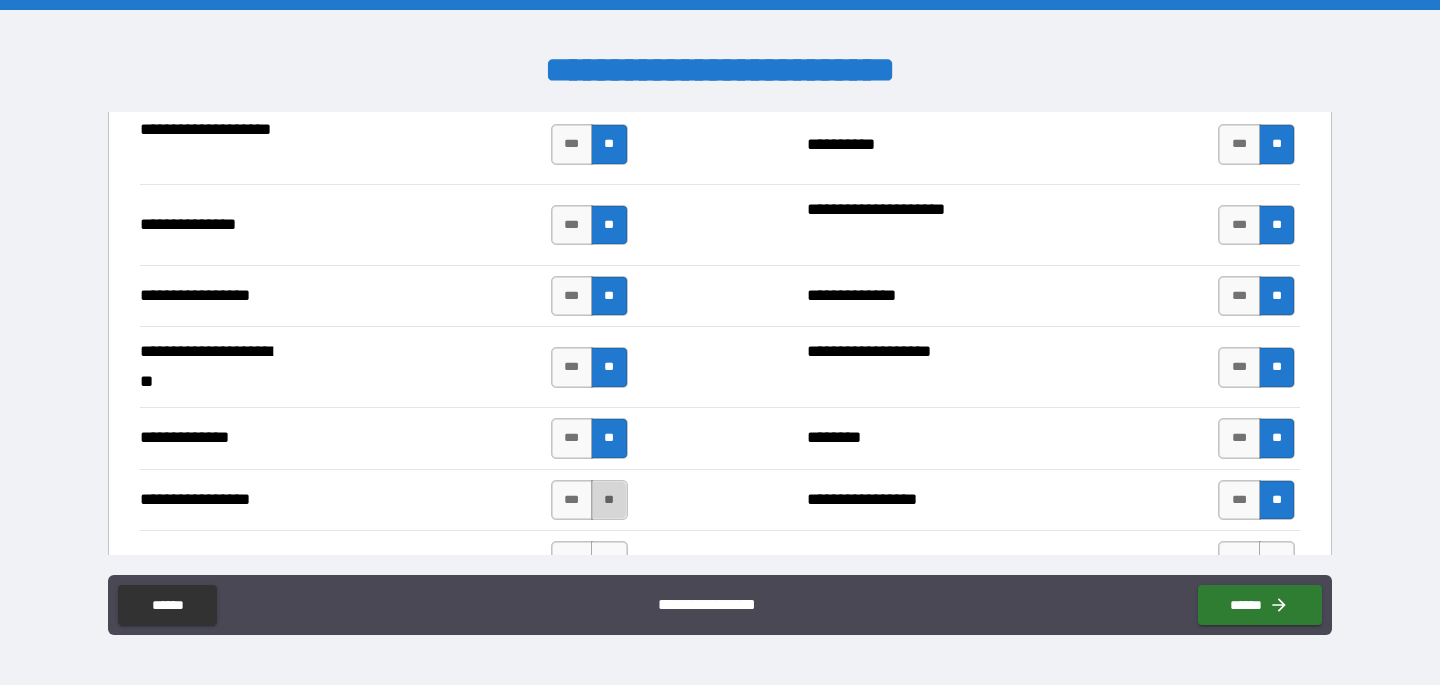 click on "**" at bounding box center (609, 500) 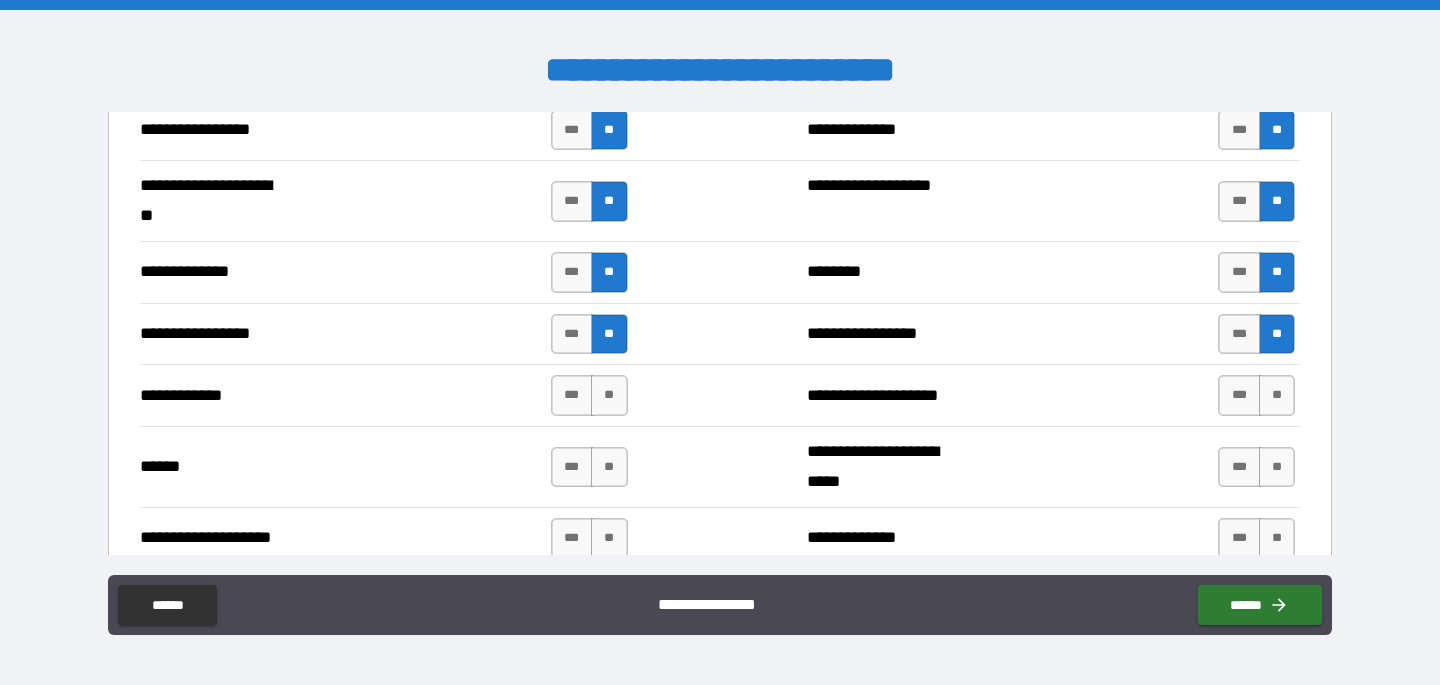 scroll, scrollTop: 2773, scrollLeft: 0, axis: vertical 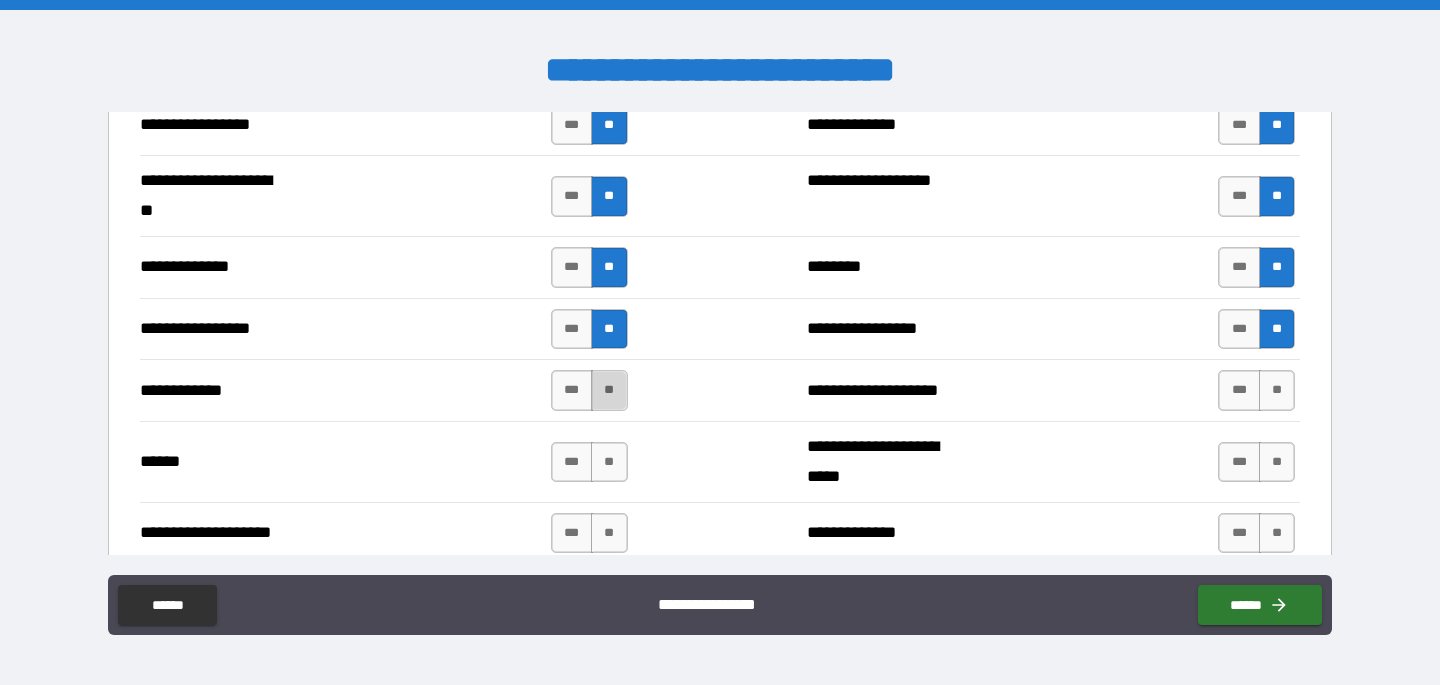 click on "**" at bounding box center (609, 390) 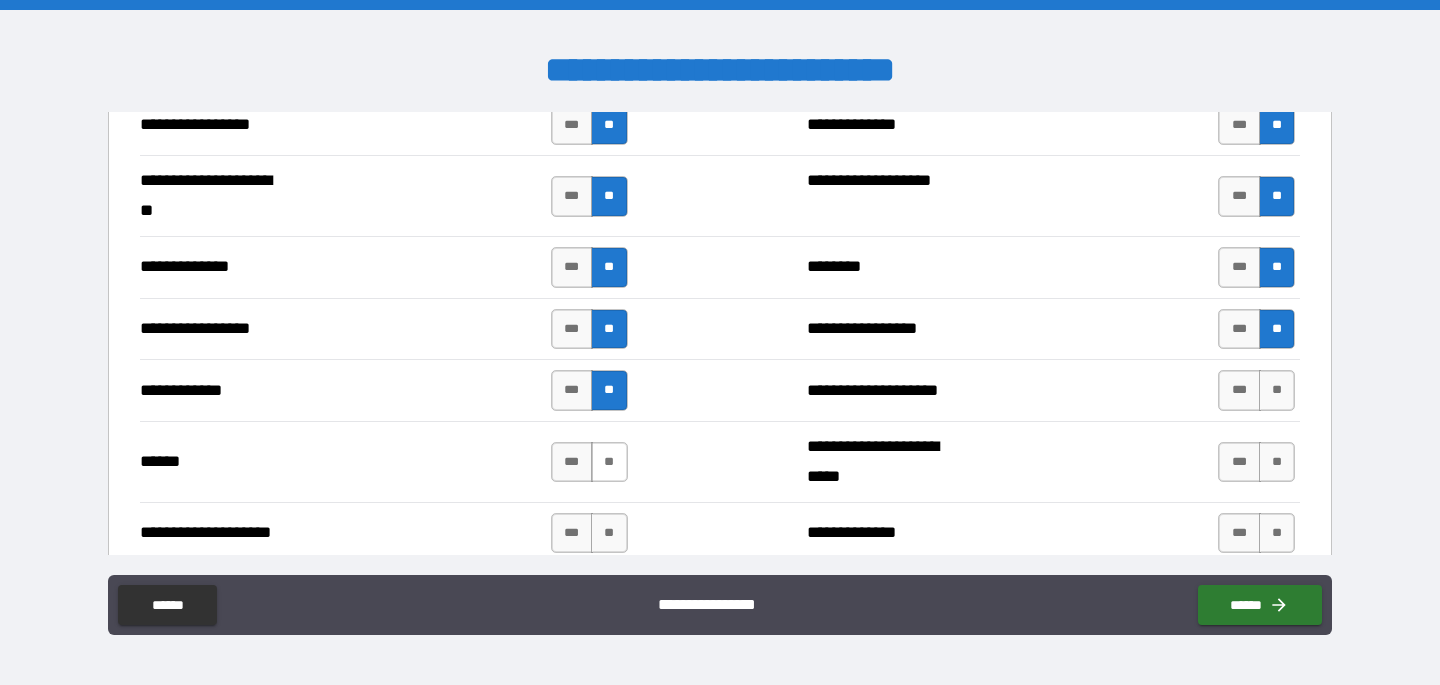 click on "**" at bounding box center (609, 462) 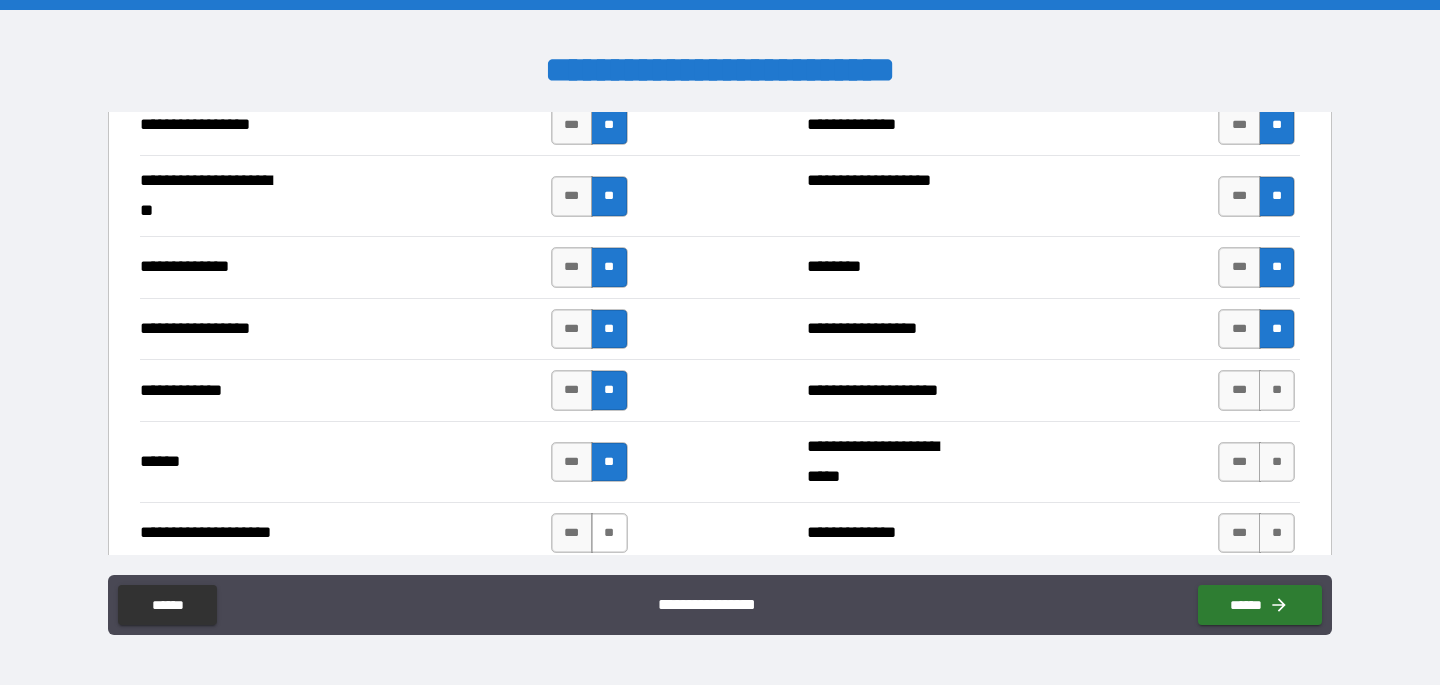 click on "**" at bounding box center [609, 533] 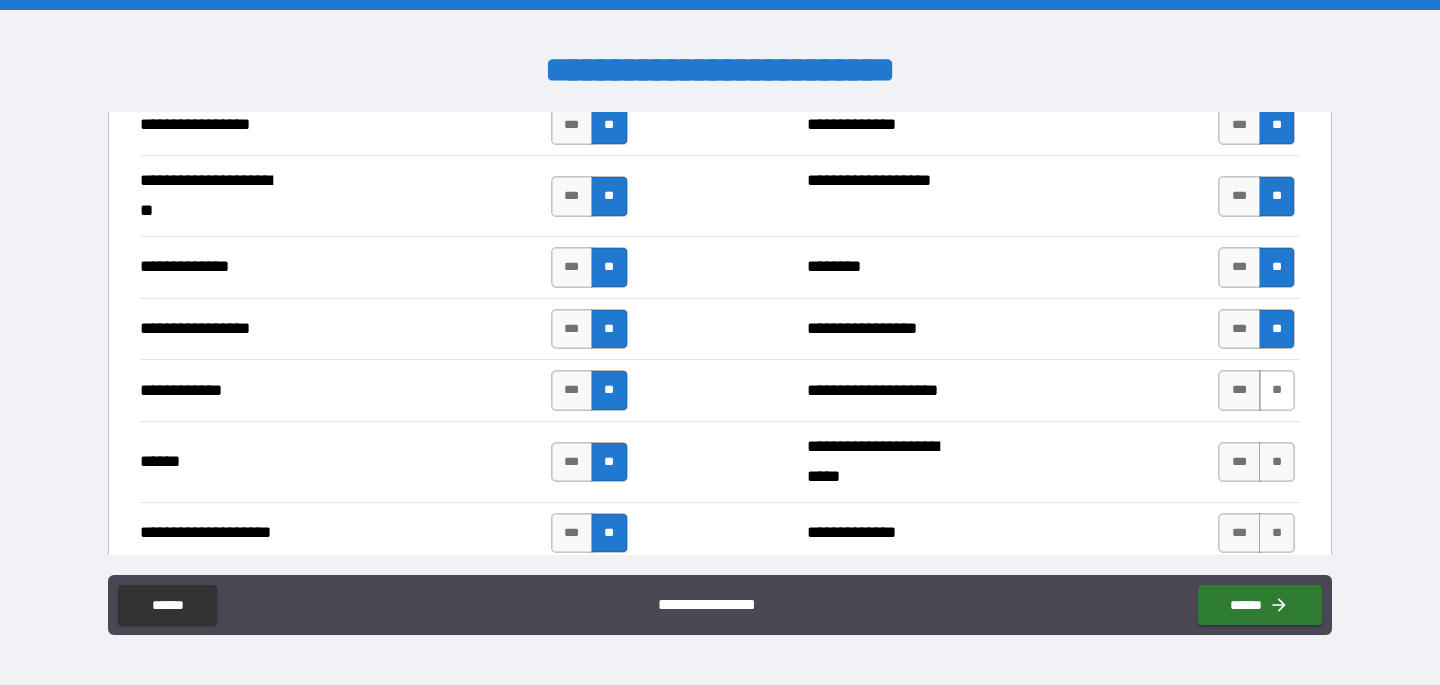 click on "**" at bounding box center (1277, 390) 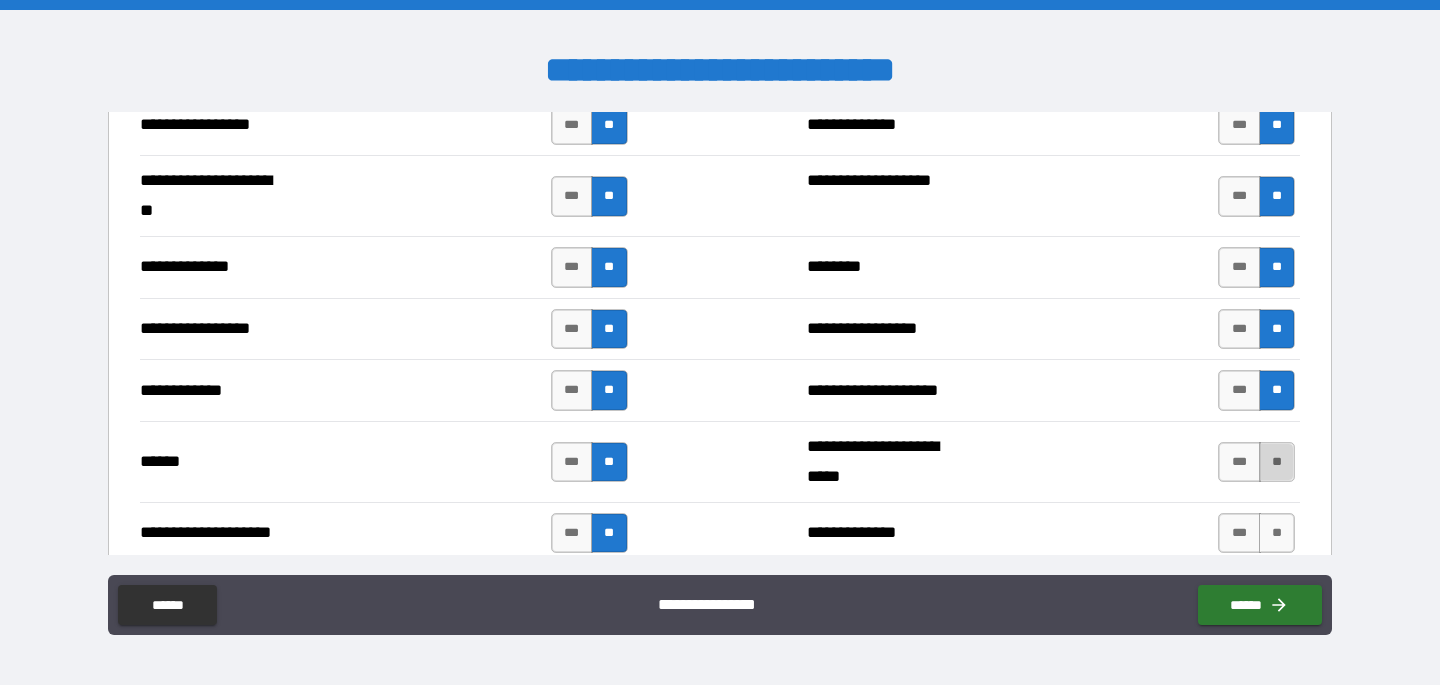 click on "**" at bounding box center [1277, 462] 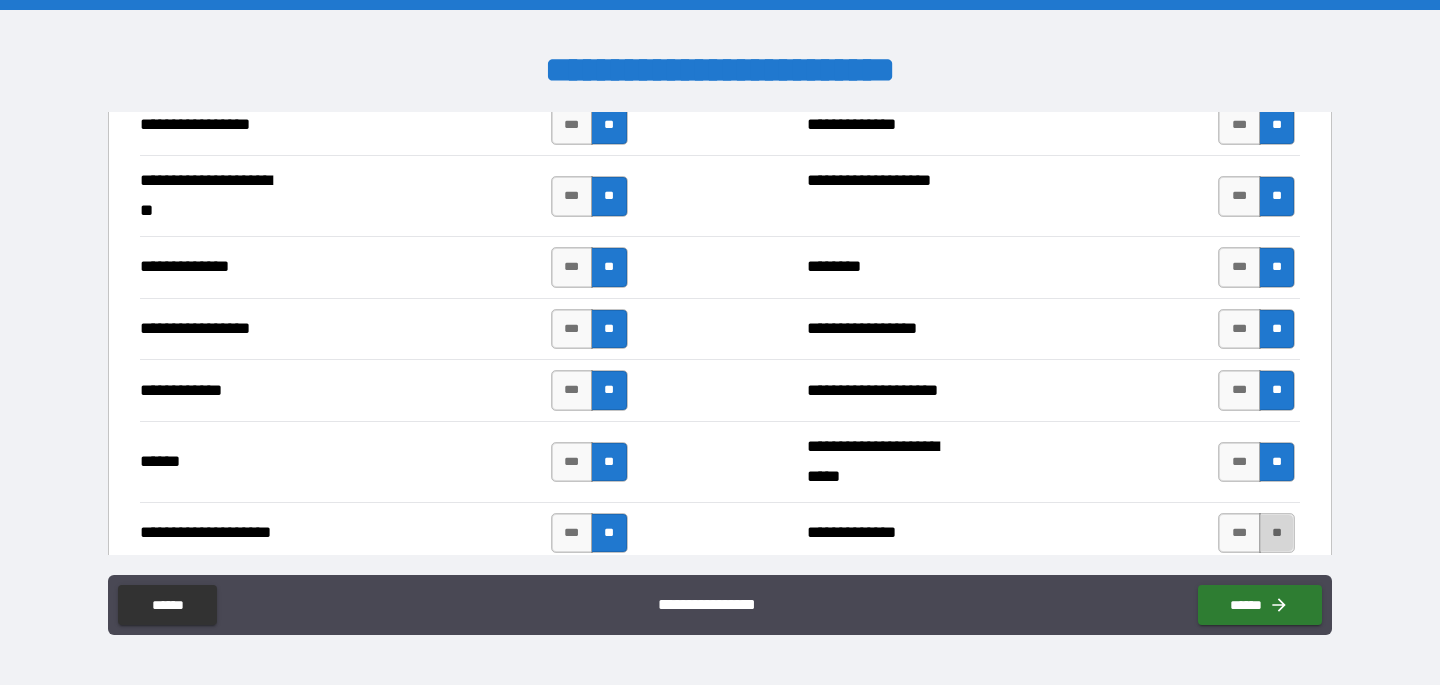click on "**" at bounding box center [1277, 533] 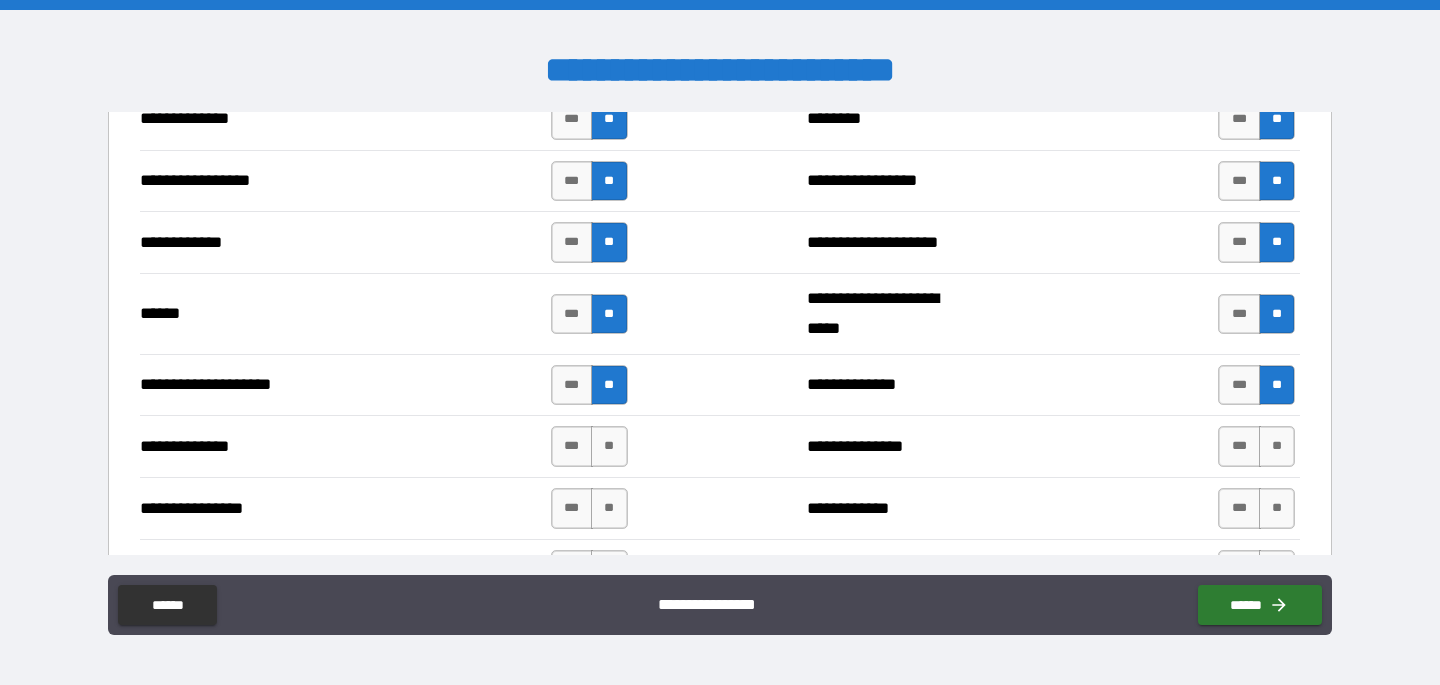 scroll, scrollTop: 2924, scrollLeft: 0, axis: vertical 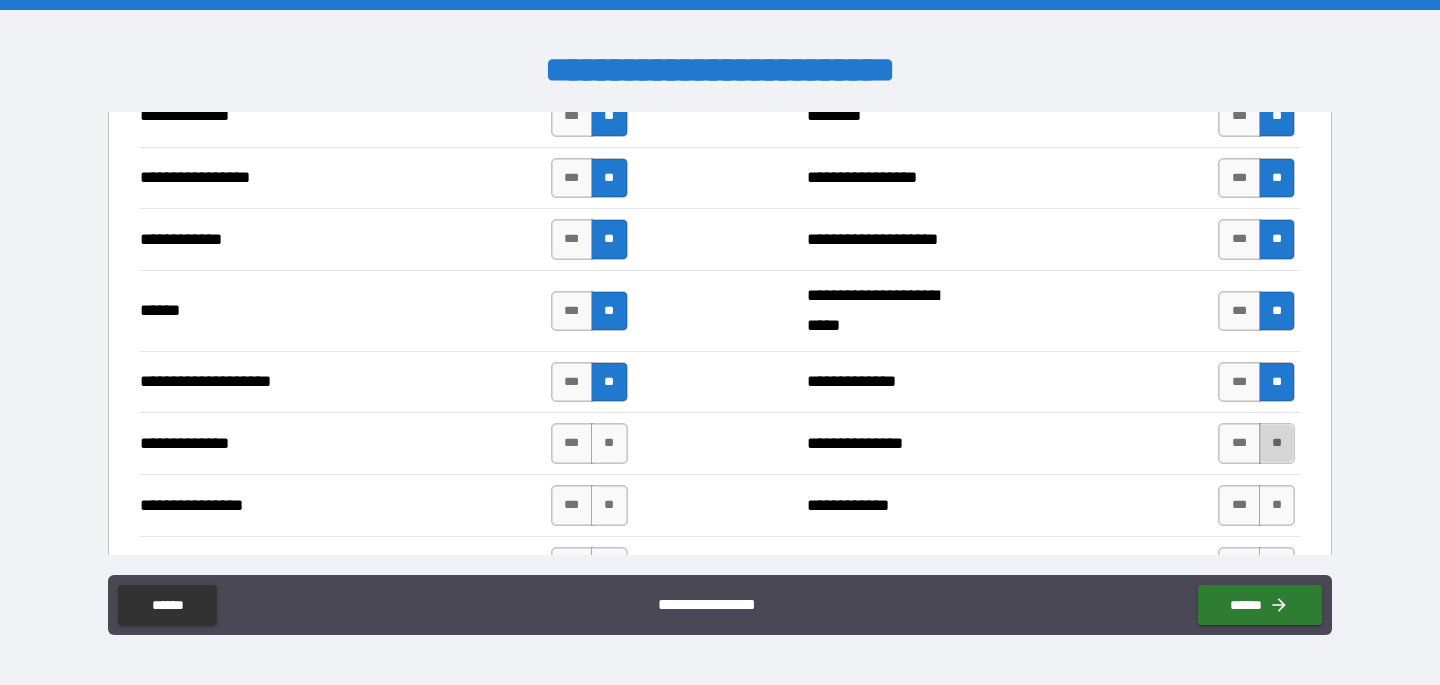 click on "**" at bounding box center [1277, 443] 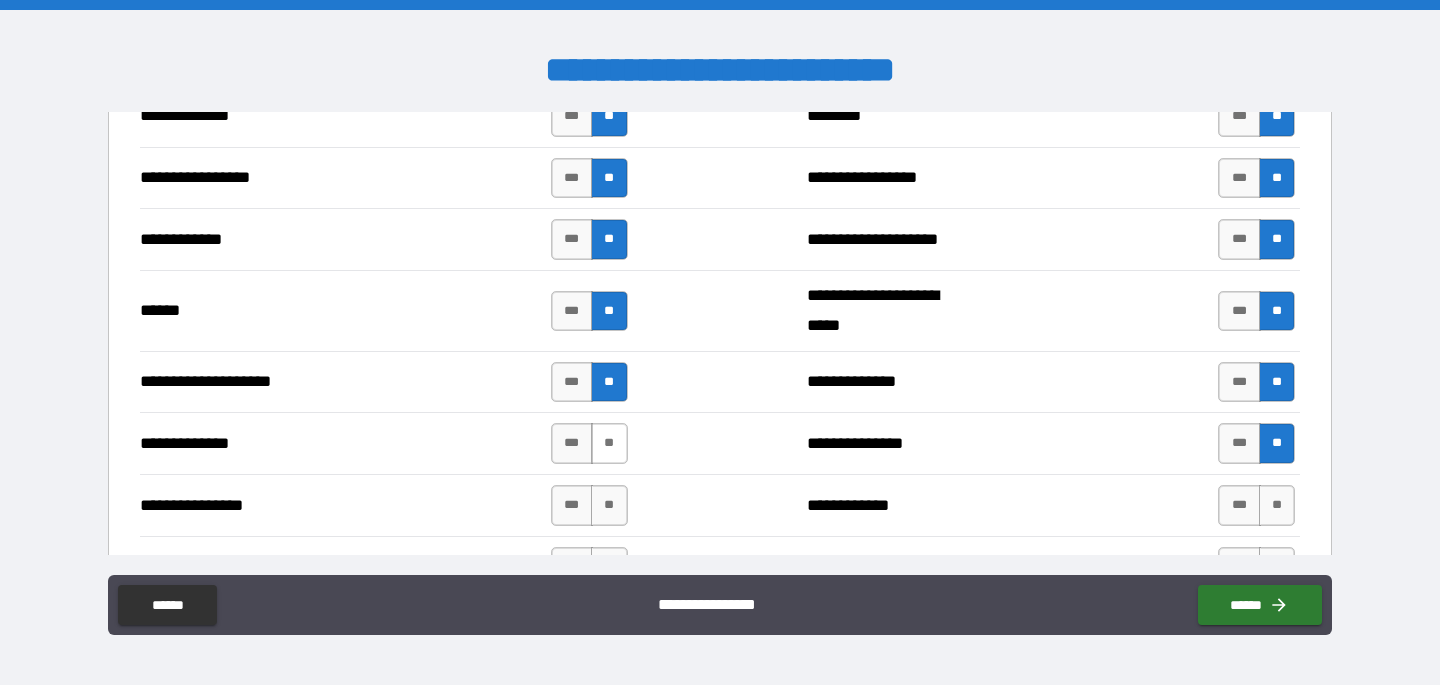 drag, startPoint x: 606, startPoint y: 443, endPoint x: 606, endPoint y: 454, distance: 11 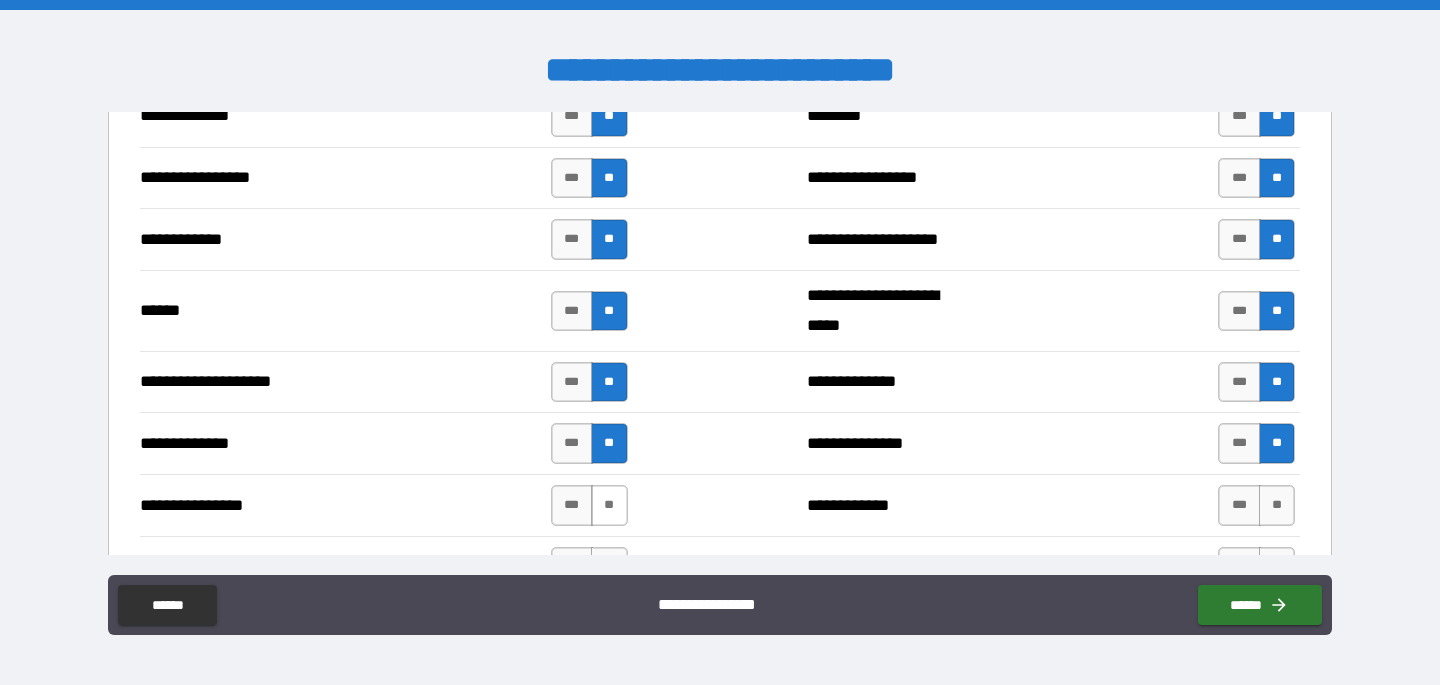 click on "**" at bounding box center (609, 505) 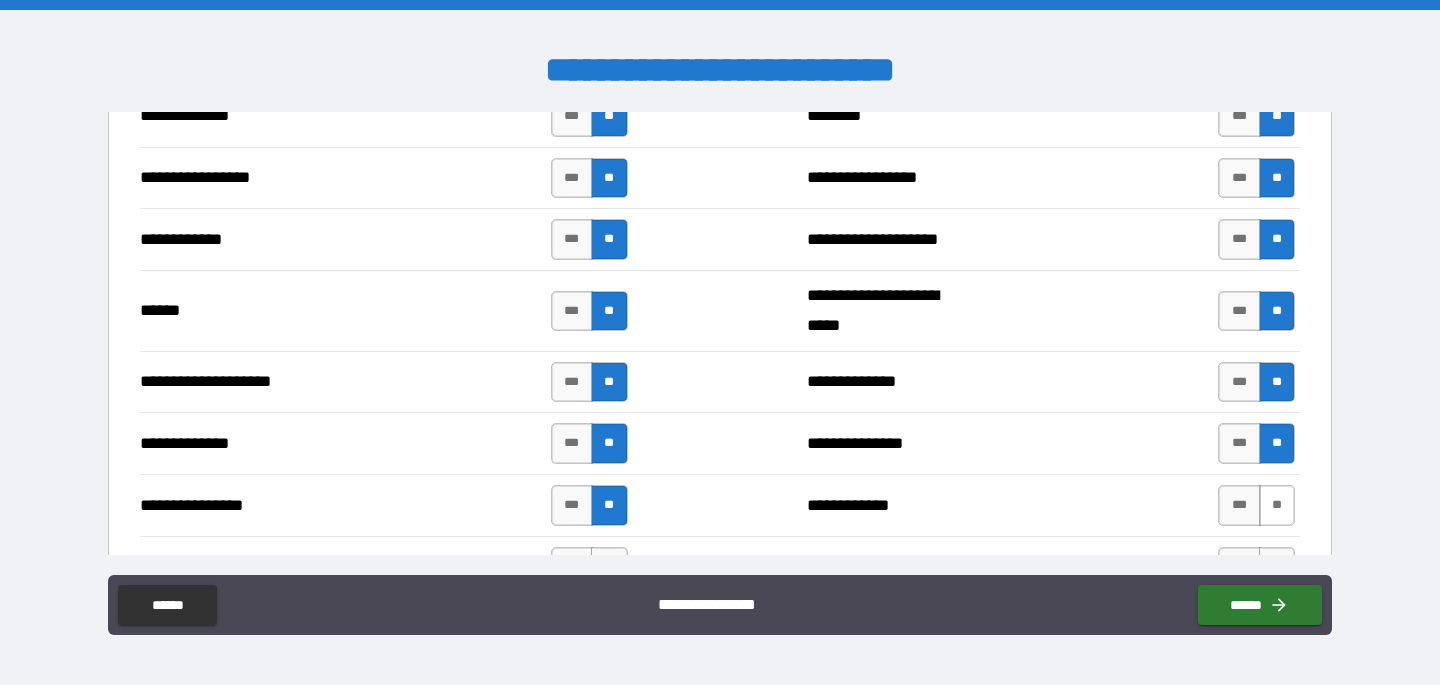 click on "**" at bounding box center [1277, 505] 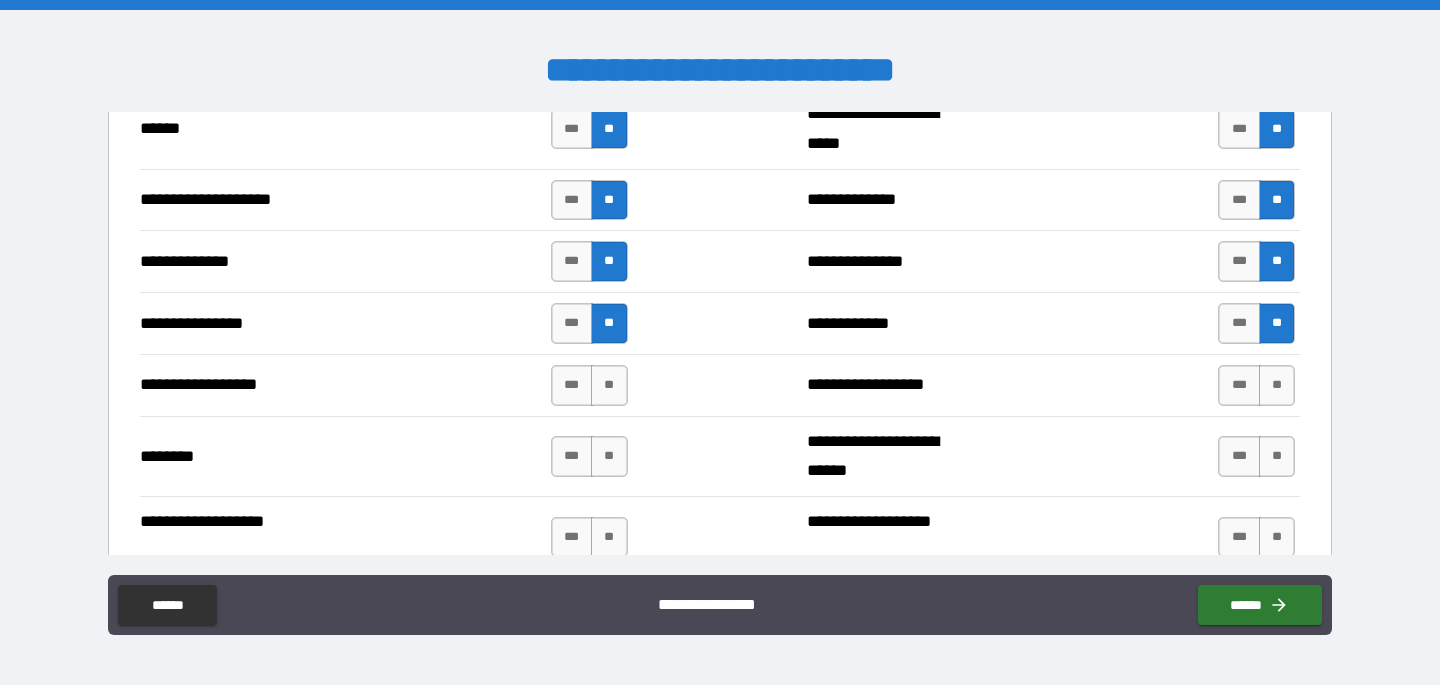scroll, scrollTop: 3105, scrollLeft: 0, axis: vertical 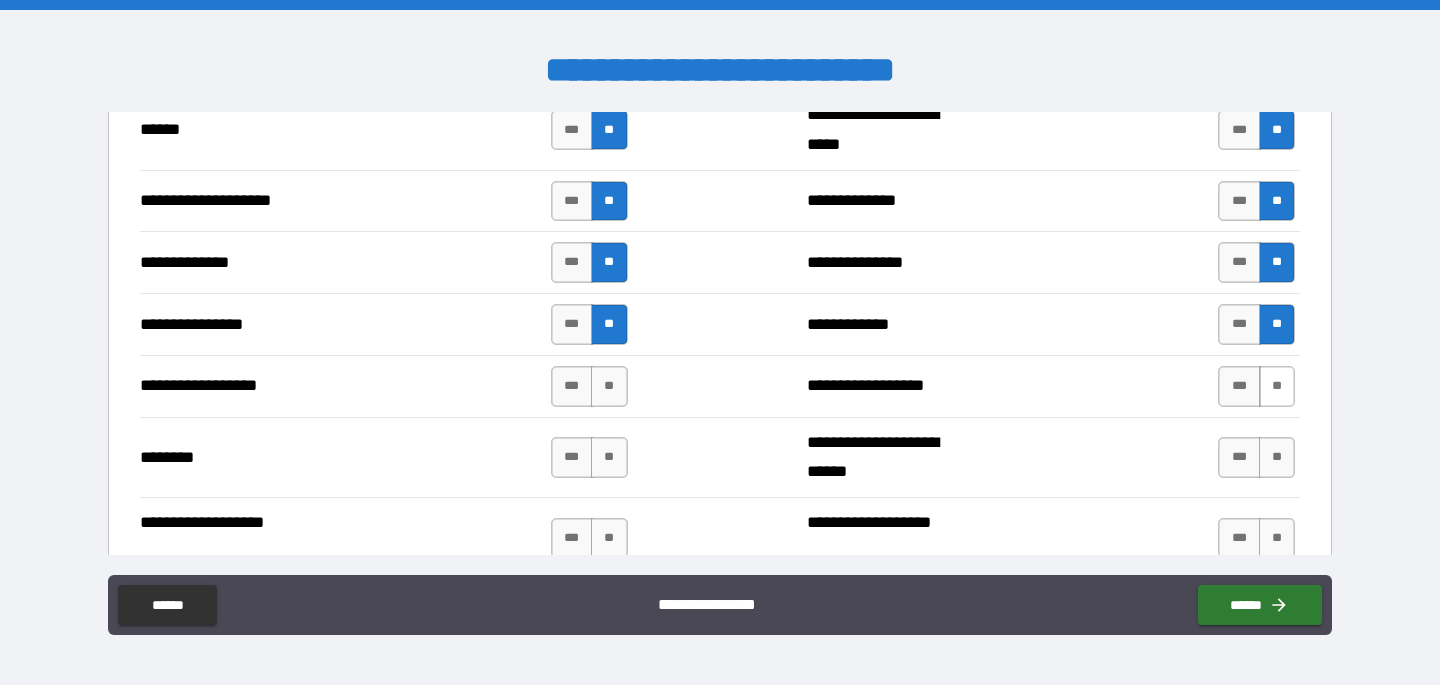 click on "**" at bounding box center [1277, 386] 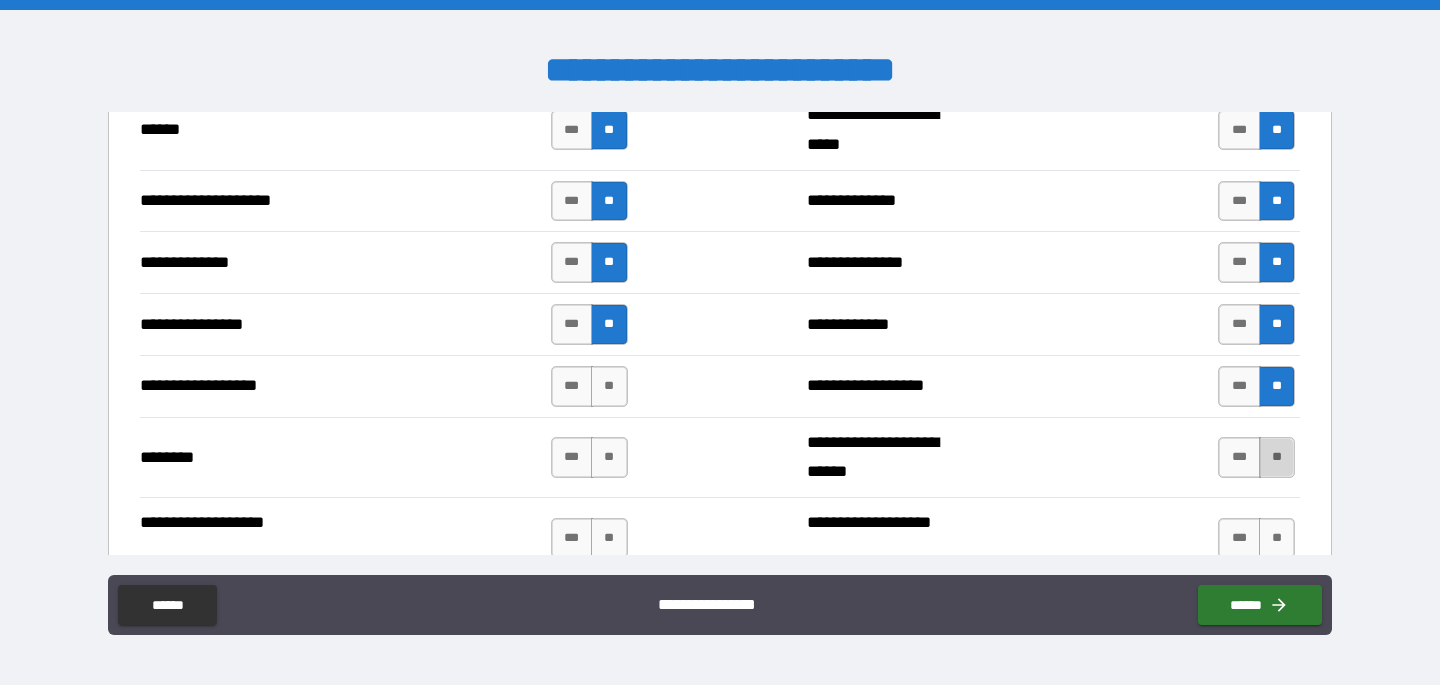 click on "**" at bounding box center (1277, 457) 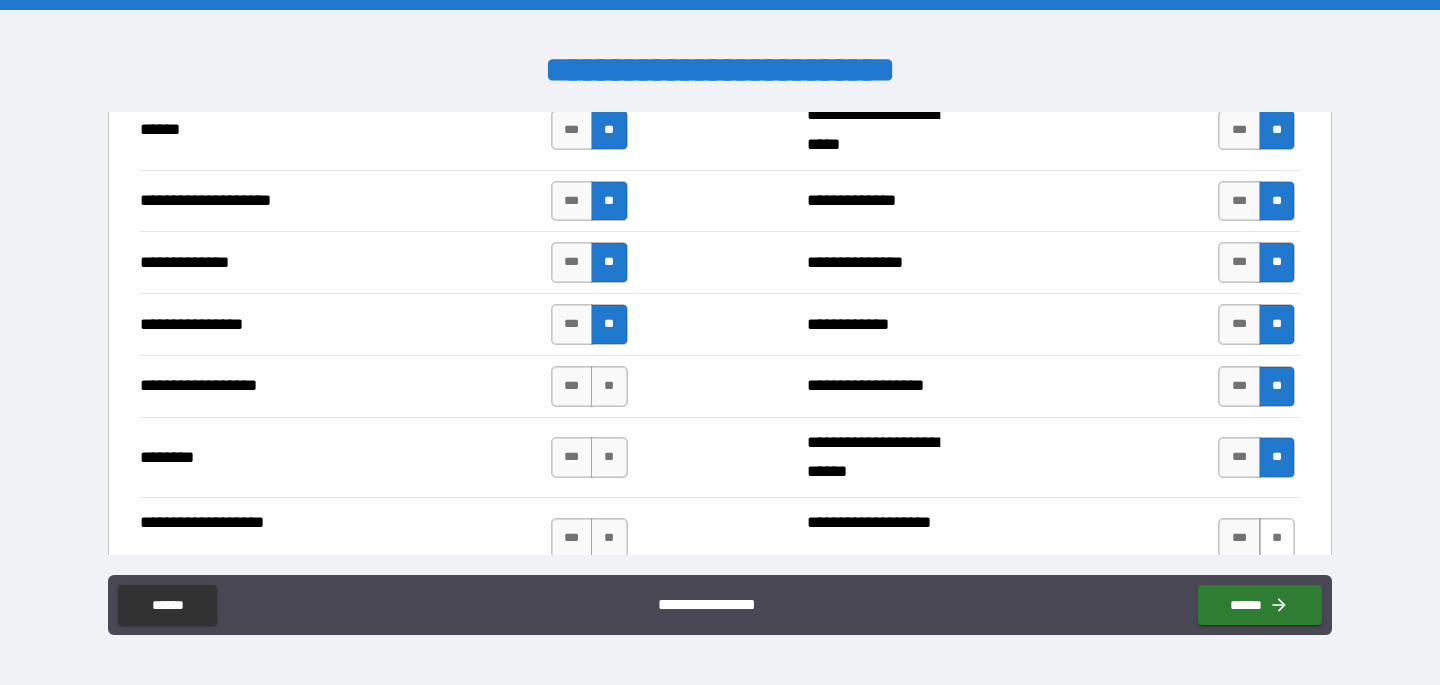 click on "**" at bounding box center [1277, 538] 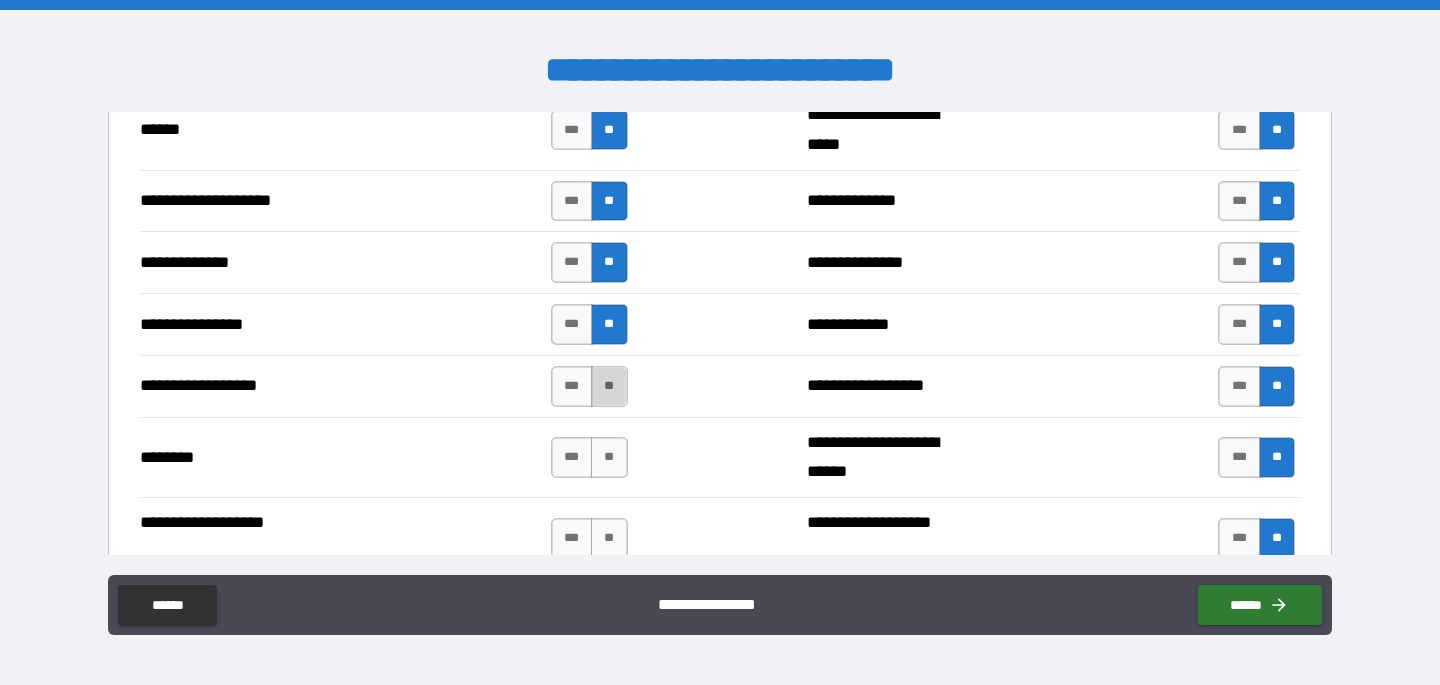 click on "**" at bounding box center [609, 386] 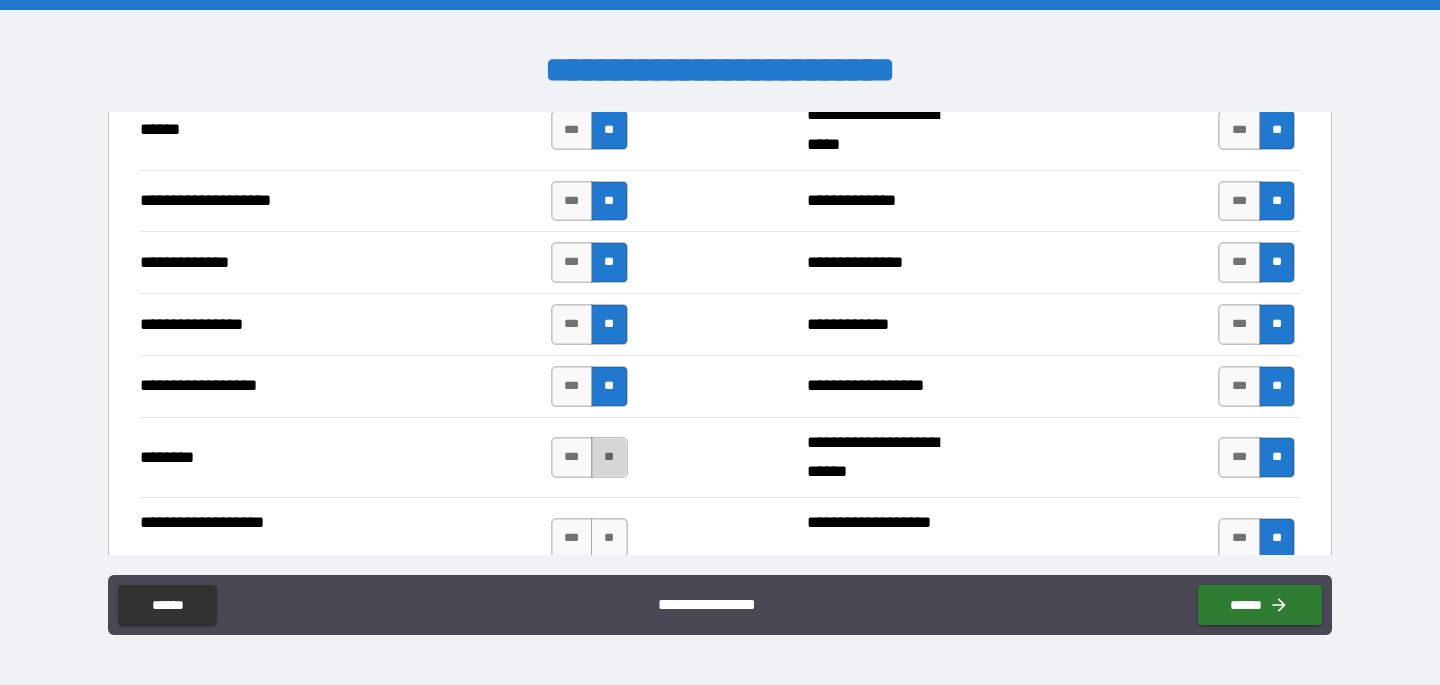 click on "**" at bounding box center (609, 457) 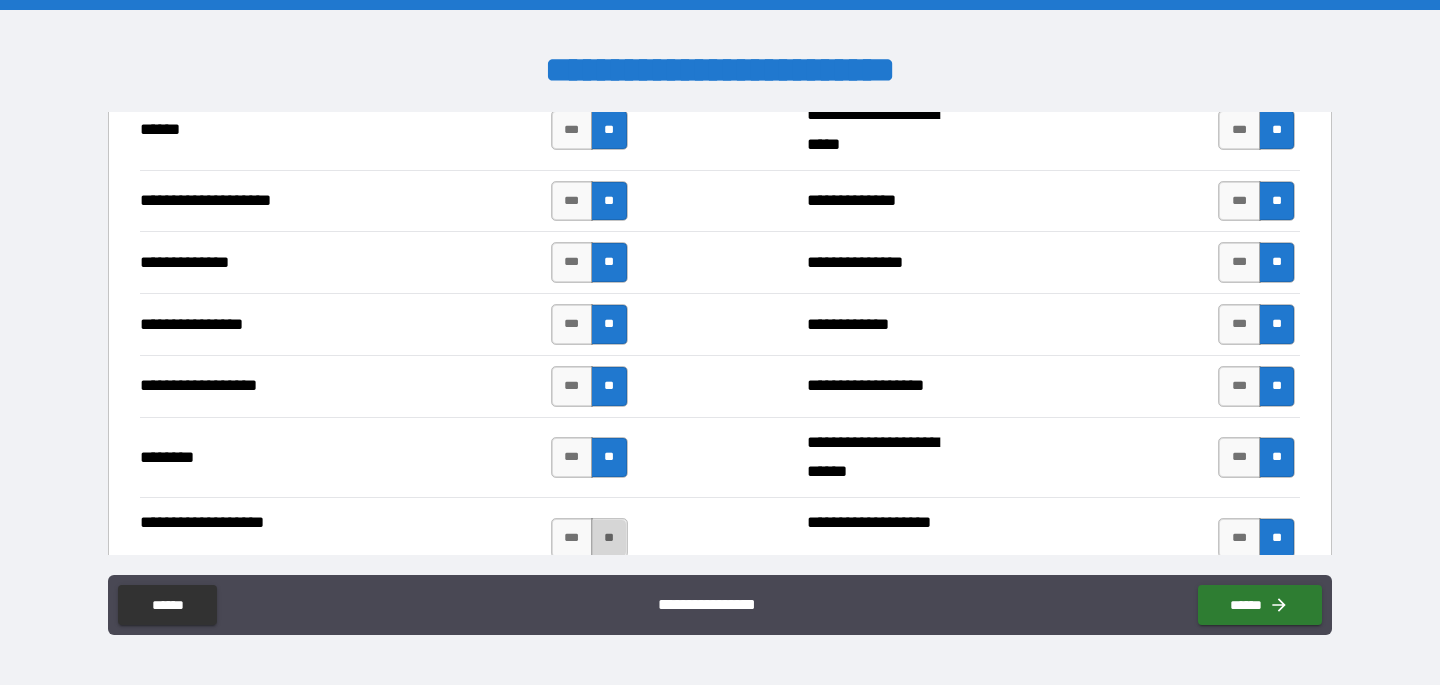 click on "**" at bounding box center [609, 538] 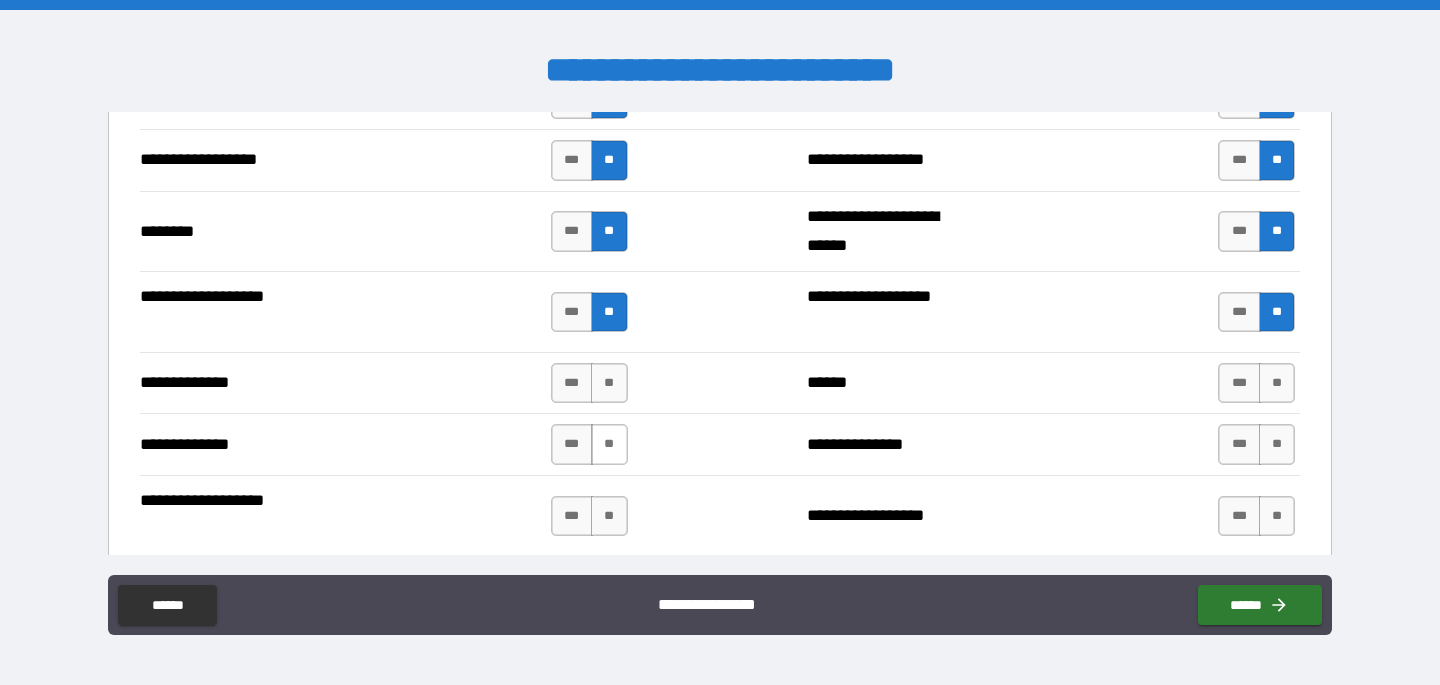 scroll, scrollTop: 3334, scrollLeft: 0, axis: vertical 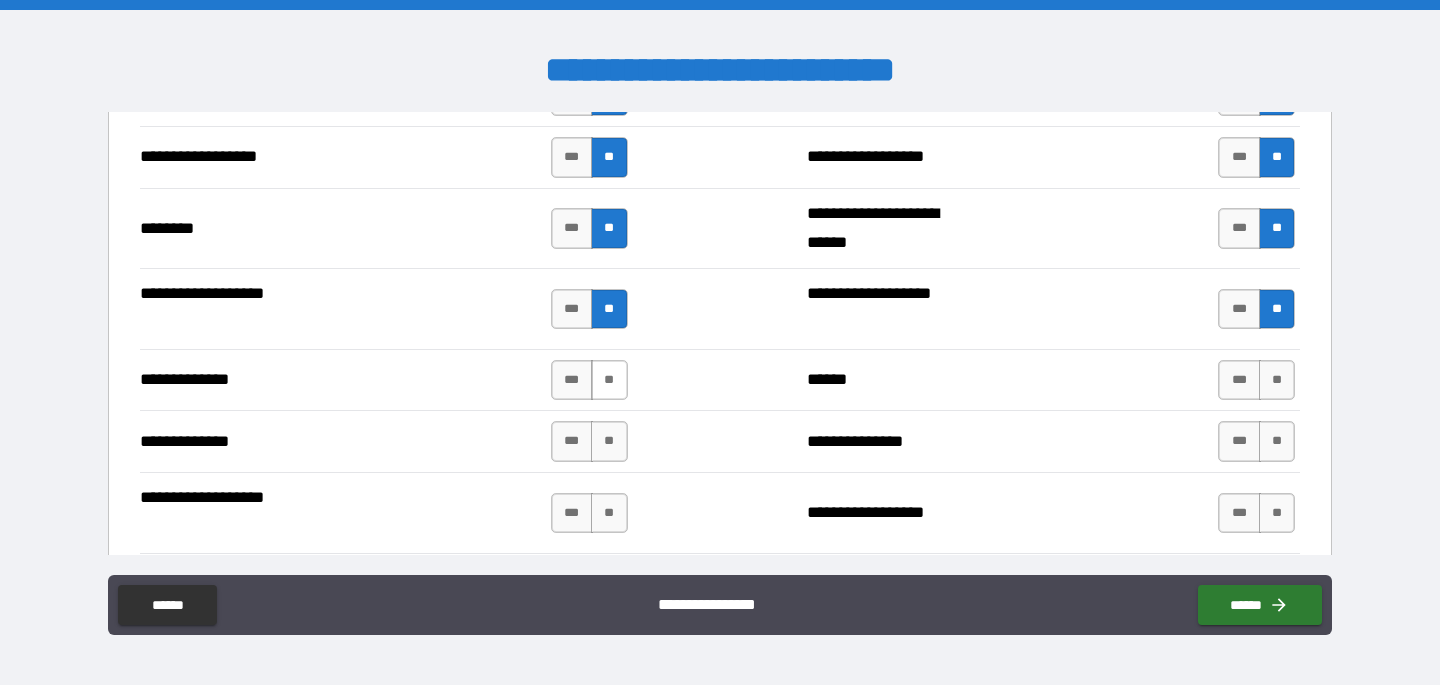 click on "**" at bounding box center (609, 380) 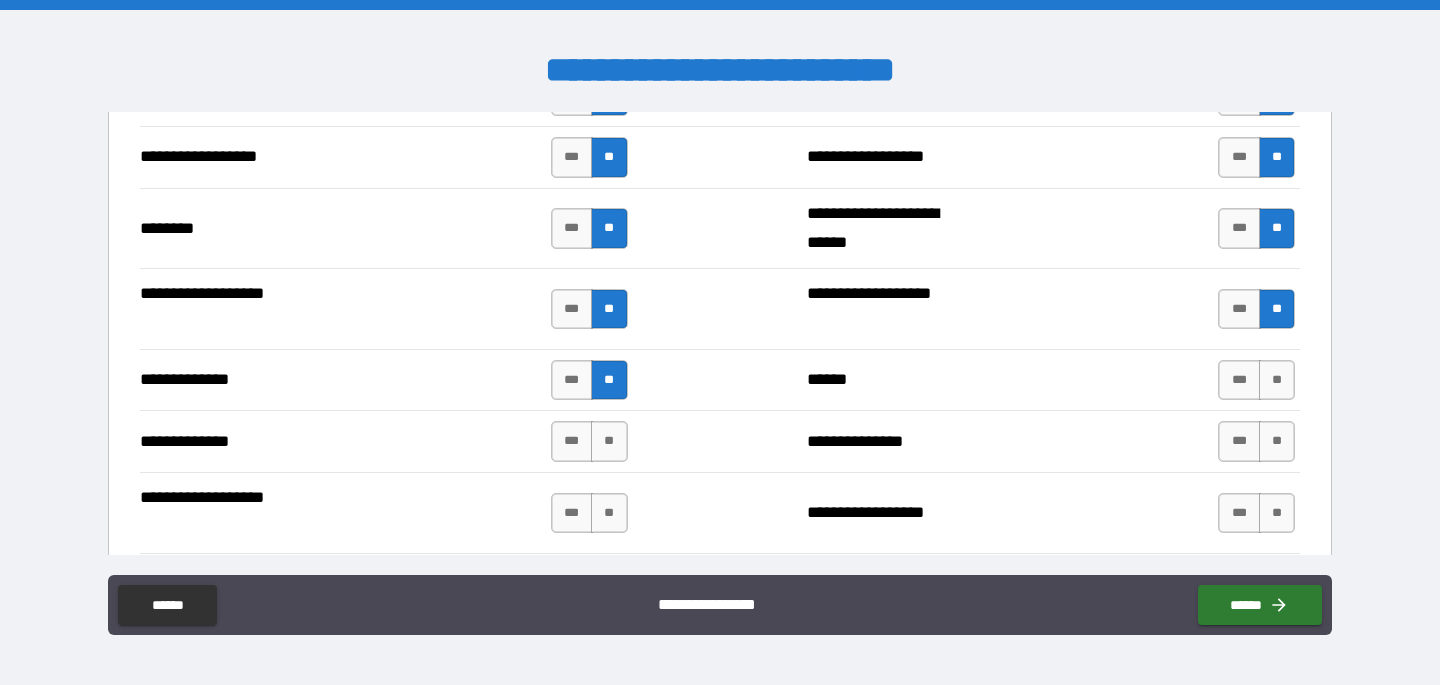 click on "*** **" at bounding box center [589, 441] 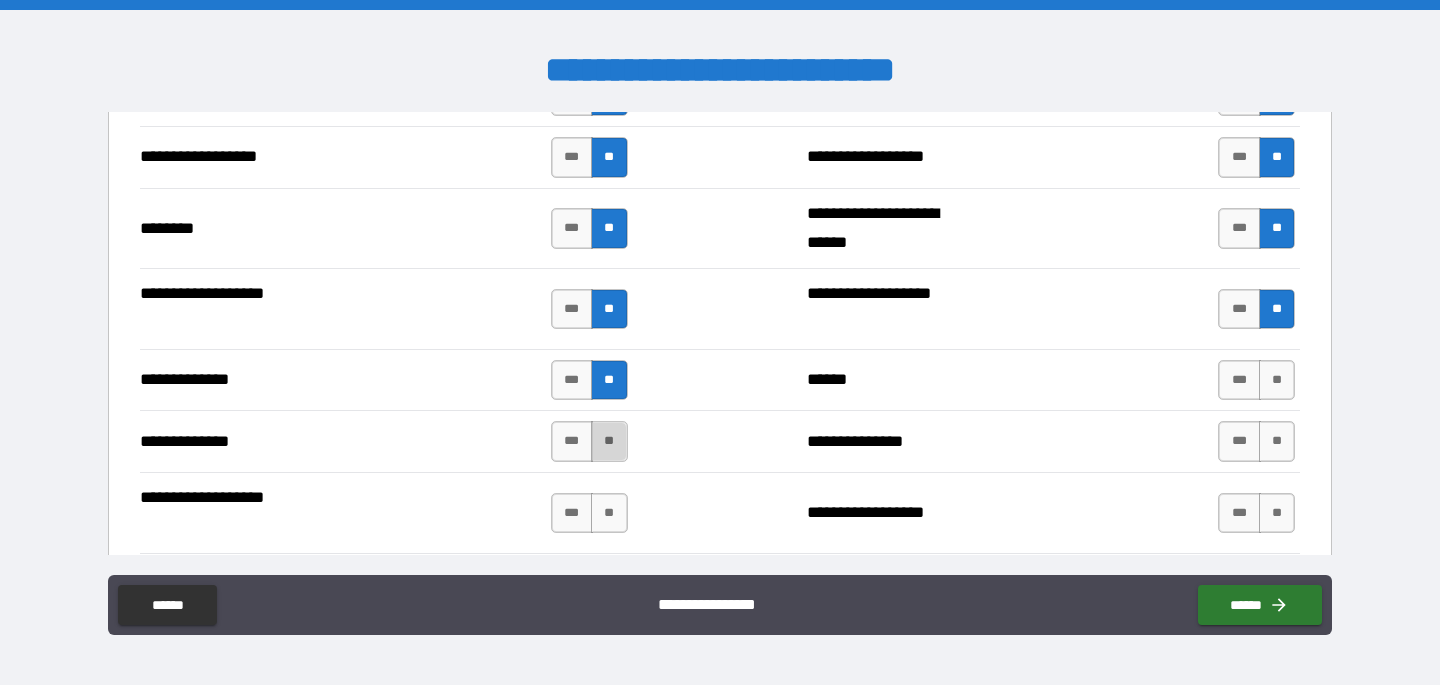 click on "**" at bounding box center [609, 441] 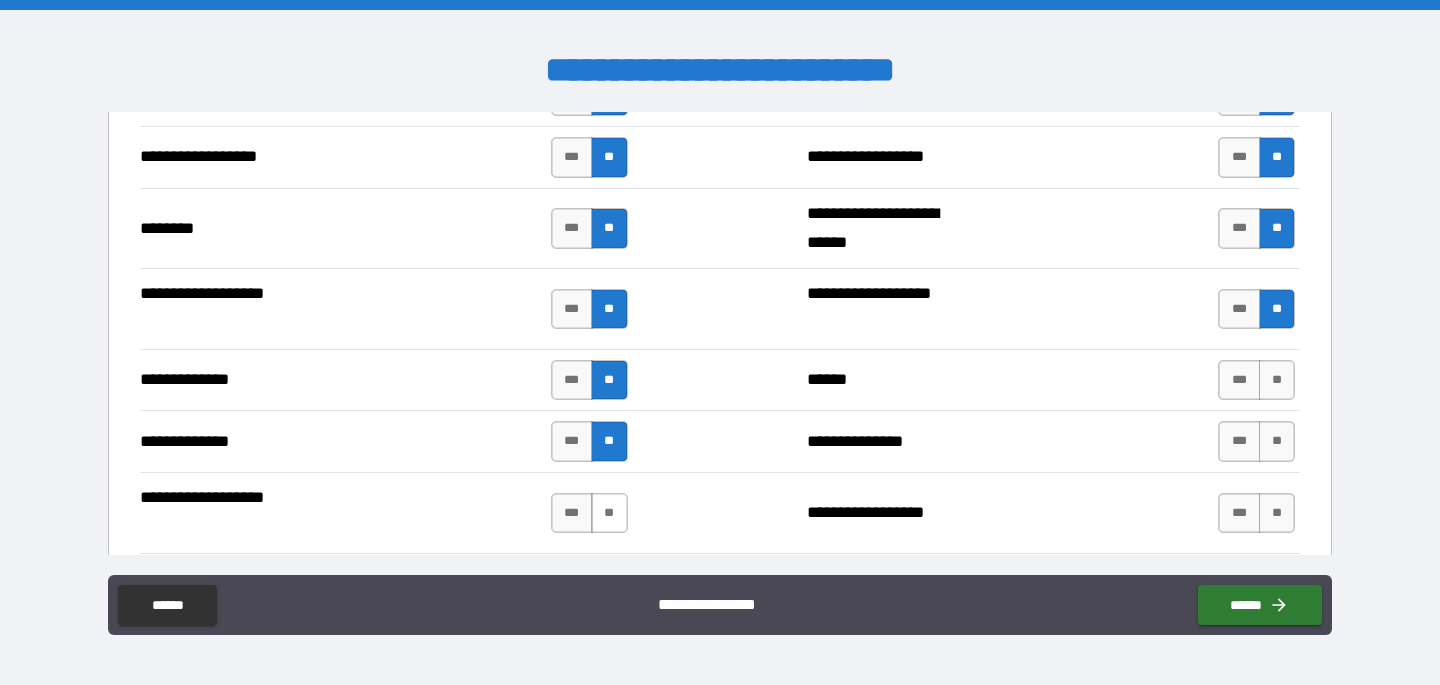 click on "**" at bounding box center [609, 513] 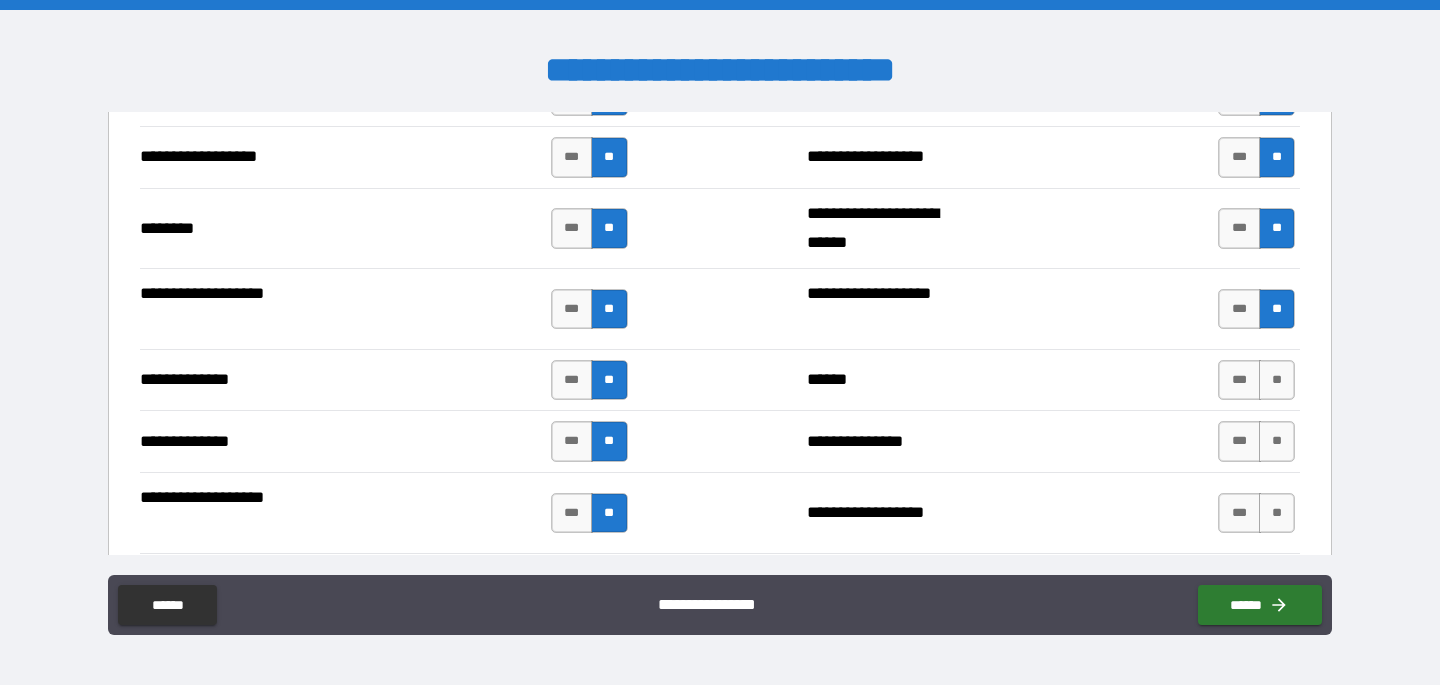click on "*** **" at bounding box center [1259, 380] 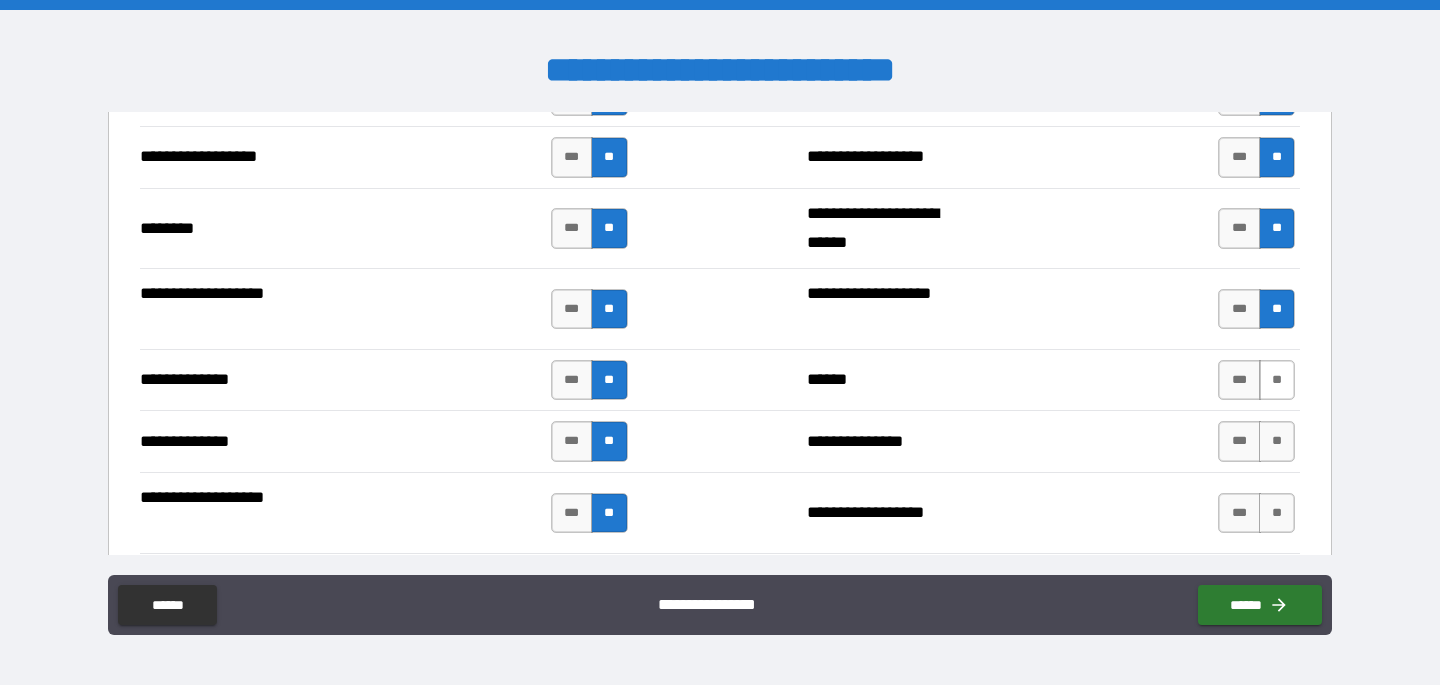 click on "**" at bounding box center (1277, 380) 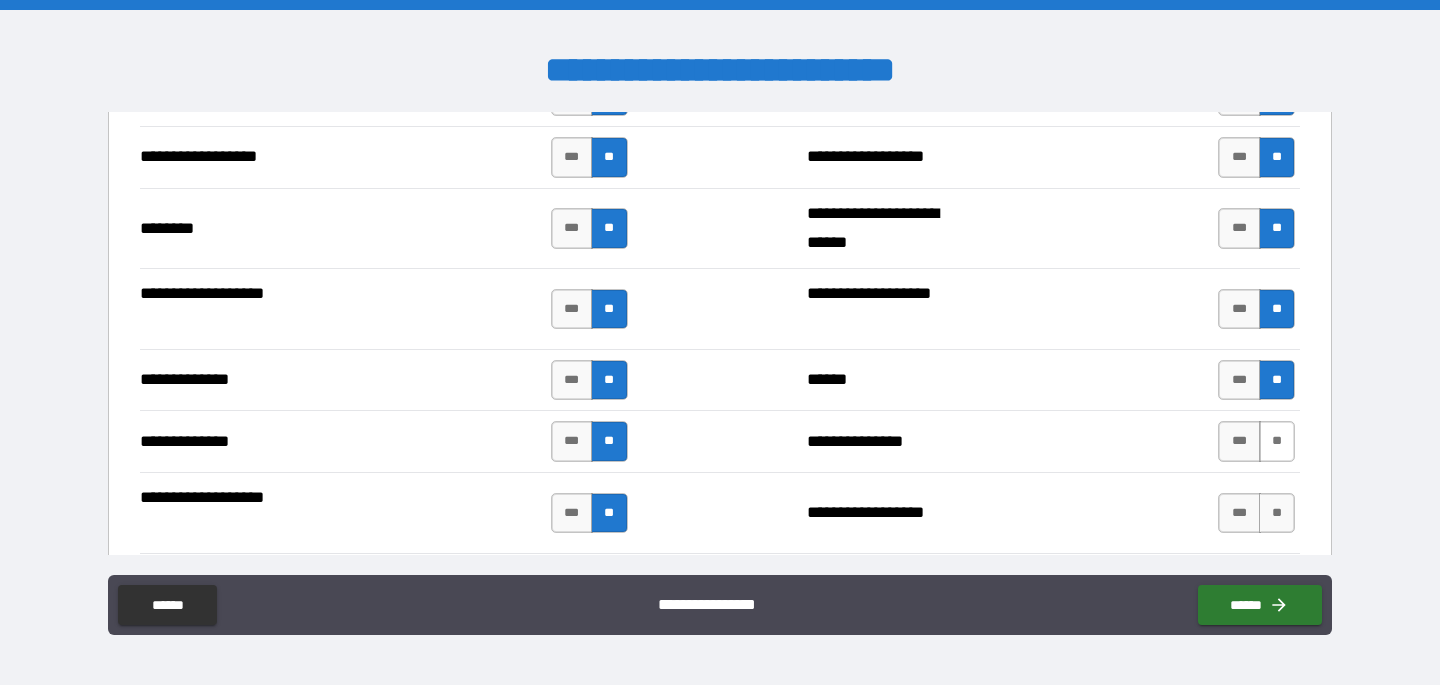 click on "**" at bounding box center (1277, 441) 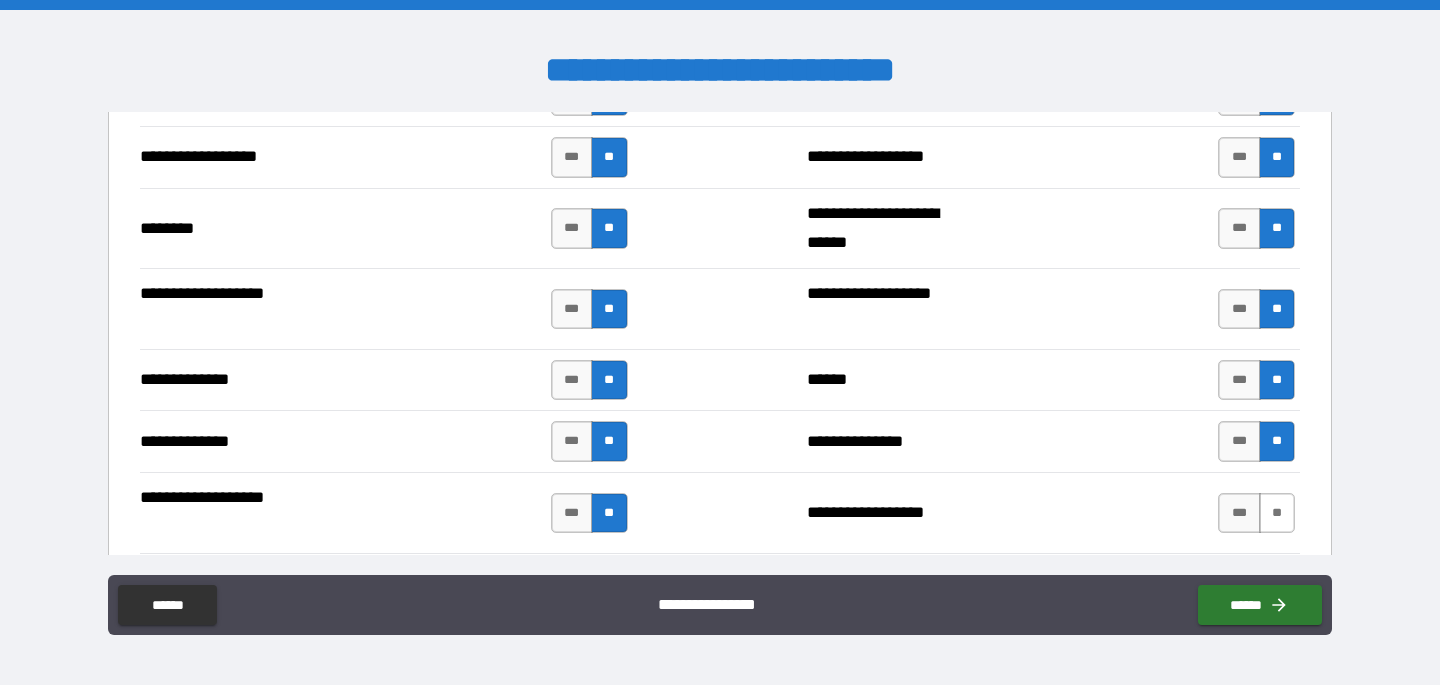 click on "**" at bounding box center [1277, 513] 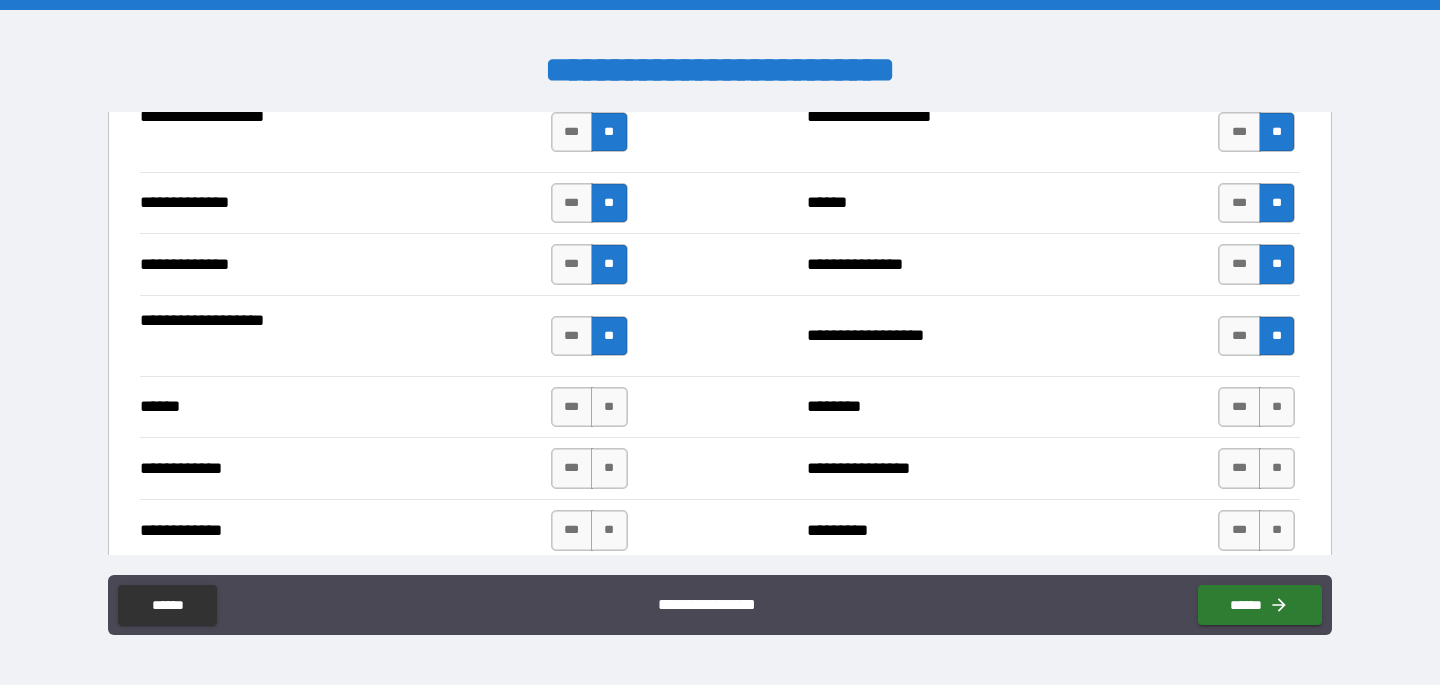scroll, scrollTop: 3513, scrollLeft: 0, axis: vertical 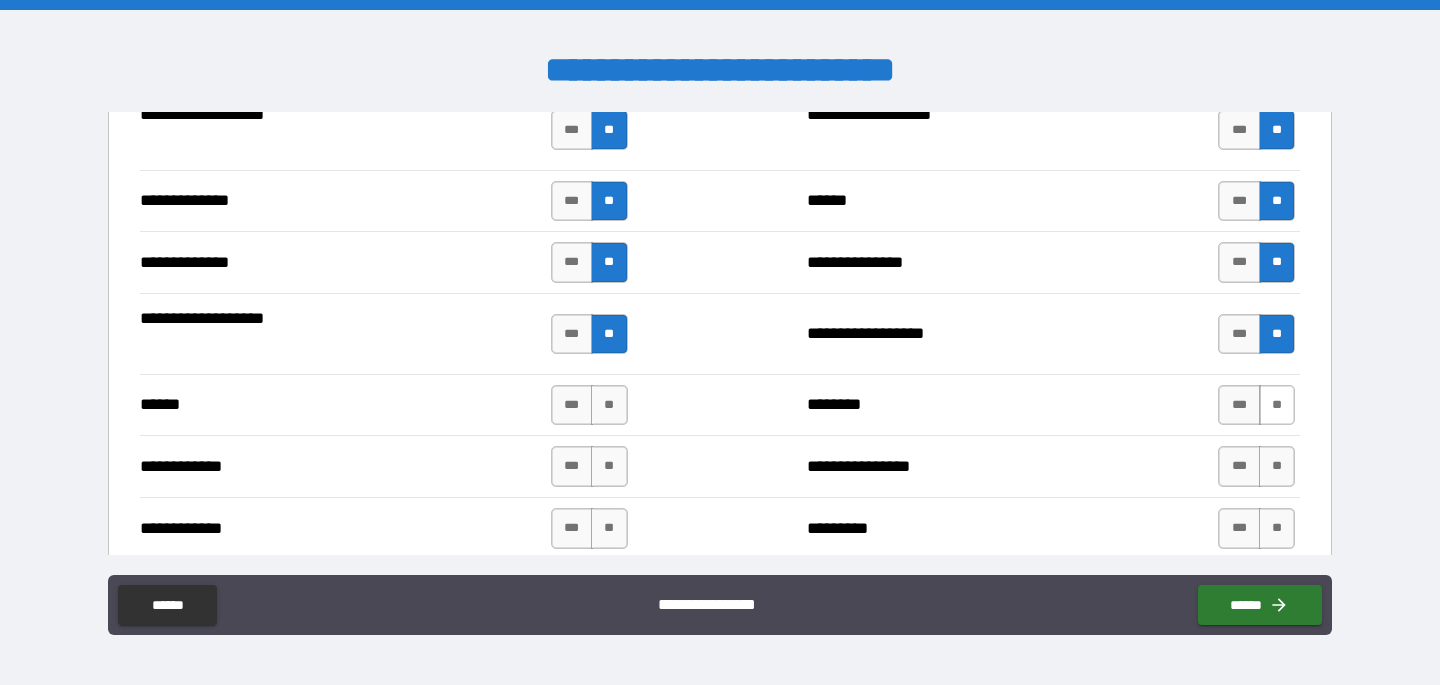 click on "**" at bounding box center [1277, 405] 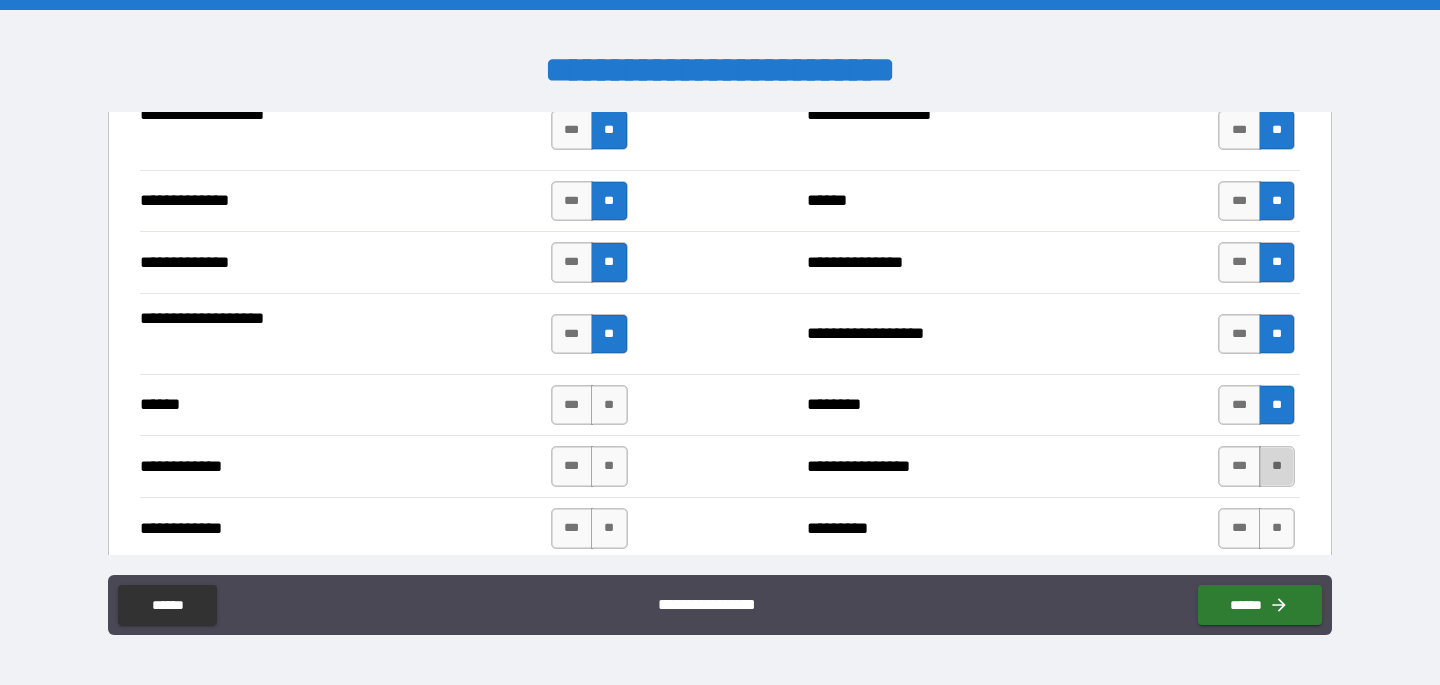 click on "**" at bounding box center [1277, 466] 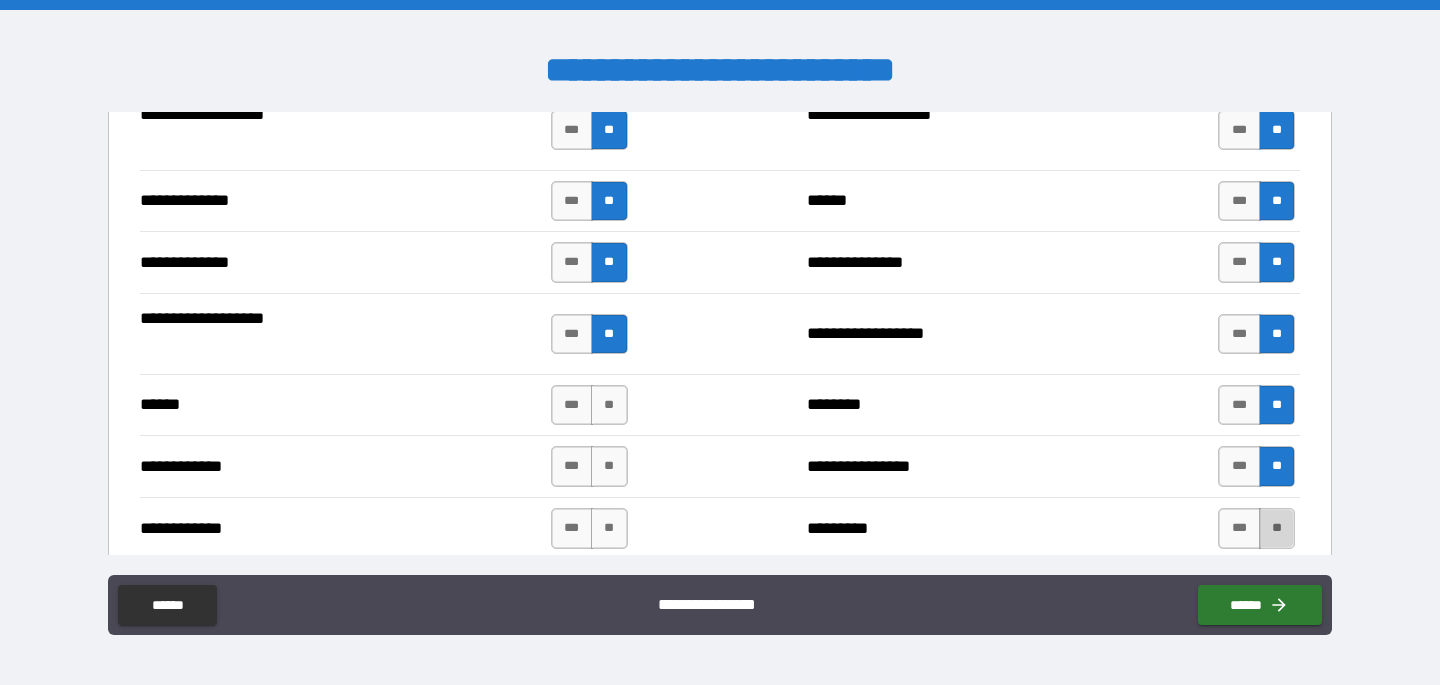 click on "**" at bounding box center (1277, 528) 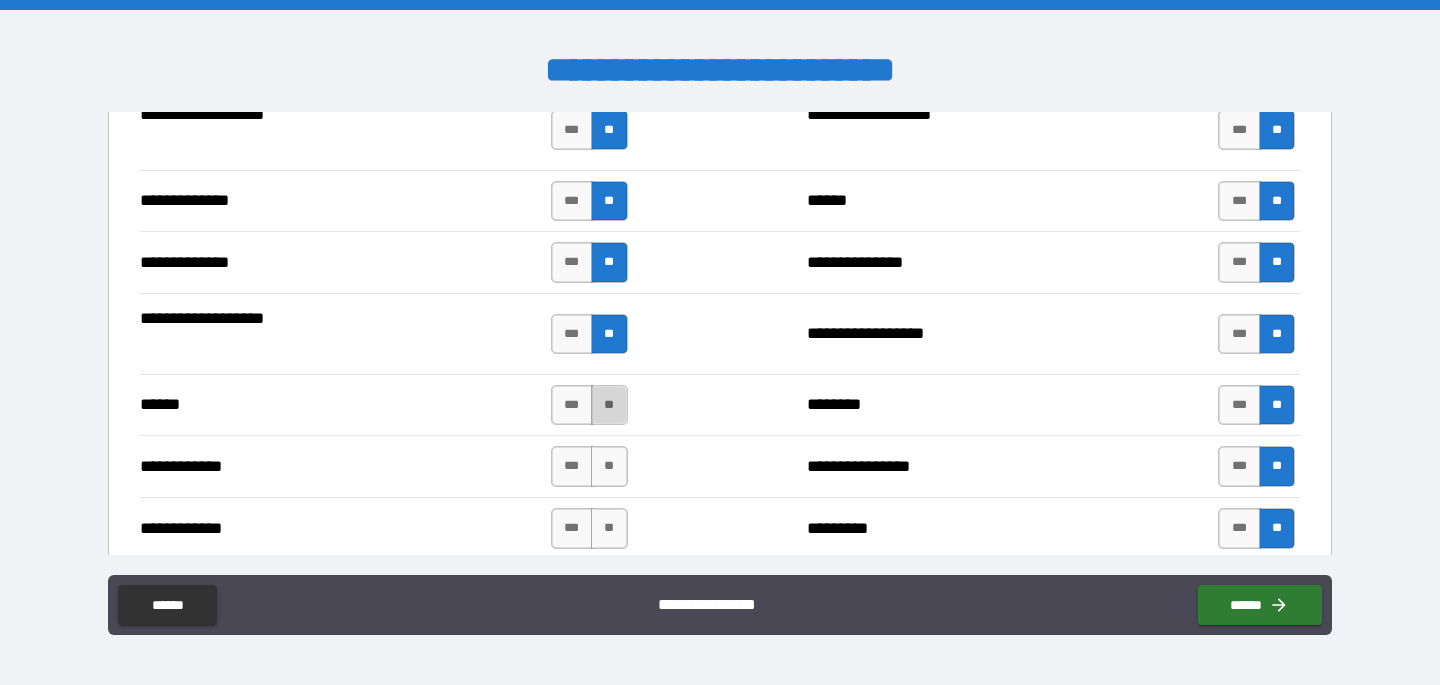 click on "**" at bounding box center [609, 405] 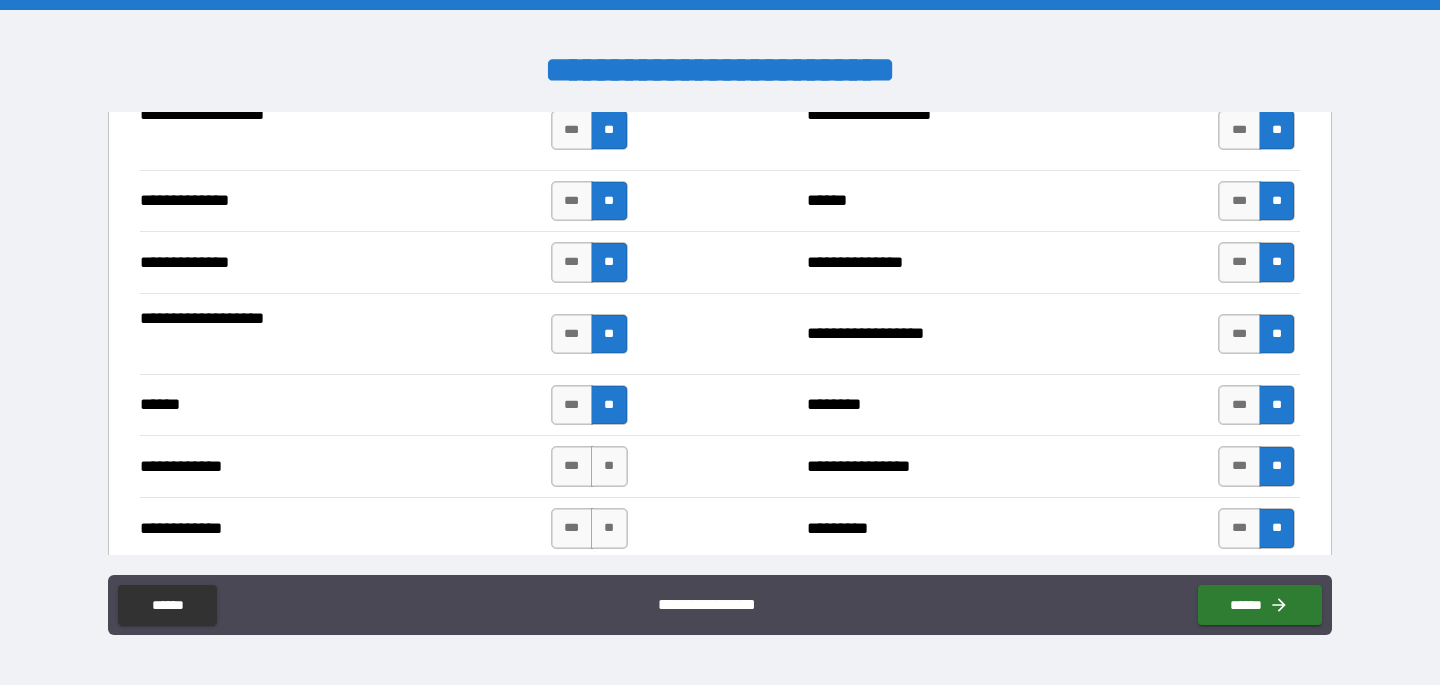 click on "*** **" at bounding box center (589, 466) 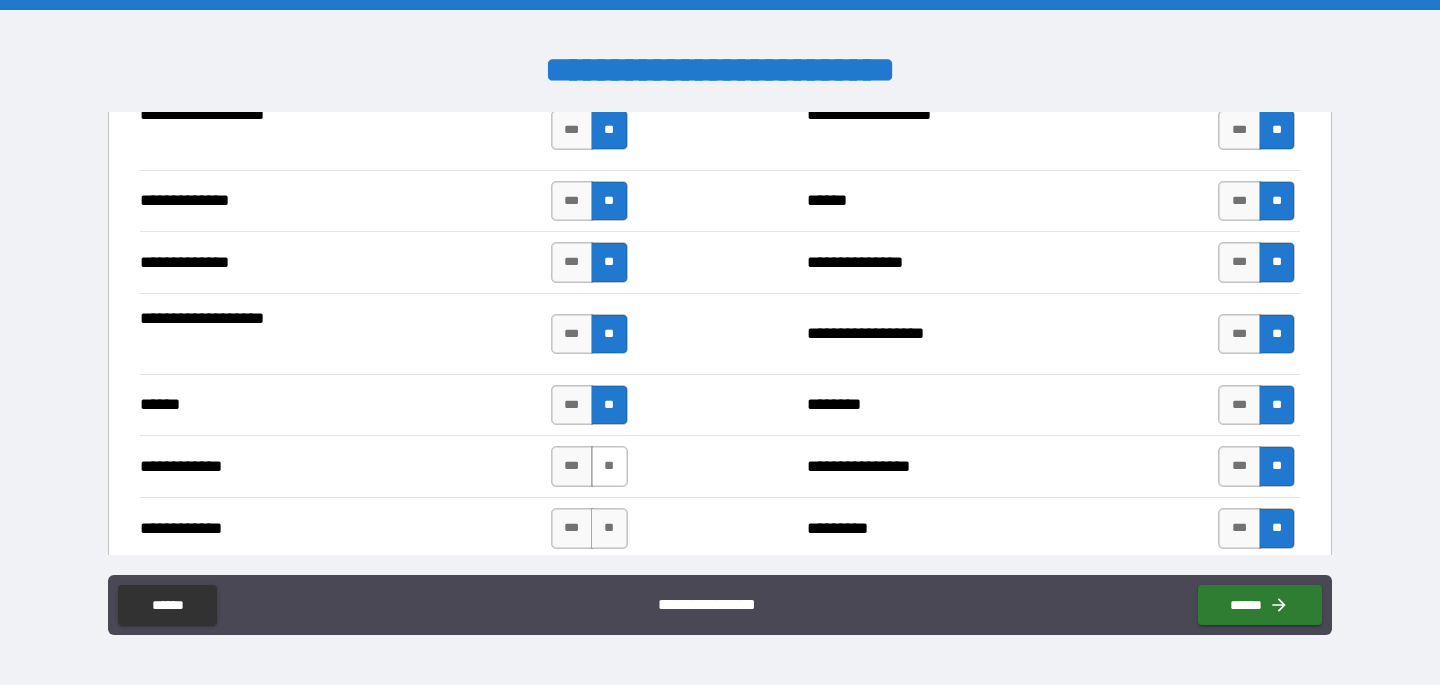 click on "**" at bounding box center (609, 466) 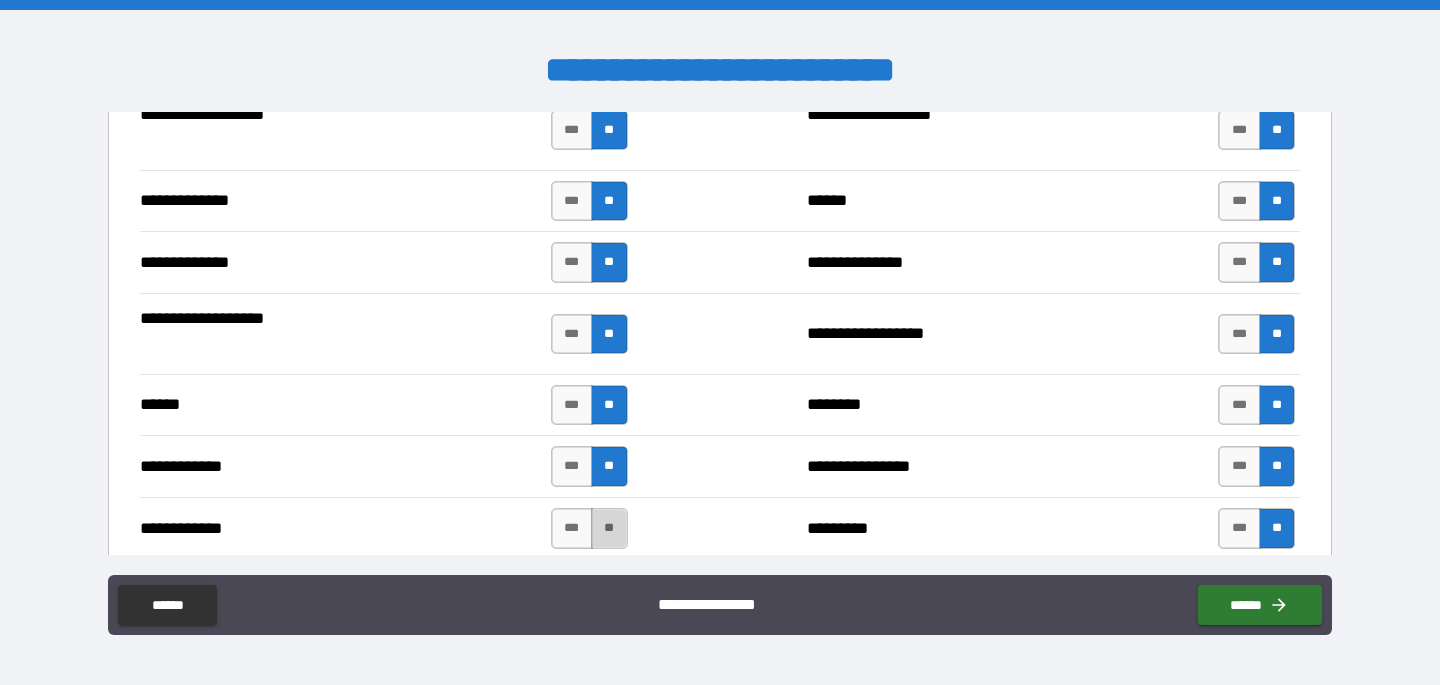 click on "**" at bounding box center [609, 528] 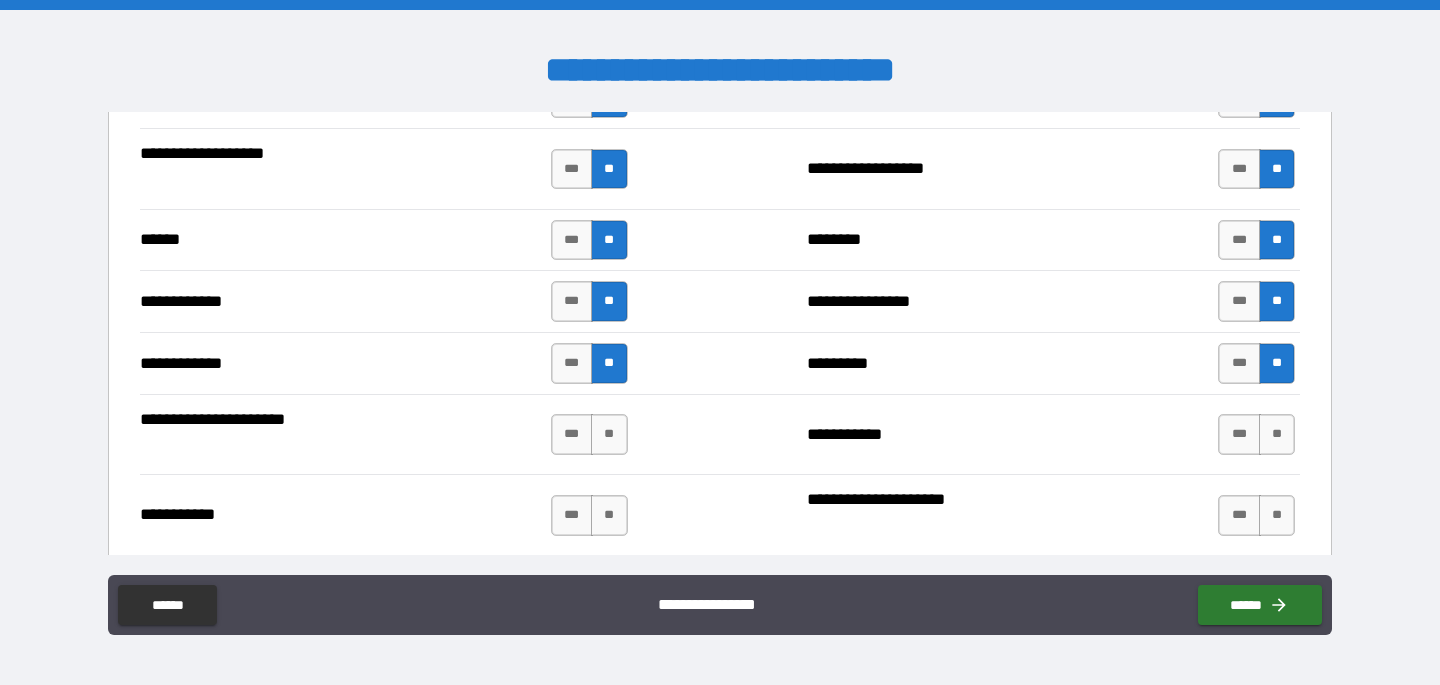 scroll, scrollTop: 3682, scrollLeft: 0, axis: vertical 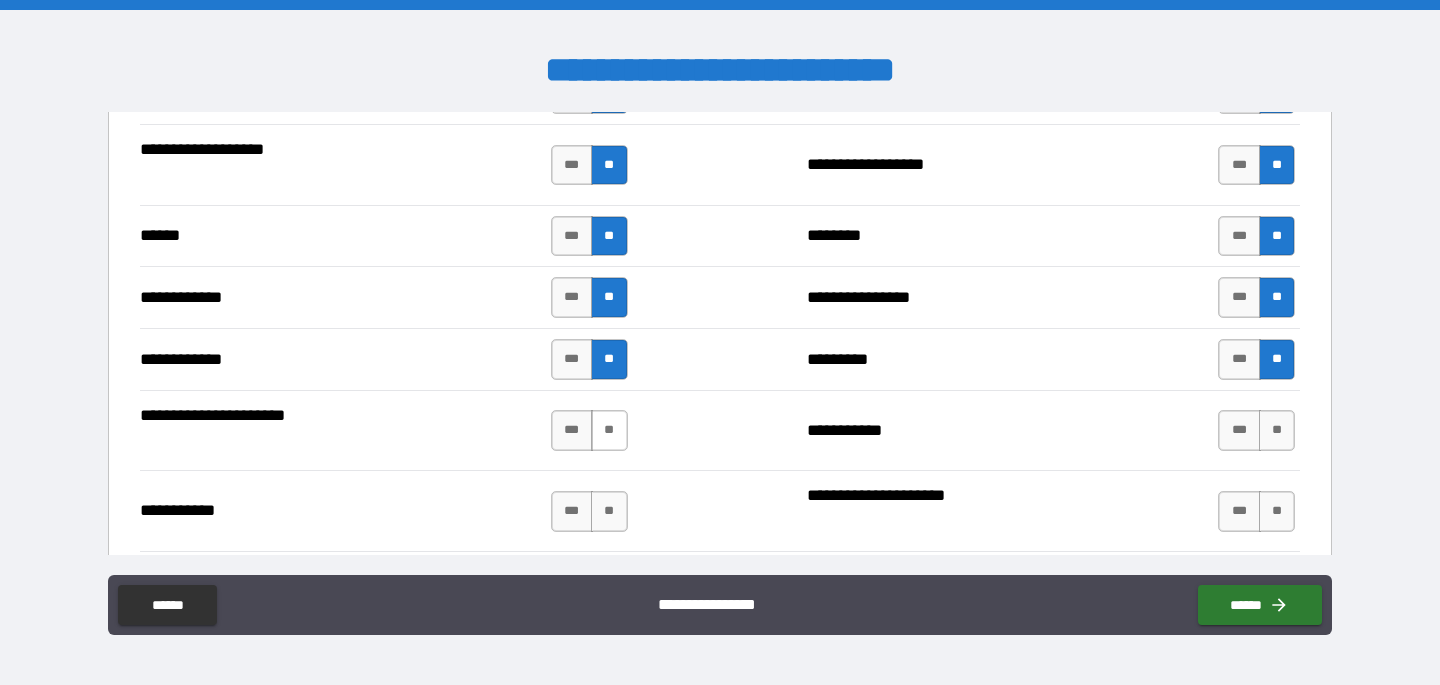 click on "**" at bounding box center [609, 430] 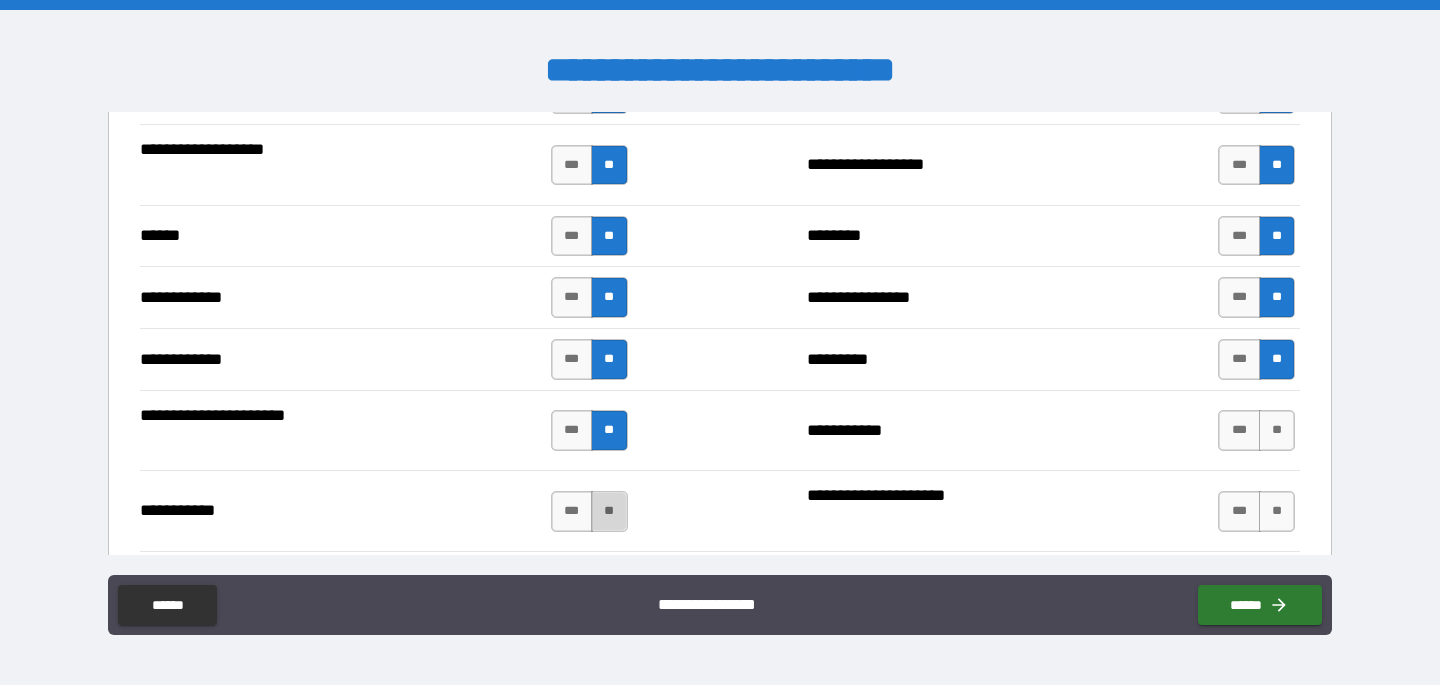 click on "**" at bounding box center (609, 511) 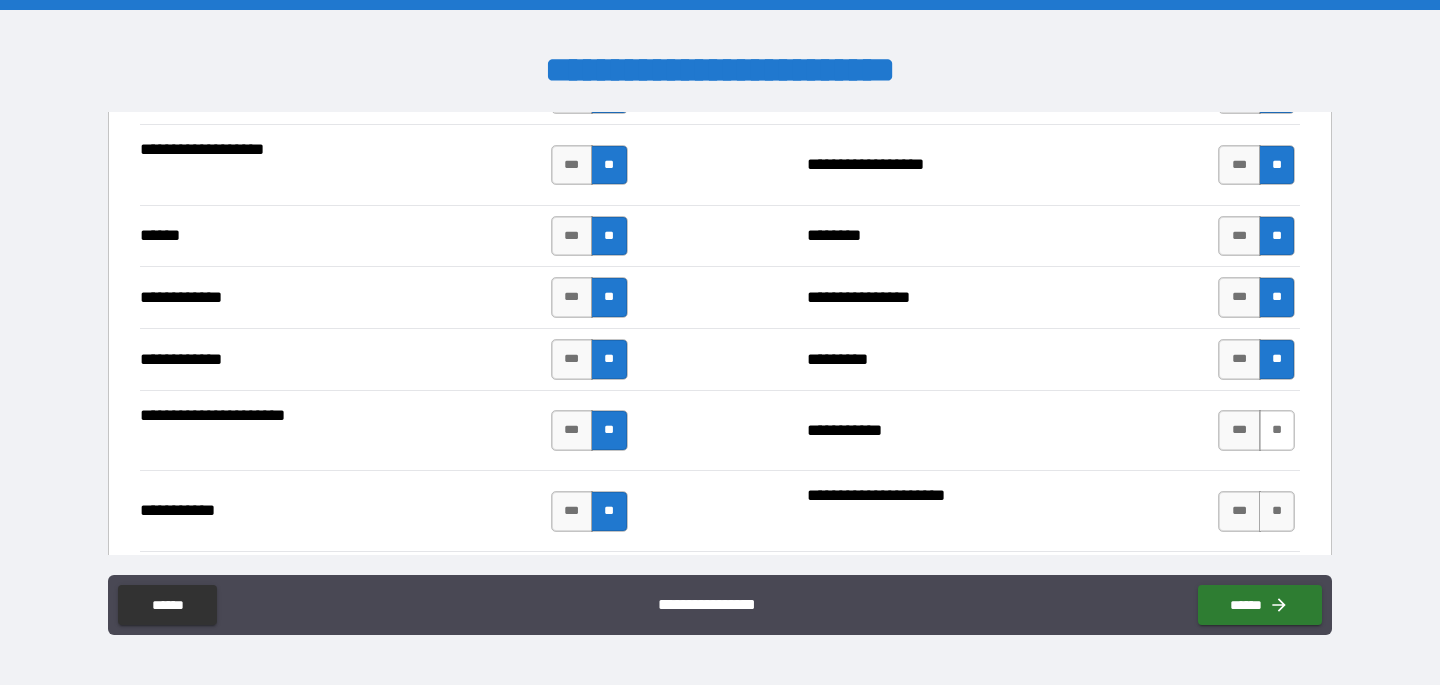 click on "**" at bounding box center [1277, 430] 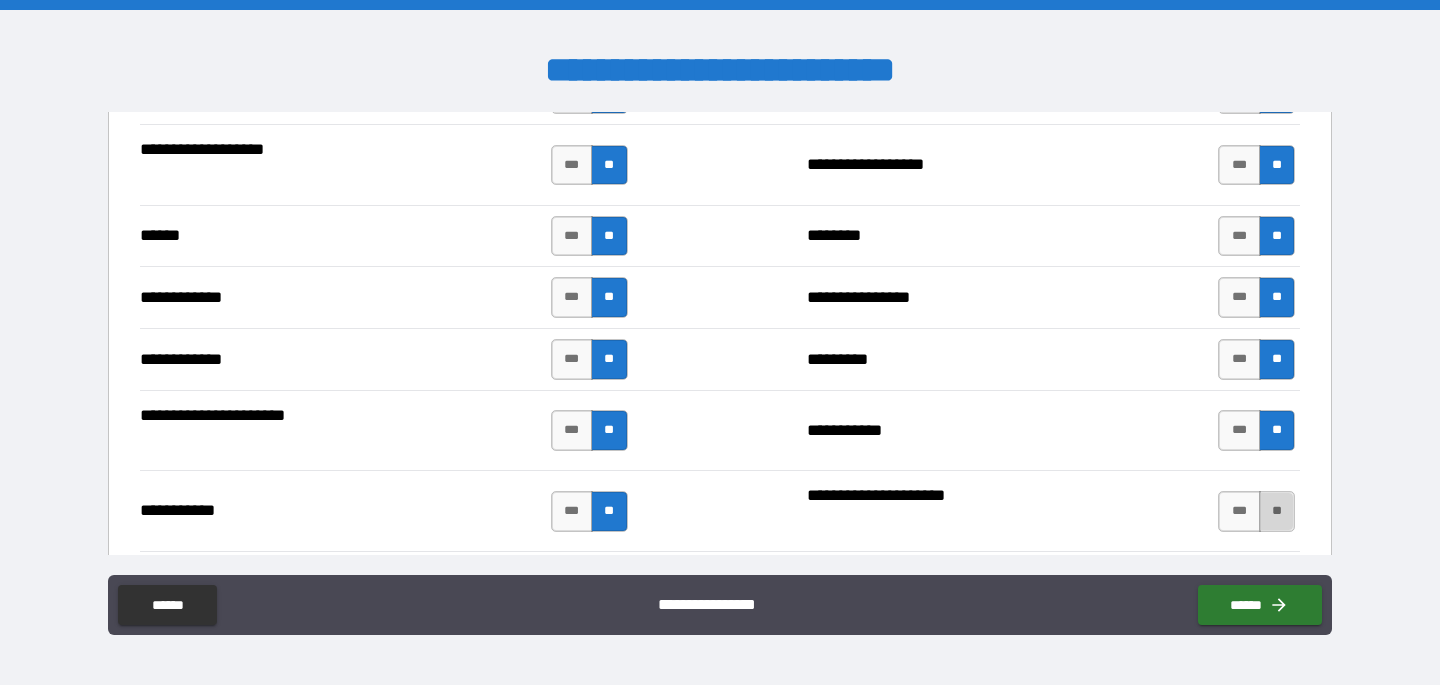 click on "**" at bounding box center [1277, 511] 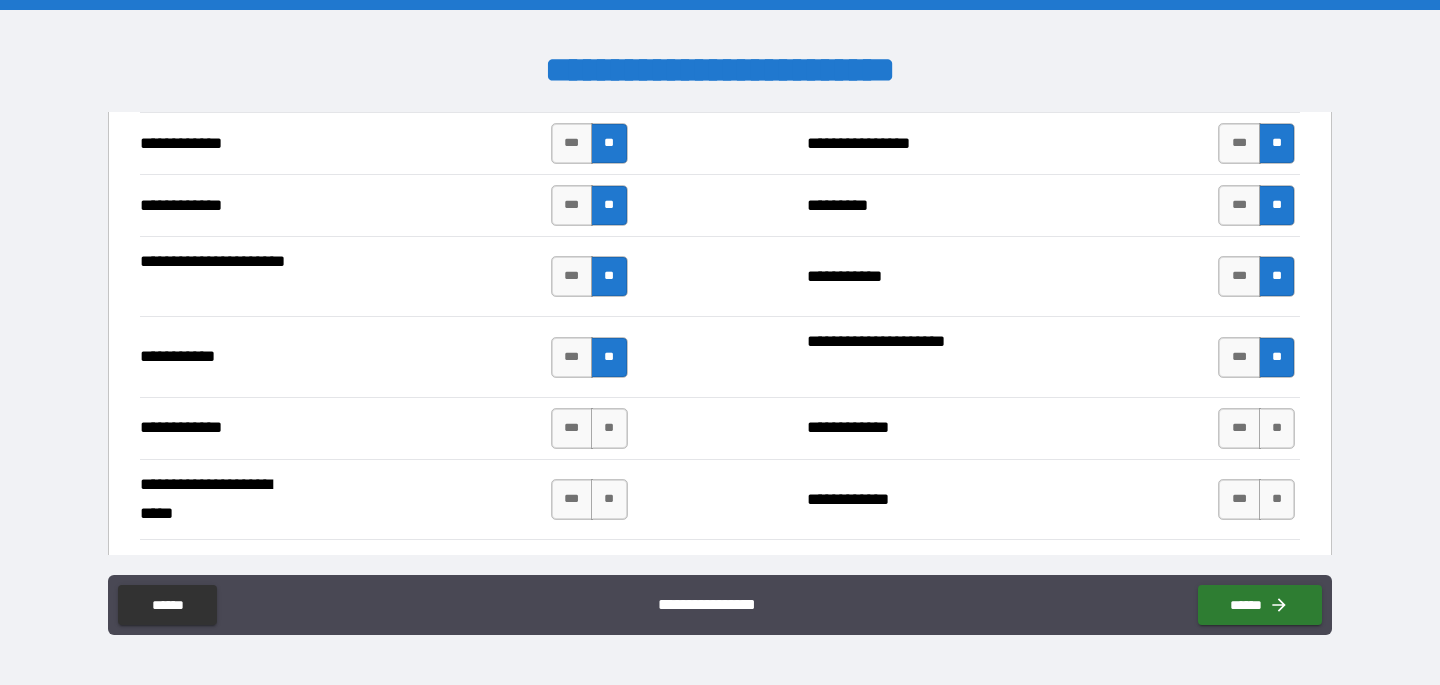 scroll, scrollTop: 3843, scrollLeft: 0, axis: vertical 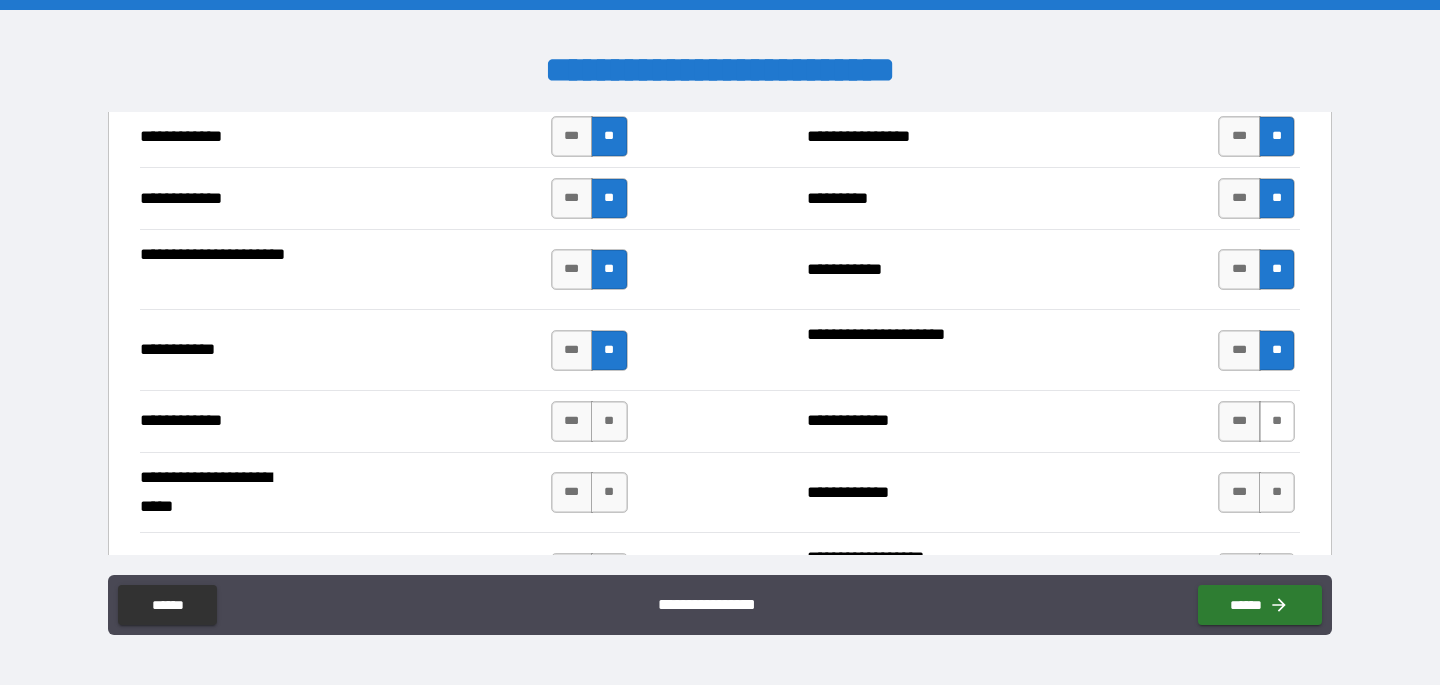 click on "**" at bounding box center (1277, 421) 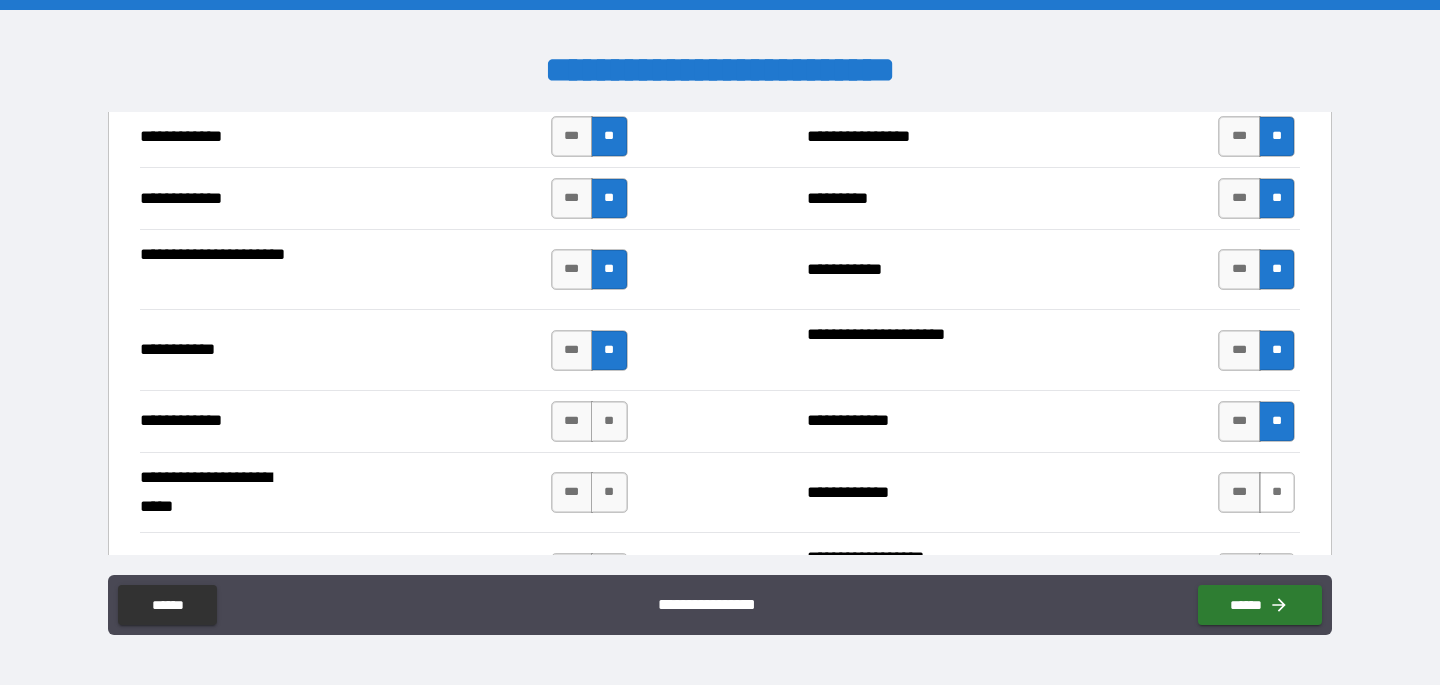 click on "**" at bounding box center (1277, 492) 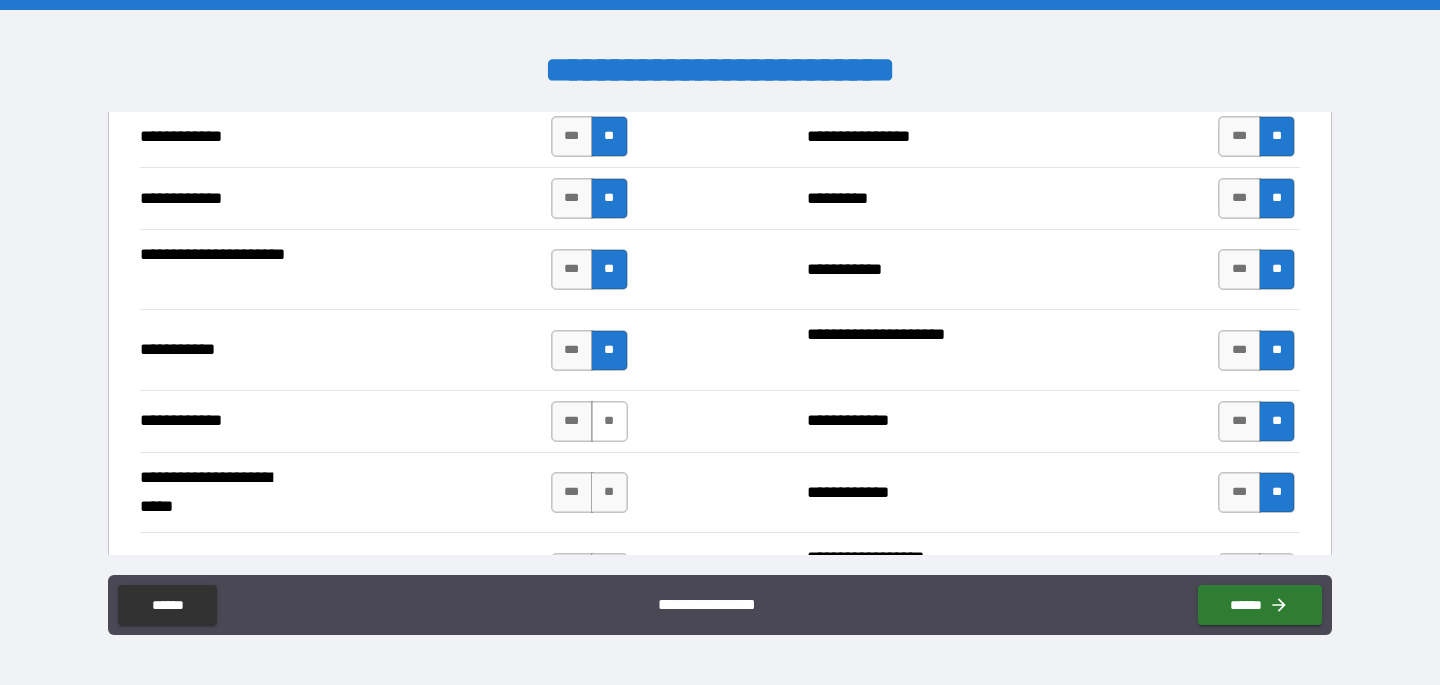 click on "**" at bounding box center [609, 421] 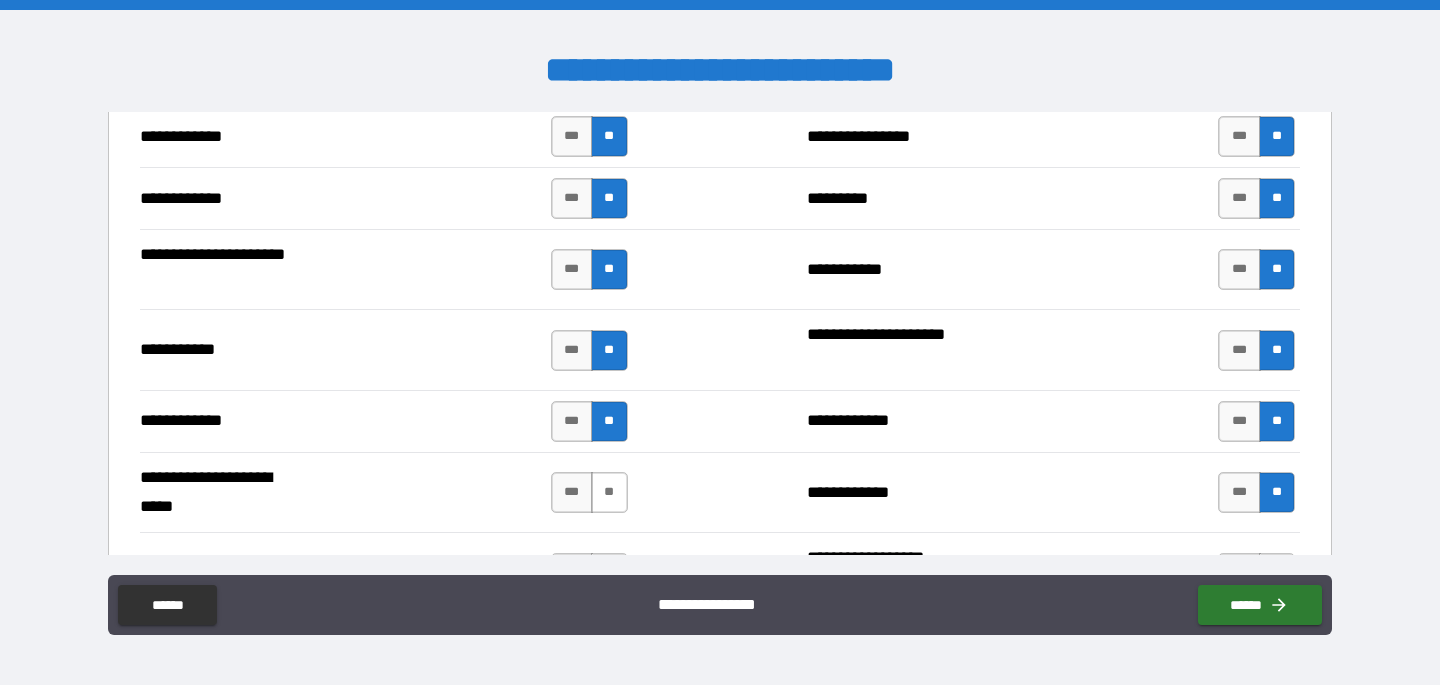 click on "**" at bounding box center (609, 492) 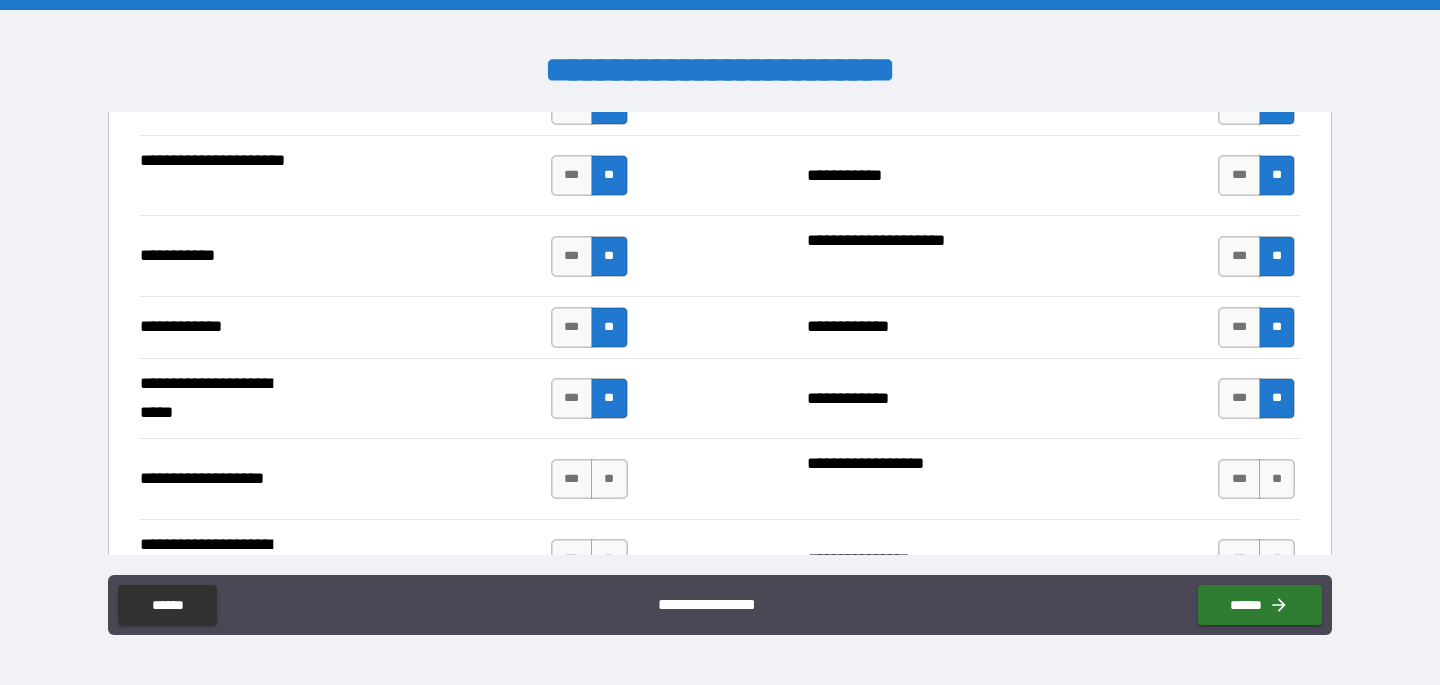 scroll, scrollTop: 3983, scrollLeft: 0, axis: vertical 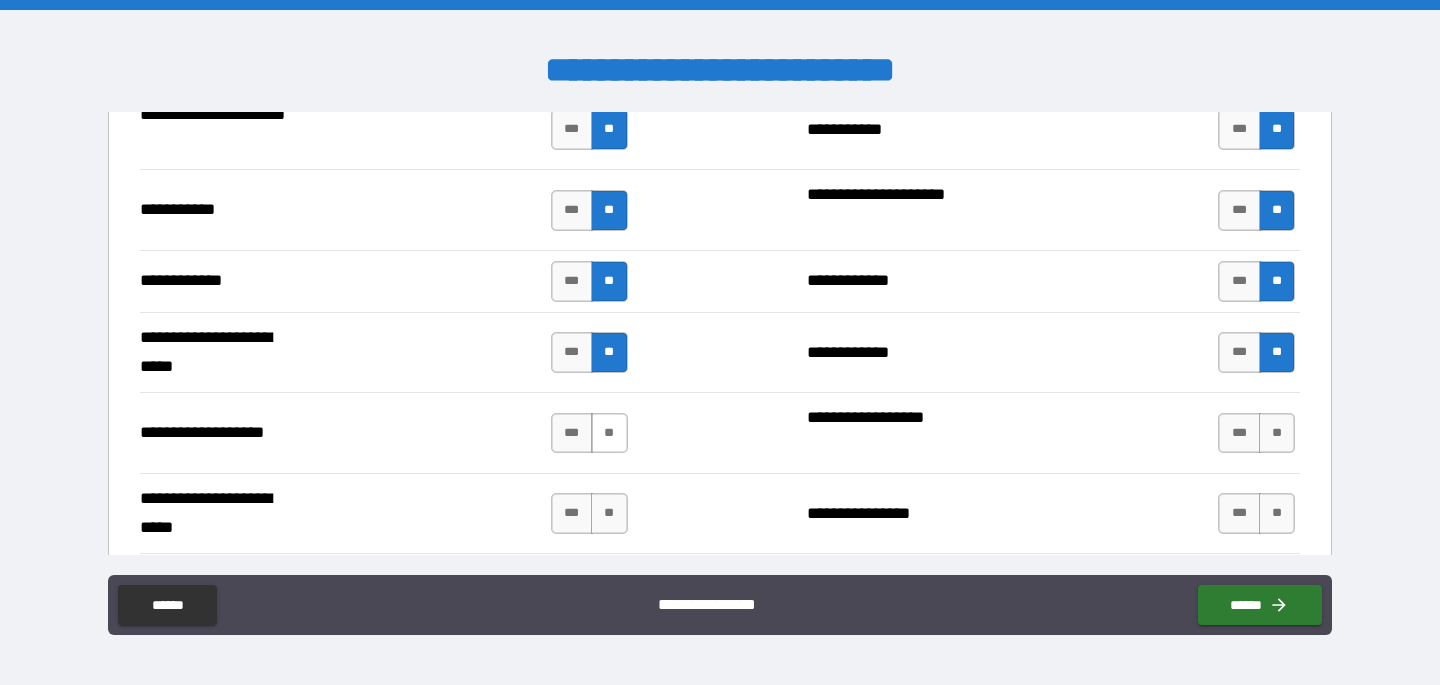 click on "**" at bounding box center [609, 433] 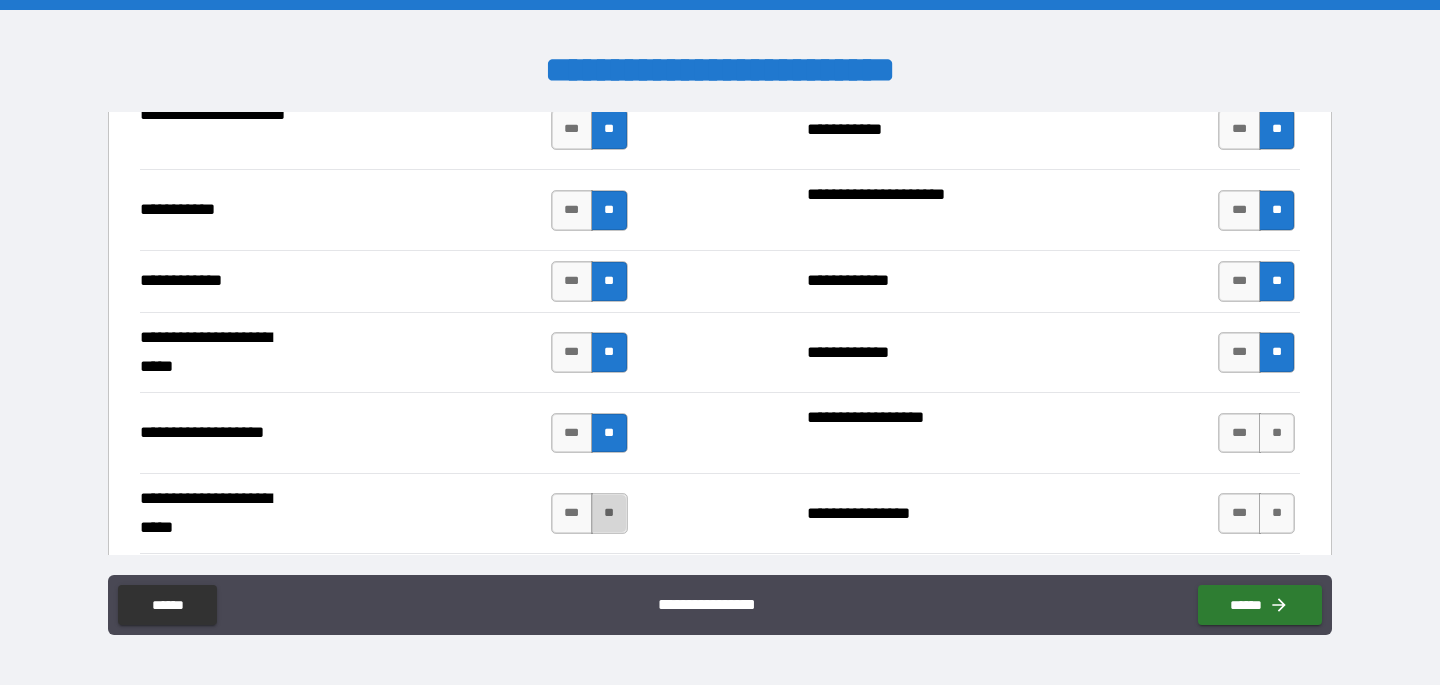 click on "**" at bounding box center (609, 513) 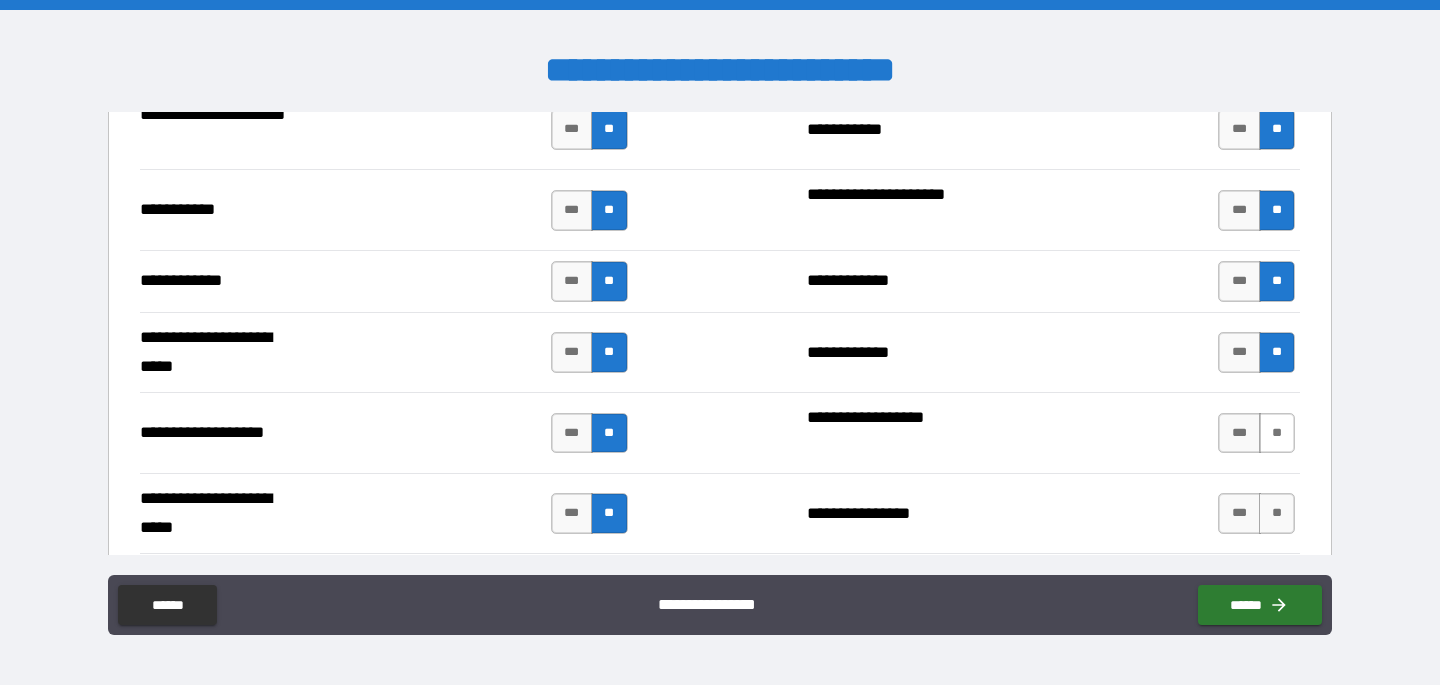 click on "**" at bounding box center (1277, 433) 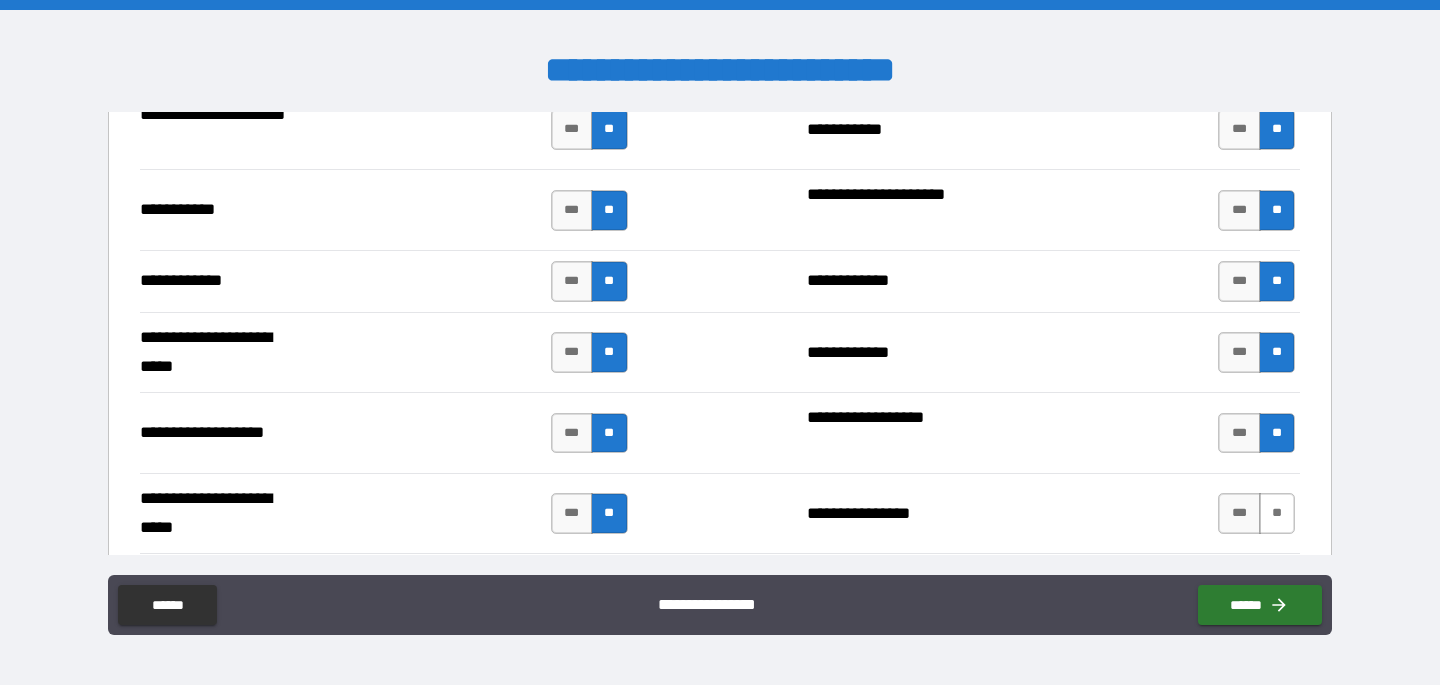 click on "**" at bounding box center (1277, 513) 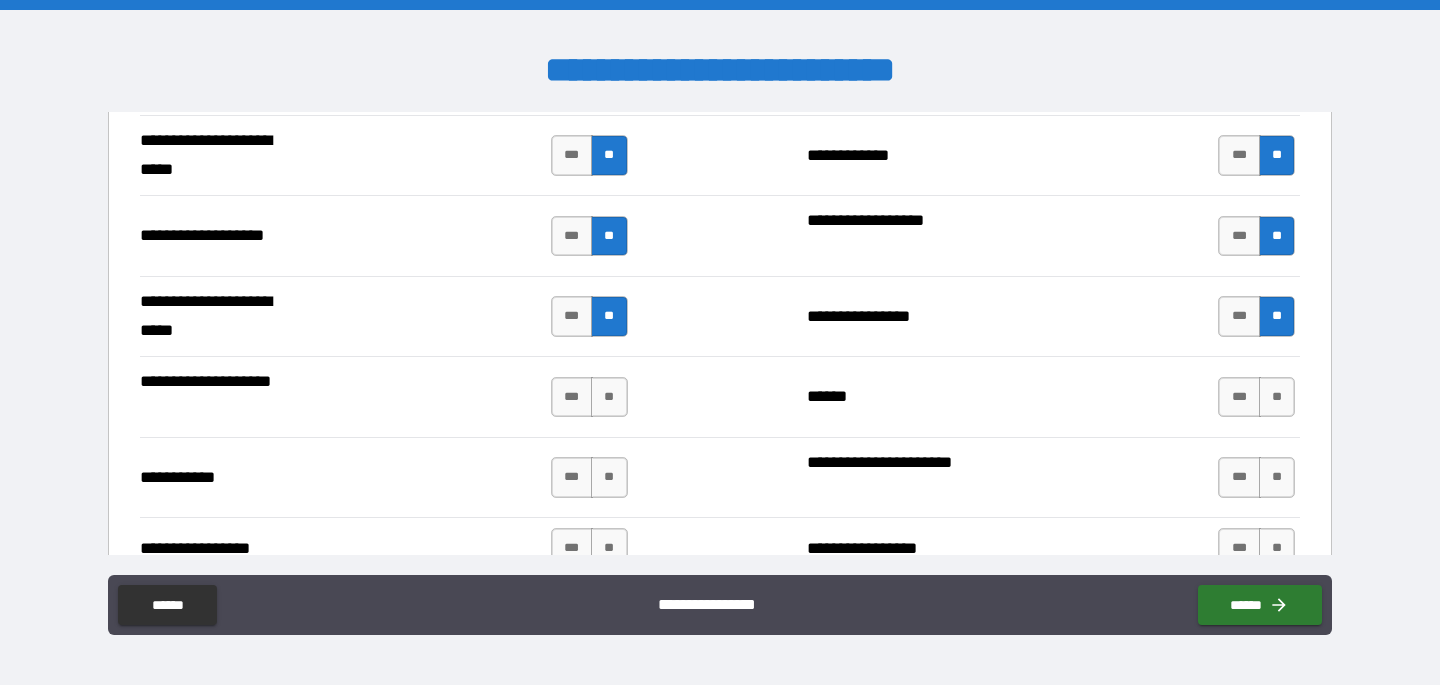 scroll, scrollTop: 4183, scrollLeft: 0, axis: vertical 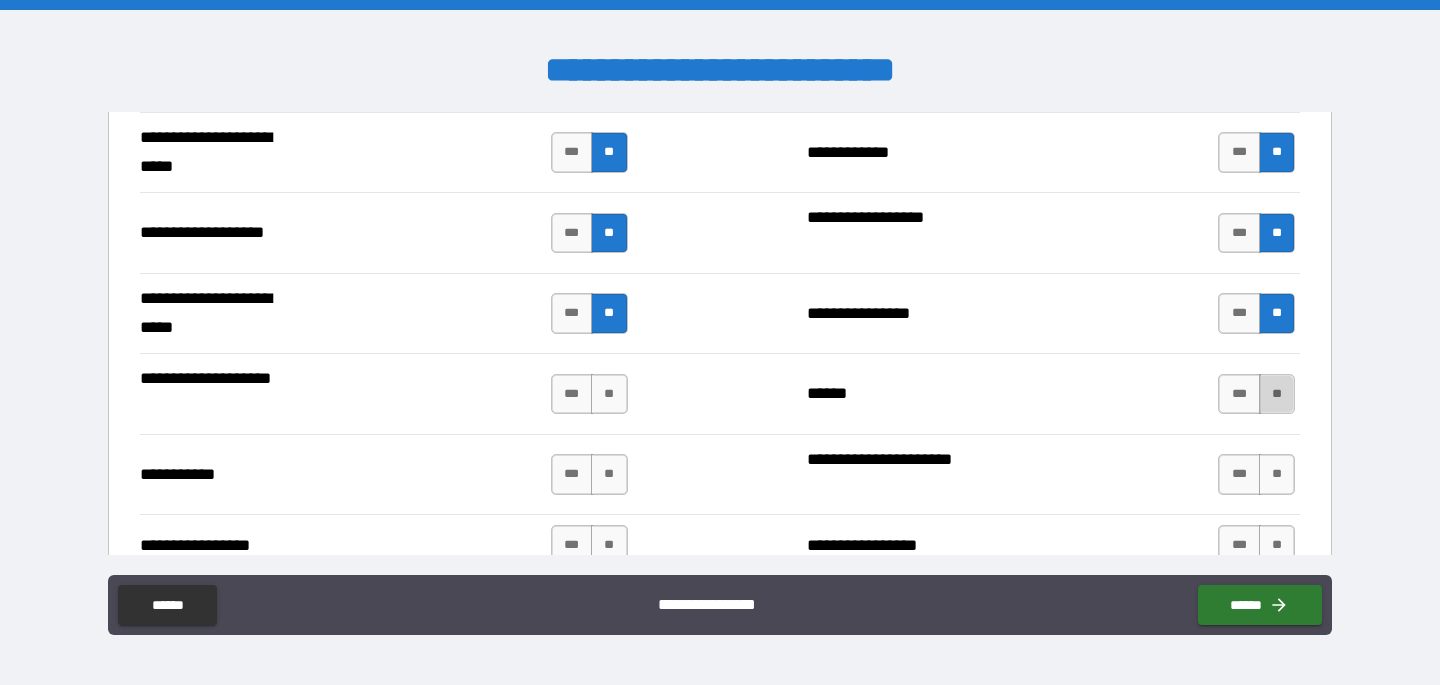 click on "**" at bounding box center [1277, 394] 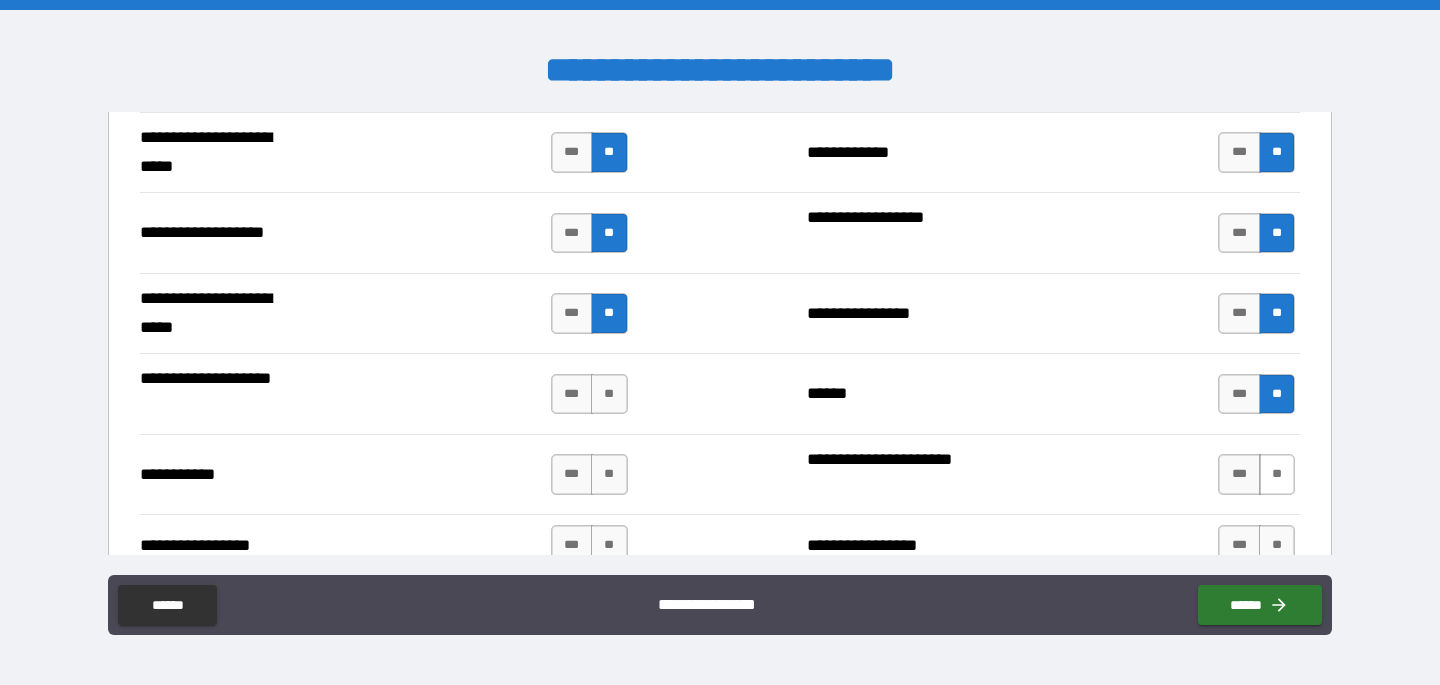 click on "**" at bounding box center [1277, 474] 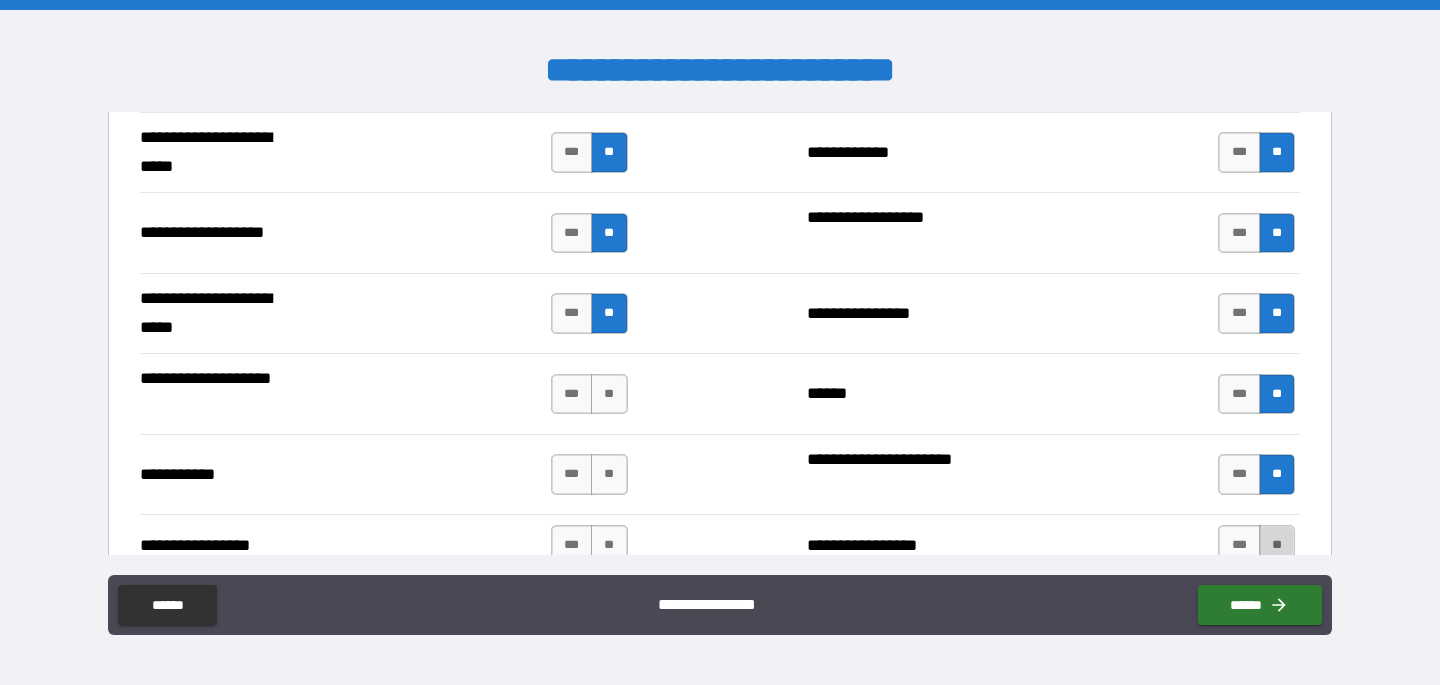 click on "**" at bounding box center [1277, 545] 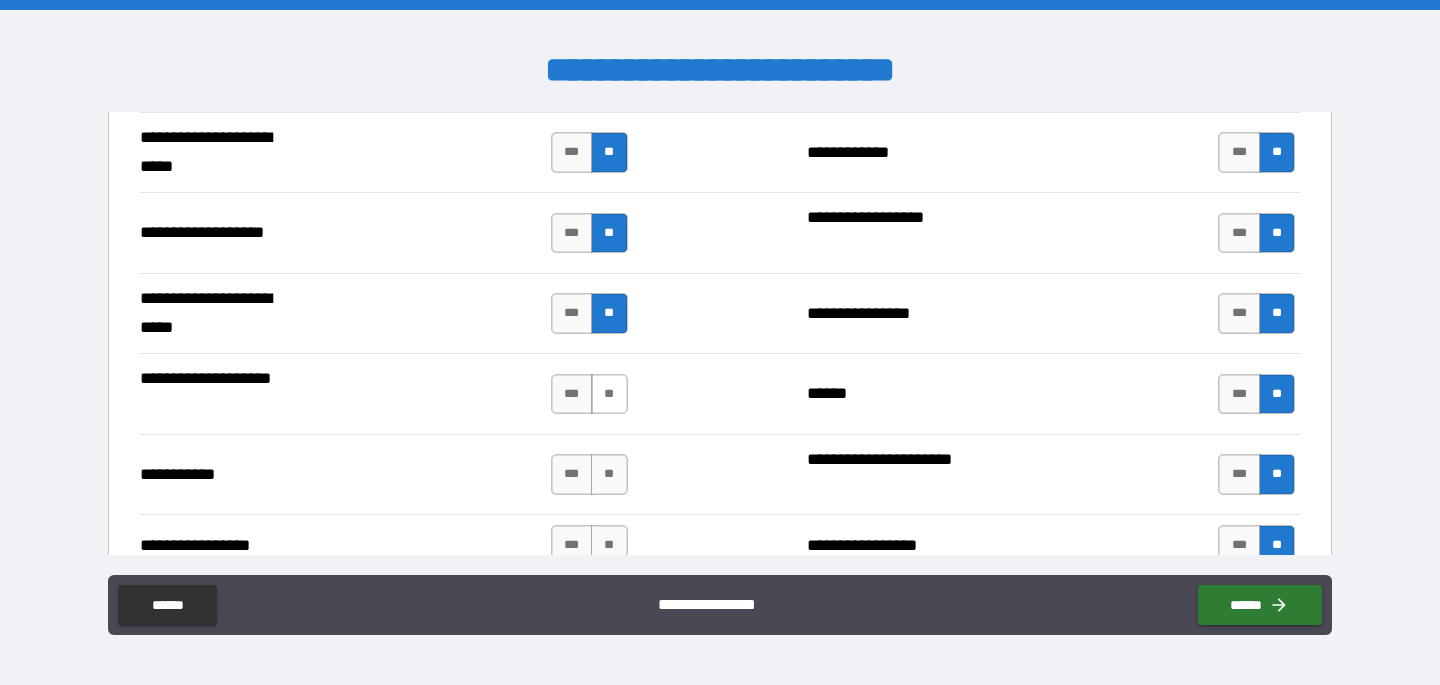 click on "**" at bounding box center (609, 394) 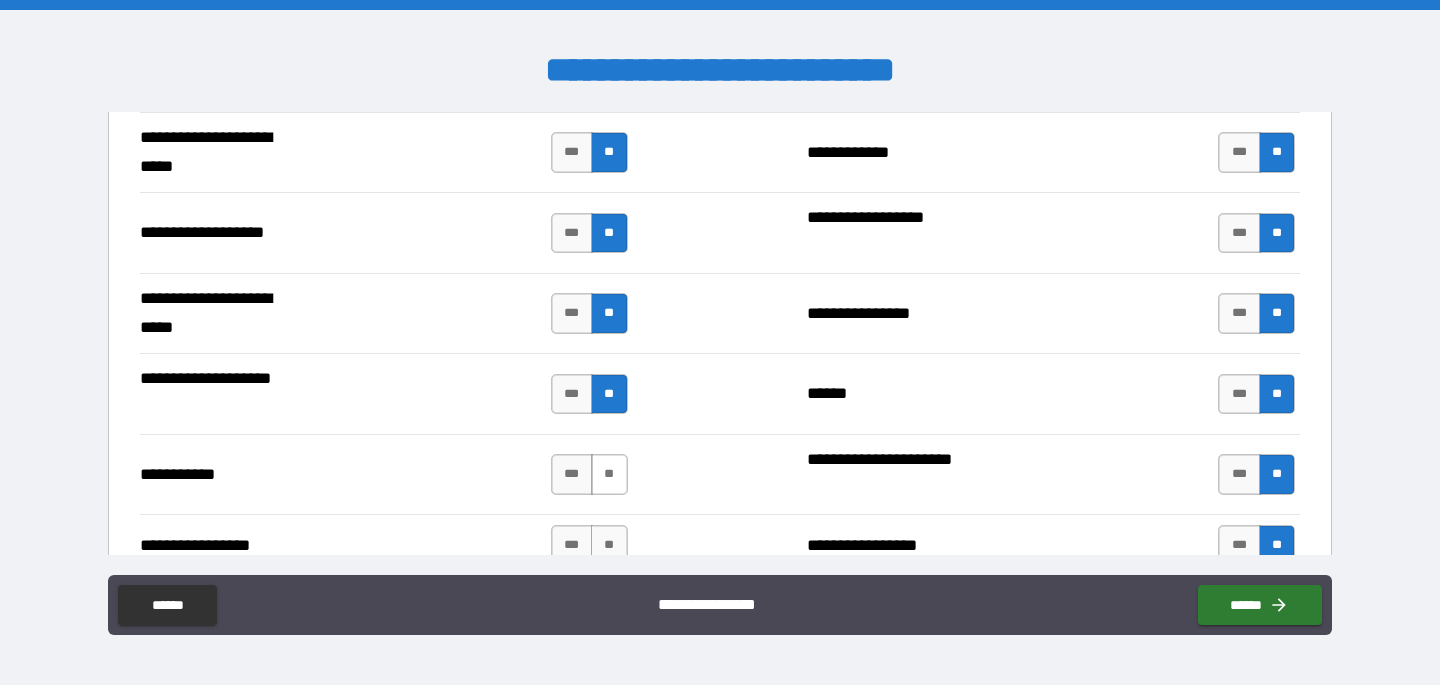 click on "**" at bounding box center [609, 474] 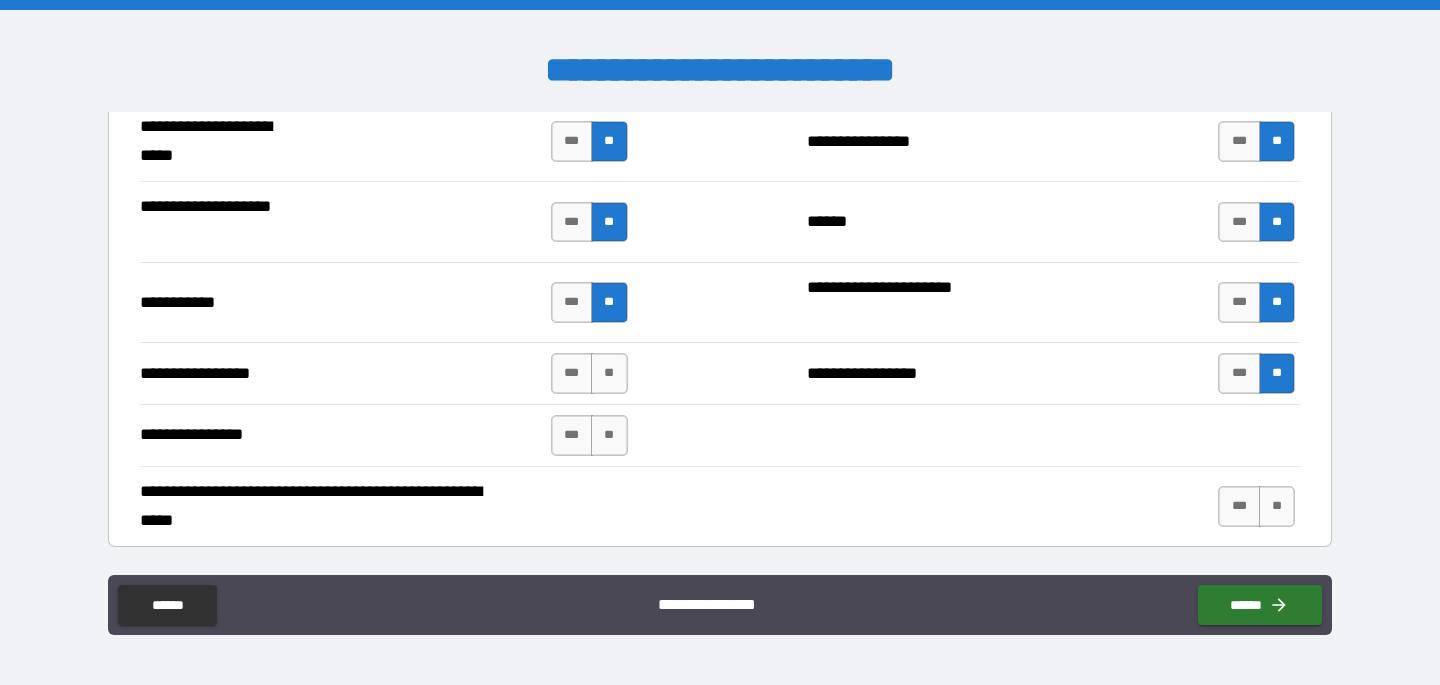 scroll, scrollTop: 4354, scrollLeft: 0, axis: vertical 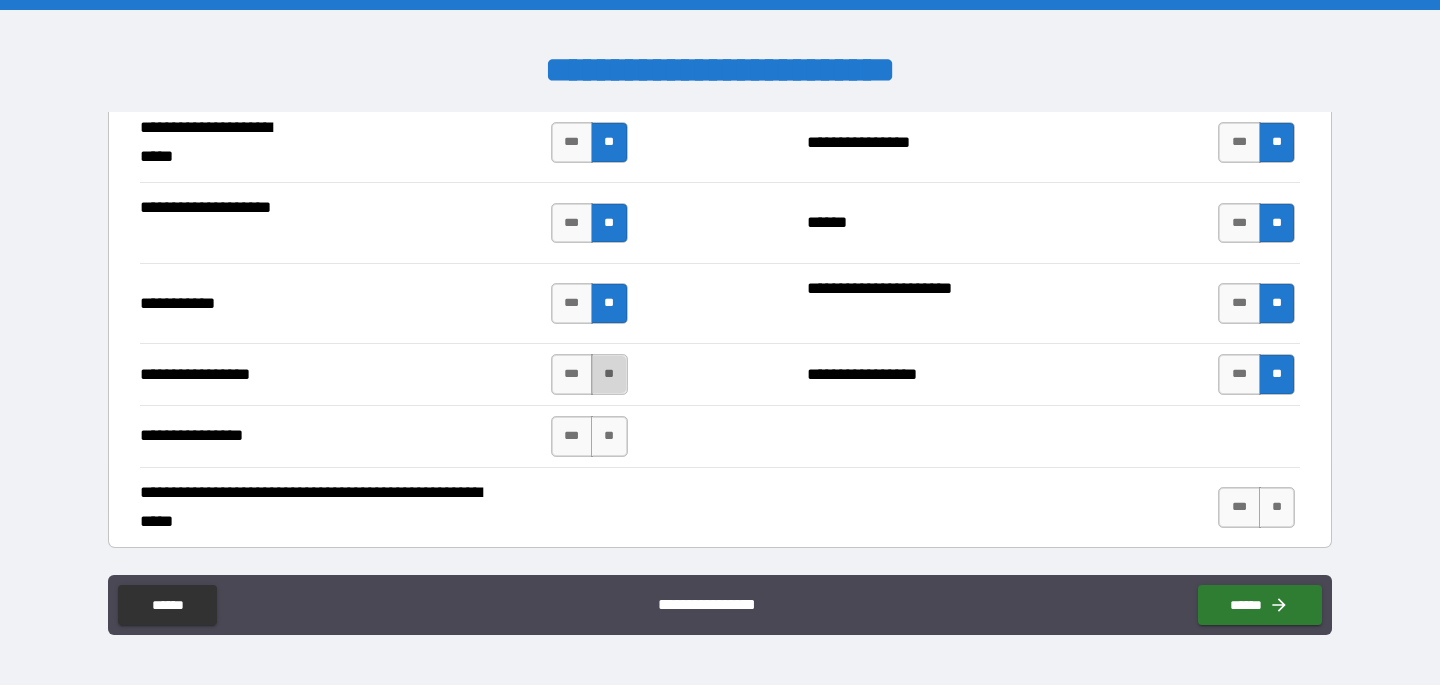 click on "**" at bounding box center [609, 374] 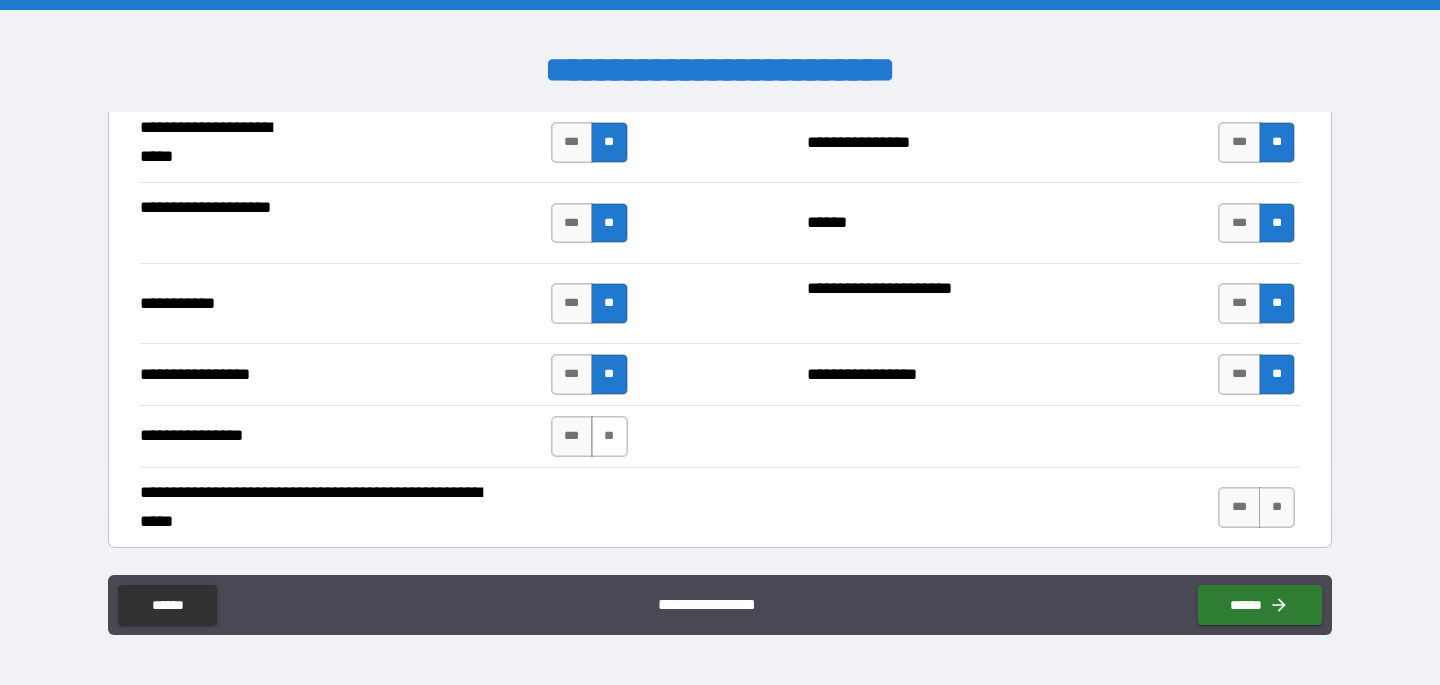 click on "**" at bounding box center (609, 436) 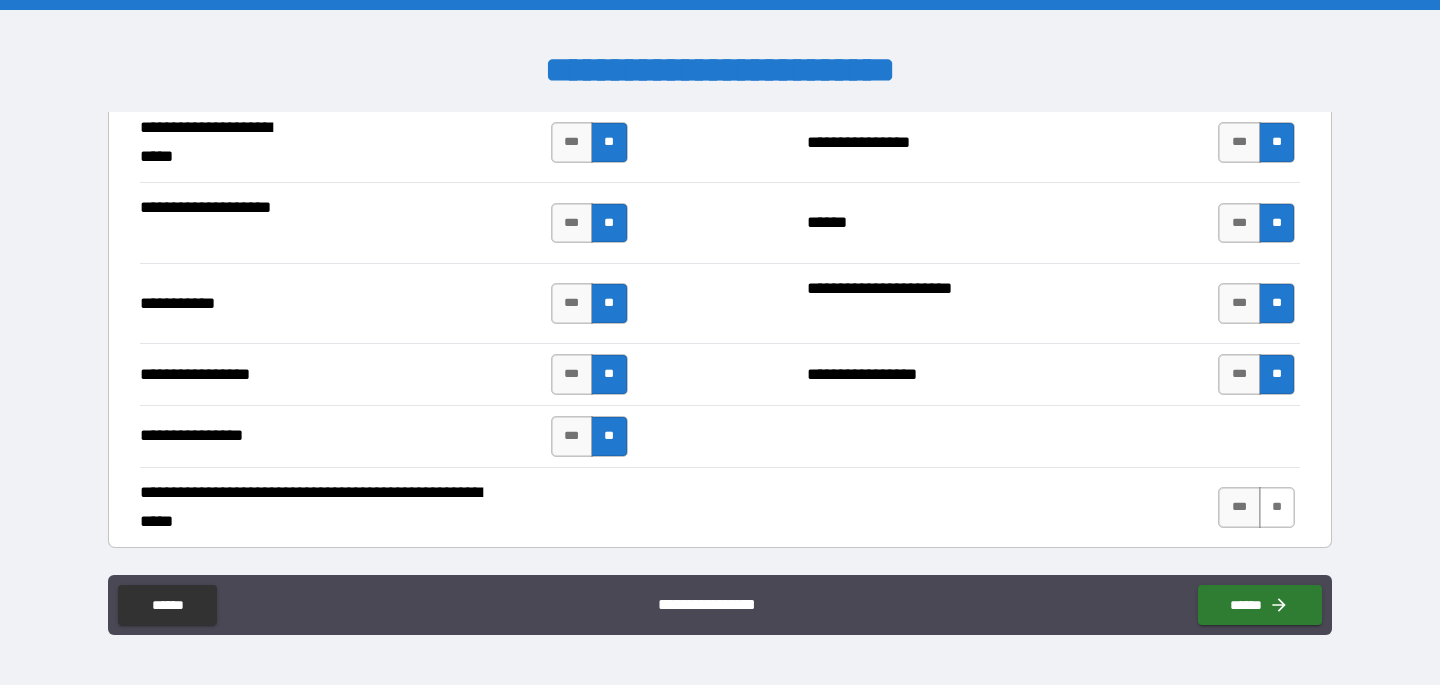 click on "**" at bounding box center (1277, 507) 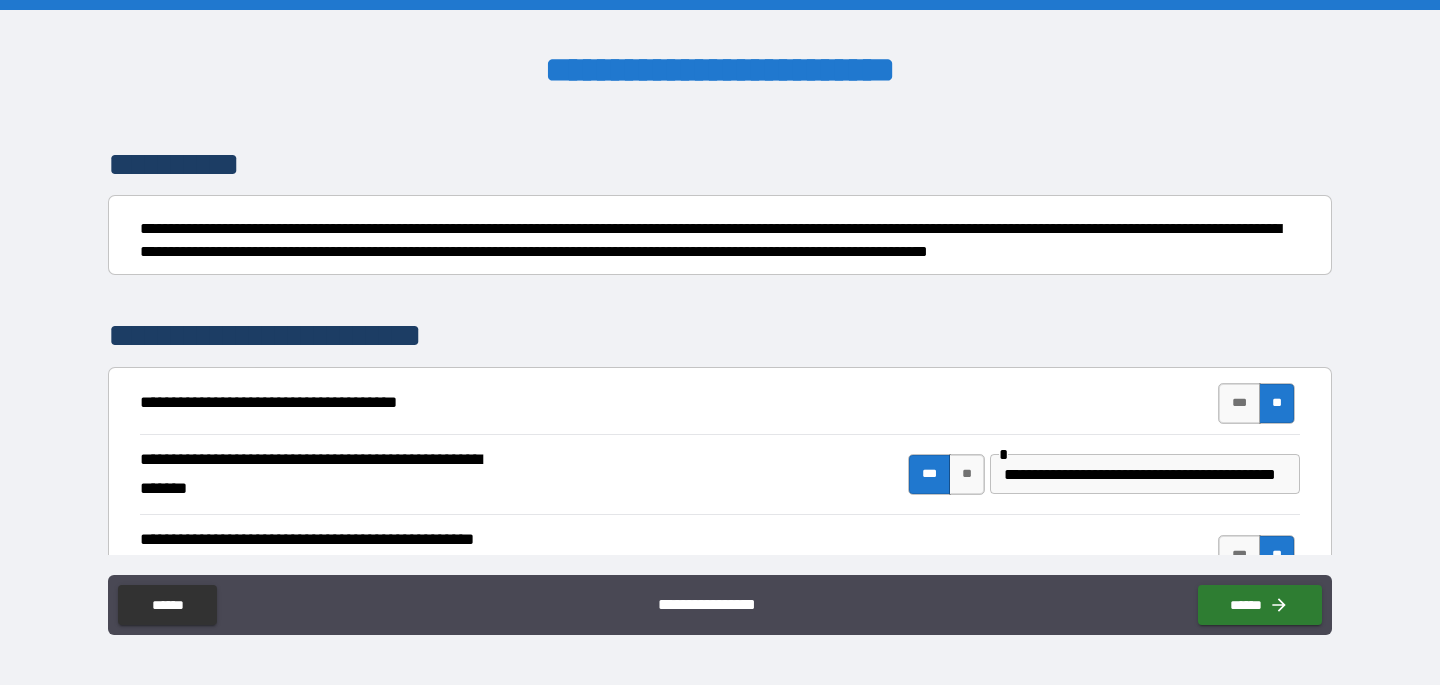 scroll, scrollTop: 0, scrollLeft: 0, axis: both 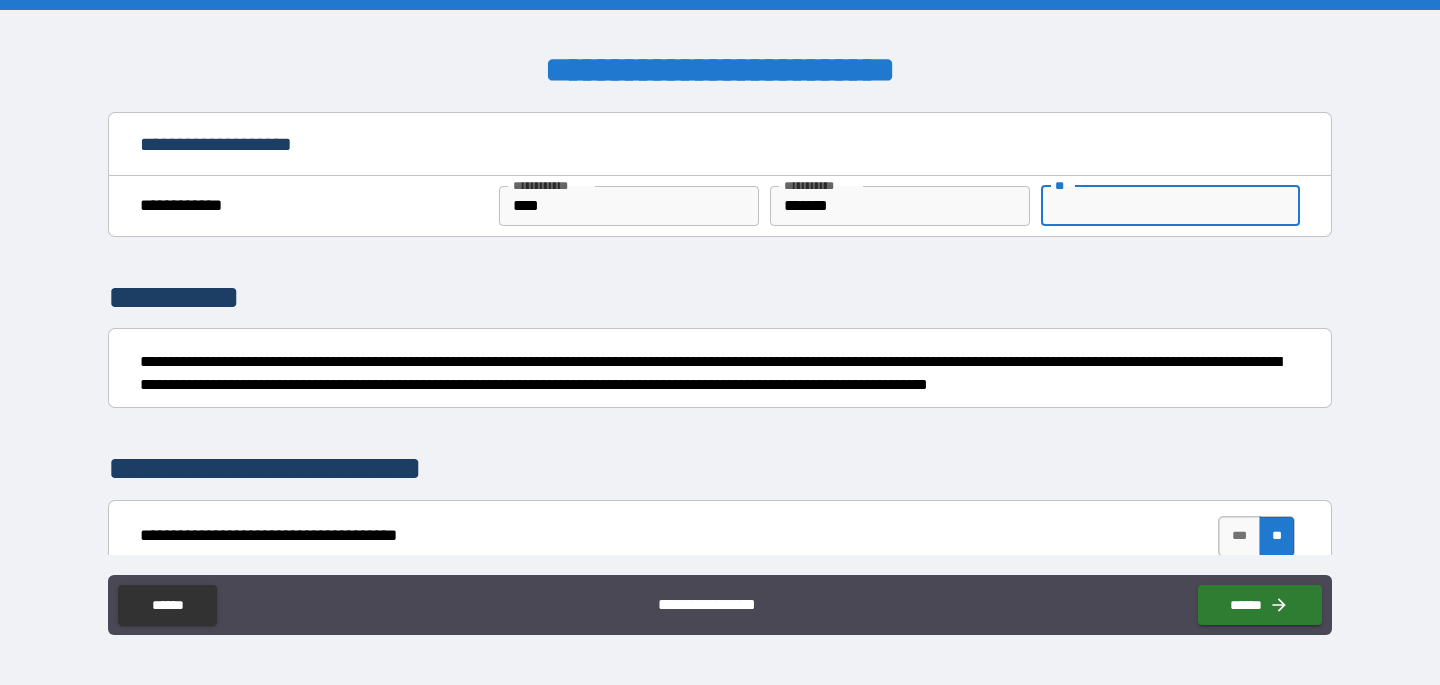 click on "**" at bounding box center [1170, 206] 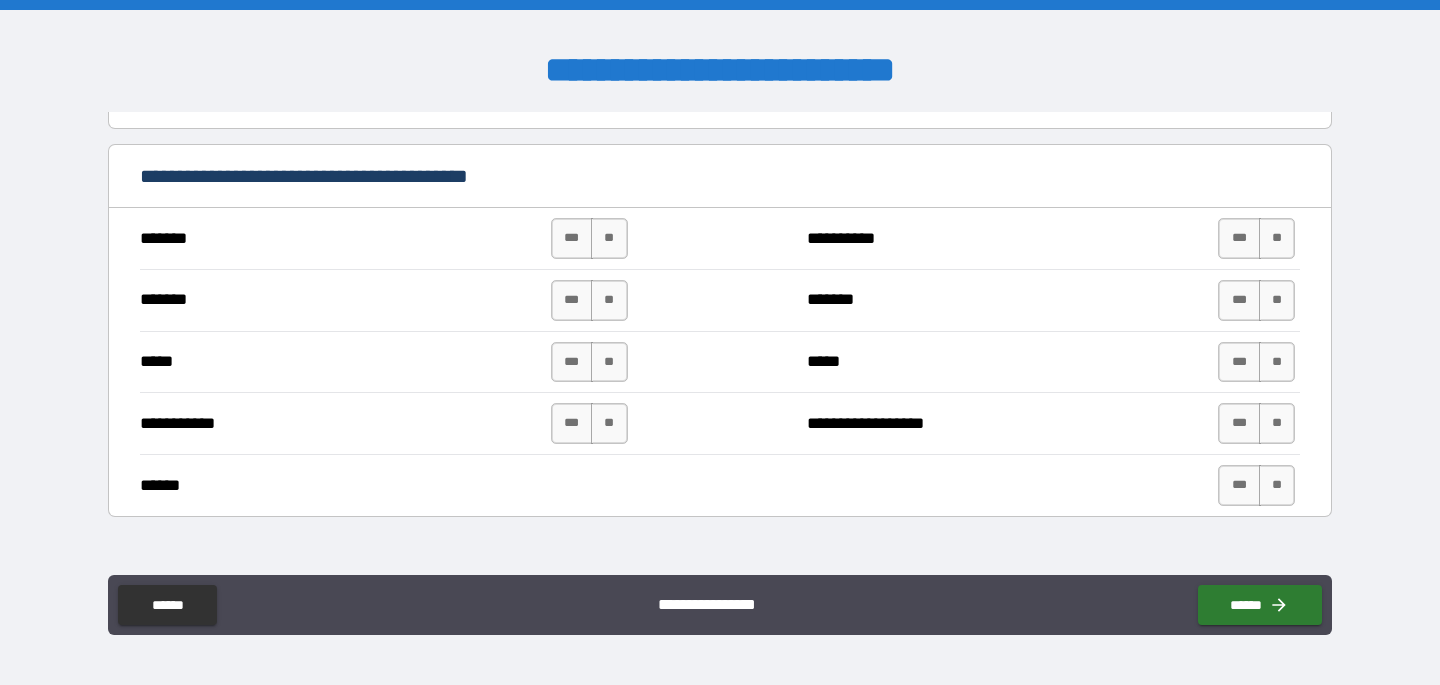 scroll, scrollTop: 1333, scrollLeft: 0, axis: vertical 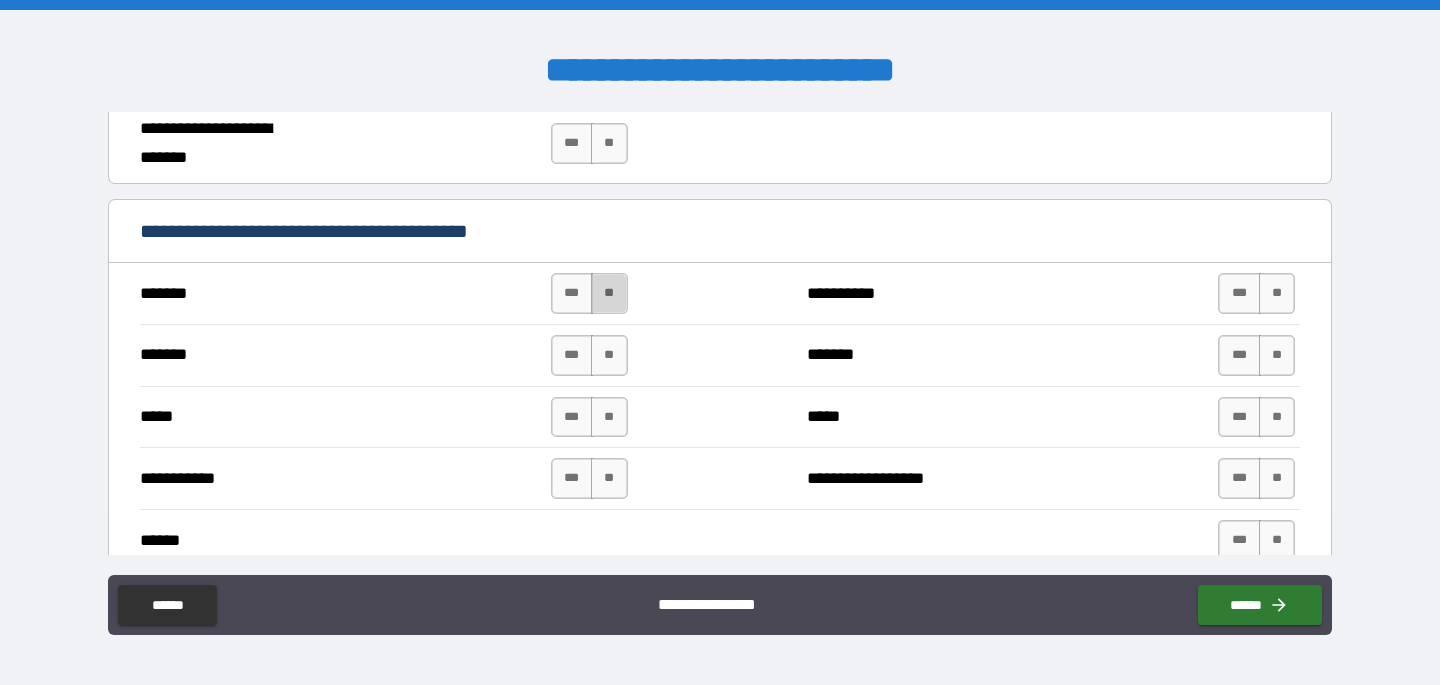 click on "**" at bounding box center (609, 293) 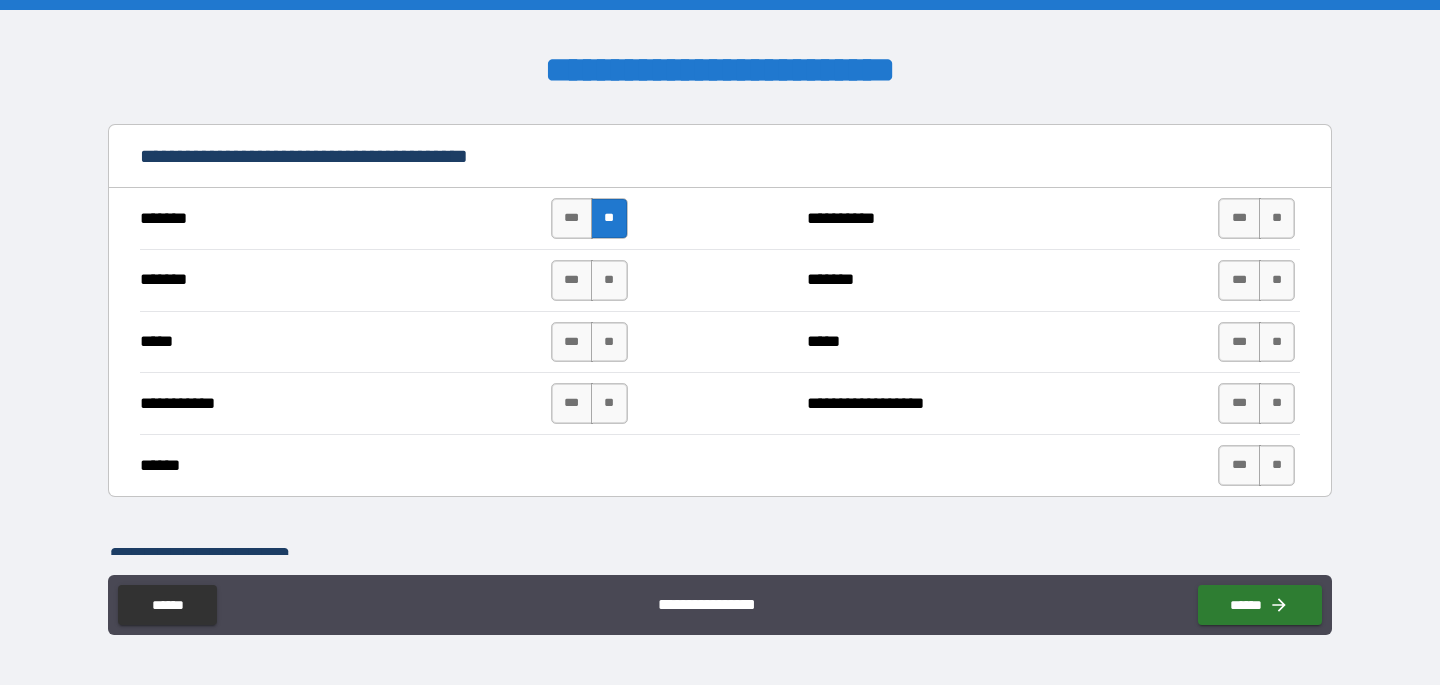 scroll, scrollTop: 1421, scrollLeft: 0, axis: vertical 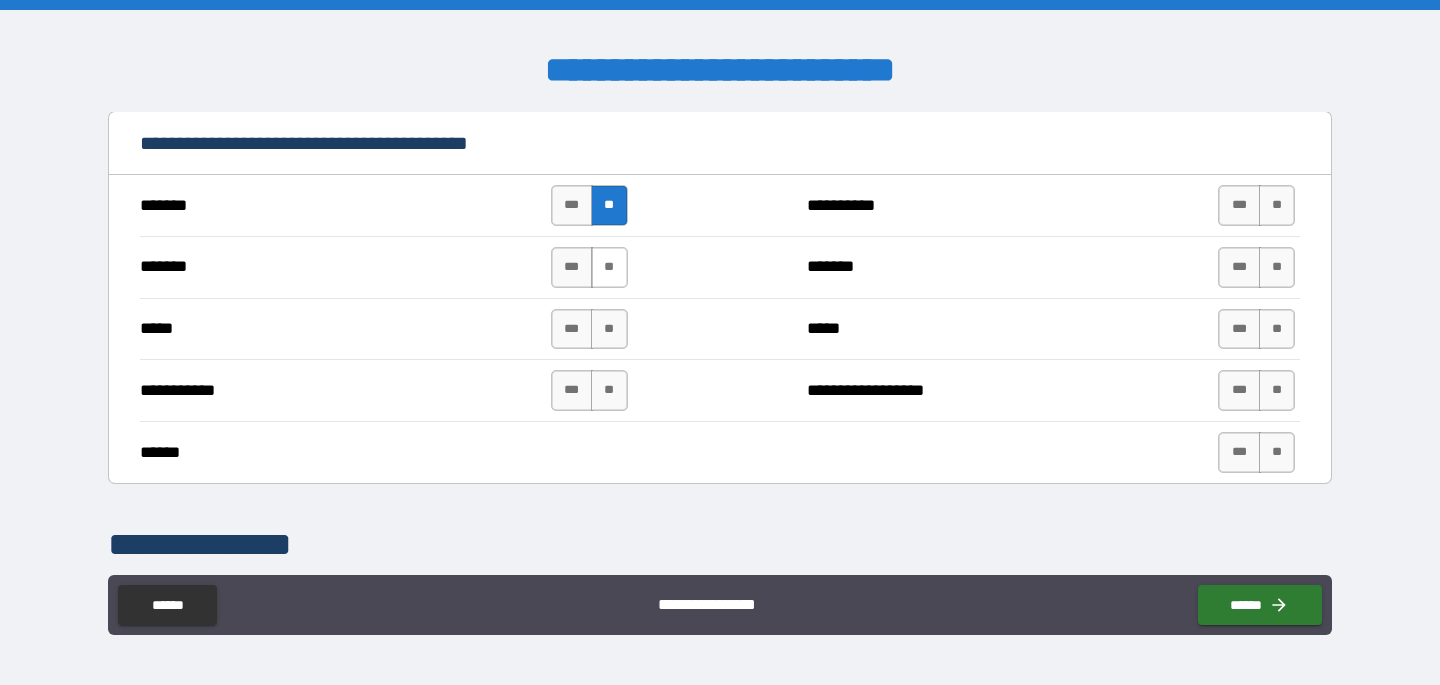 click on "**" at bounding box center [609, 267] 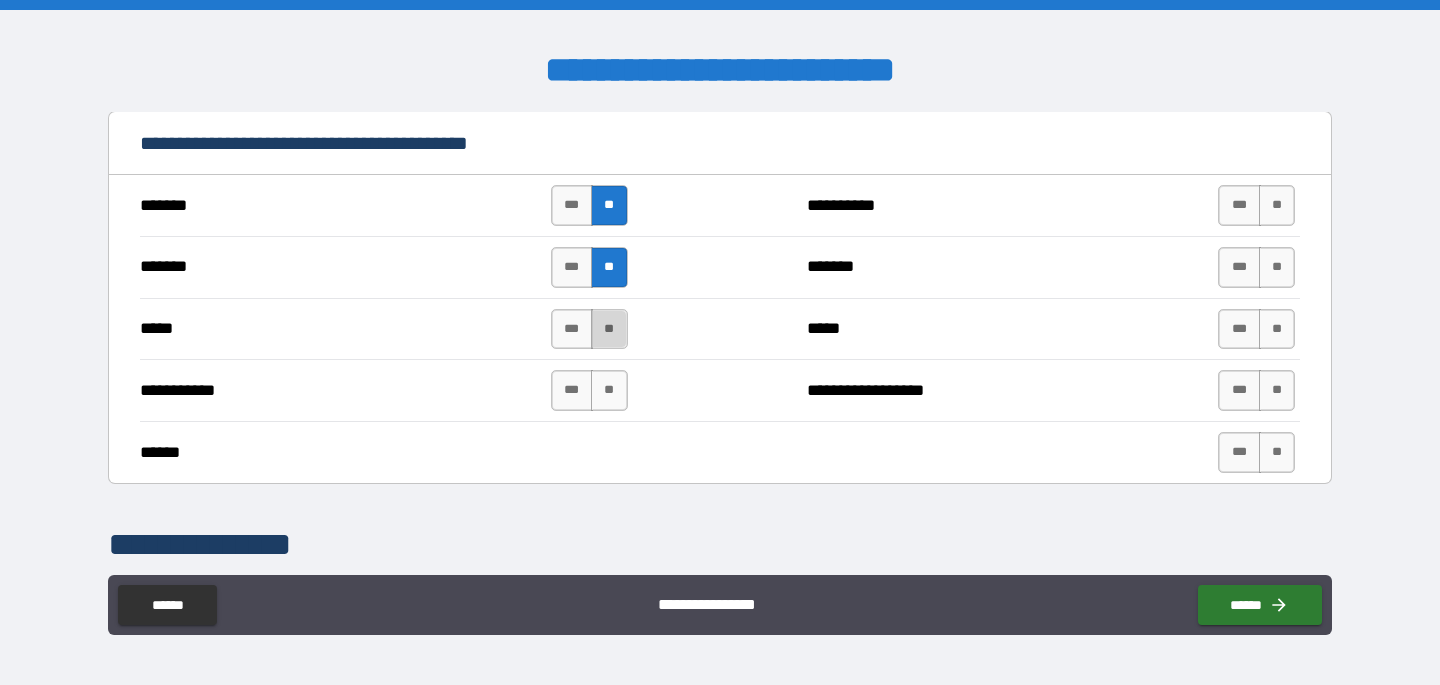 click on "**" at bounding box center (609, 329) 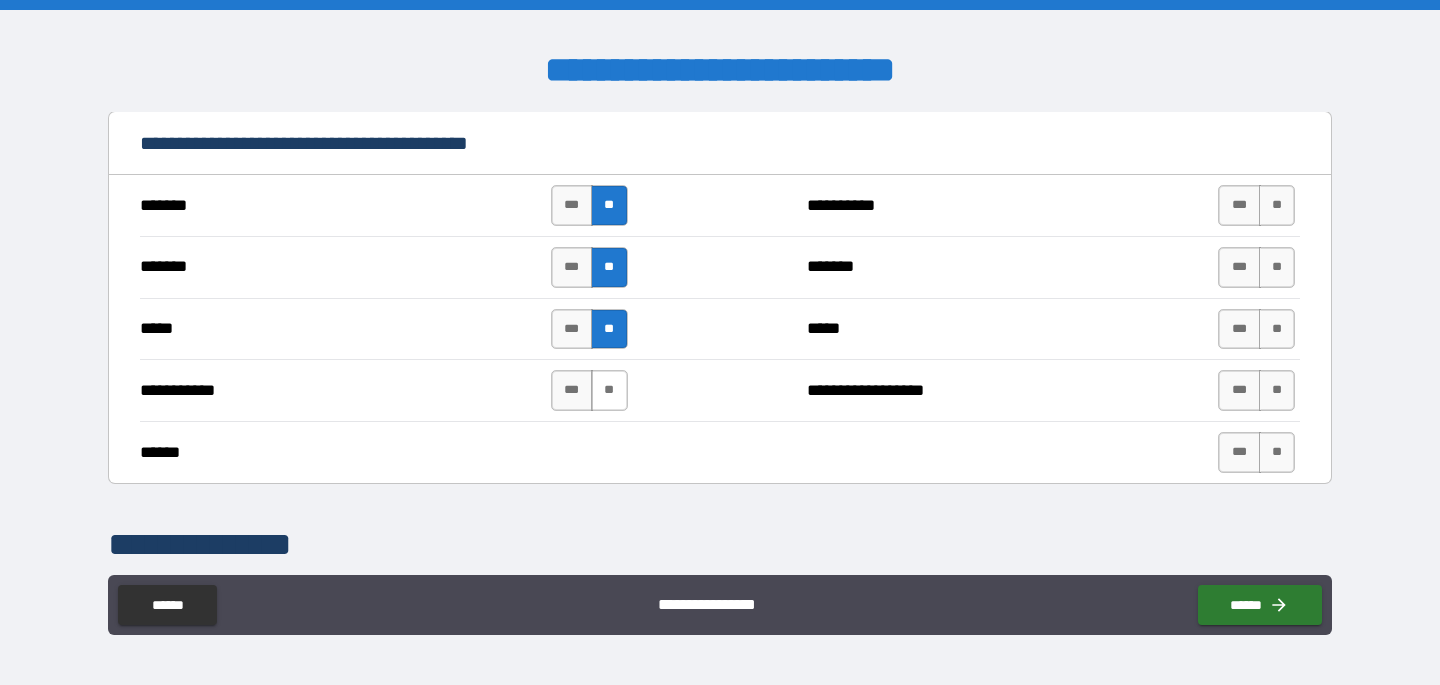 click on "**" at bounding box center (609, 390) 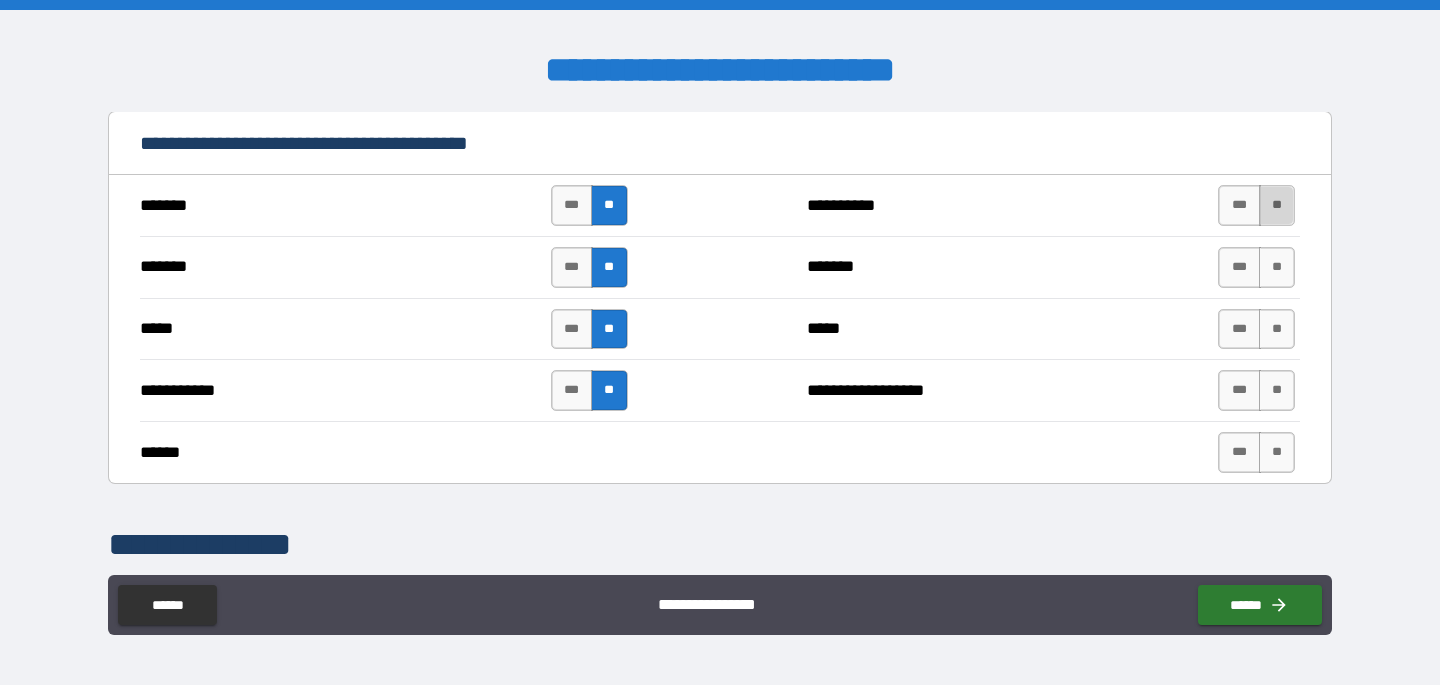 click on "**" at bounding box center [1277, 205] 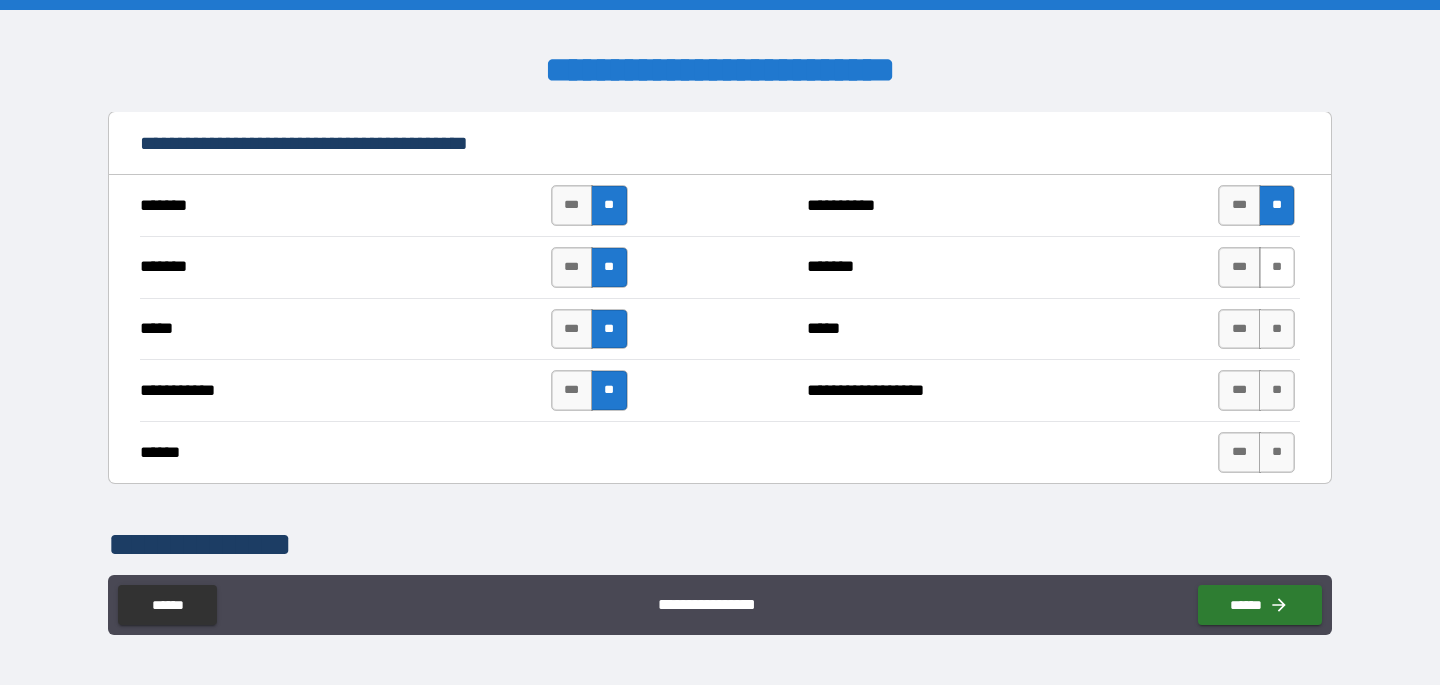 click on "**" at bounding box center [1277, 267] 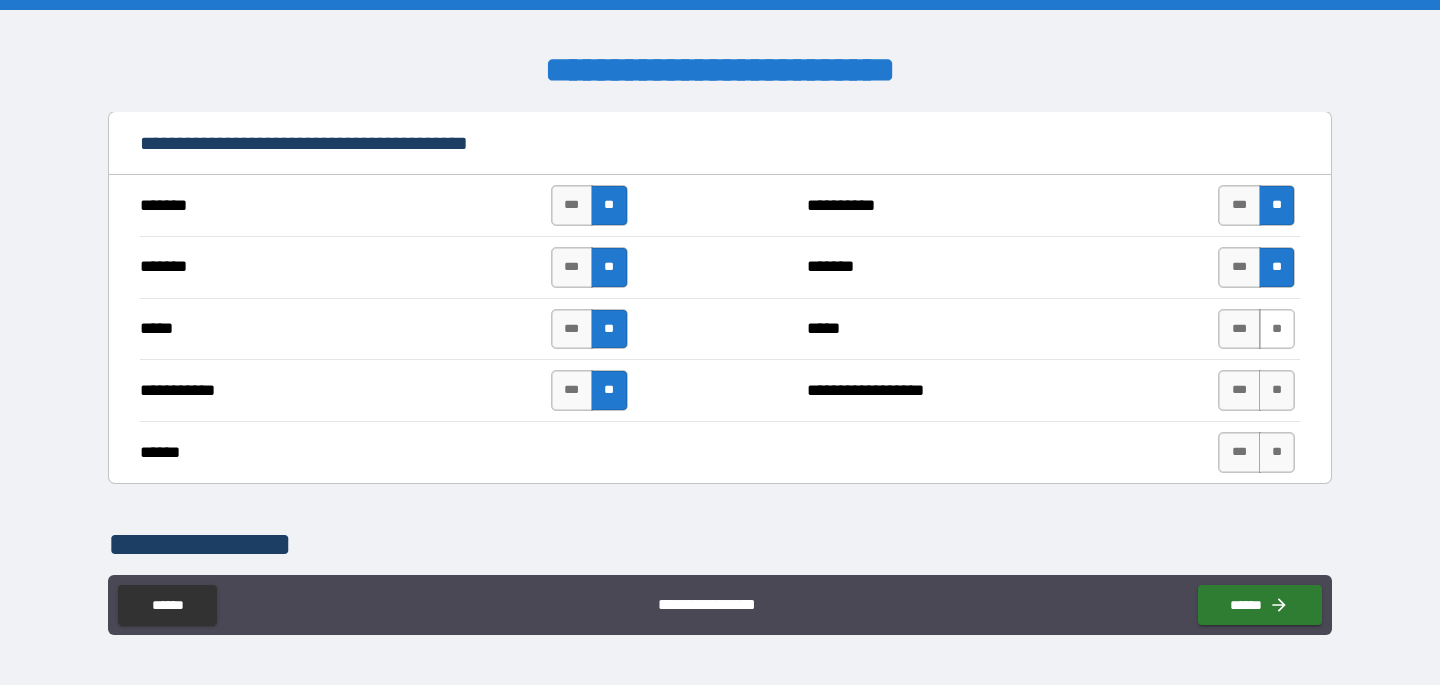 click on "**" at bounding box center [1277, 329] 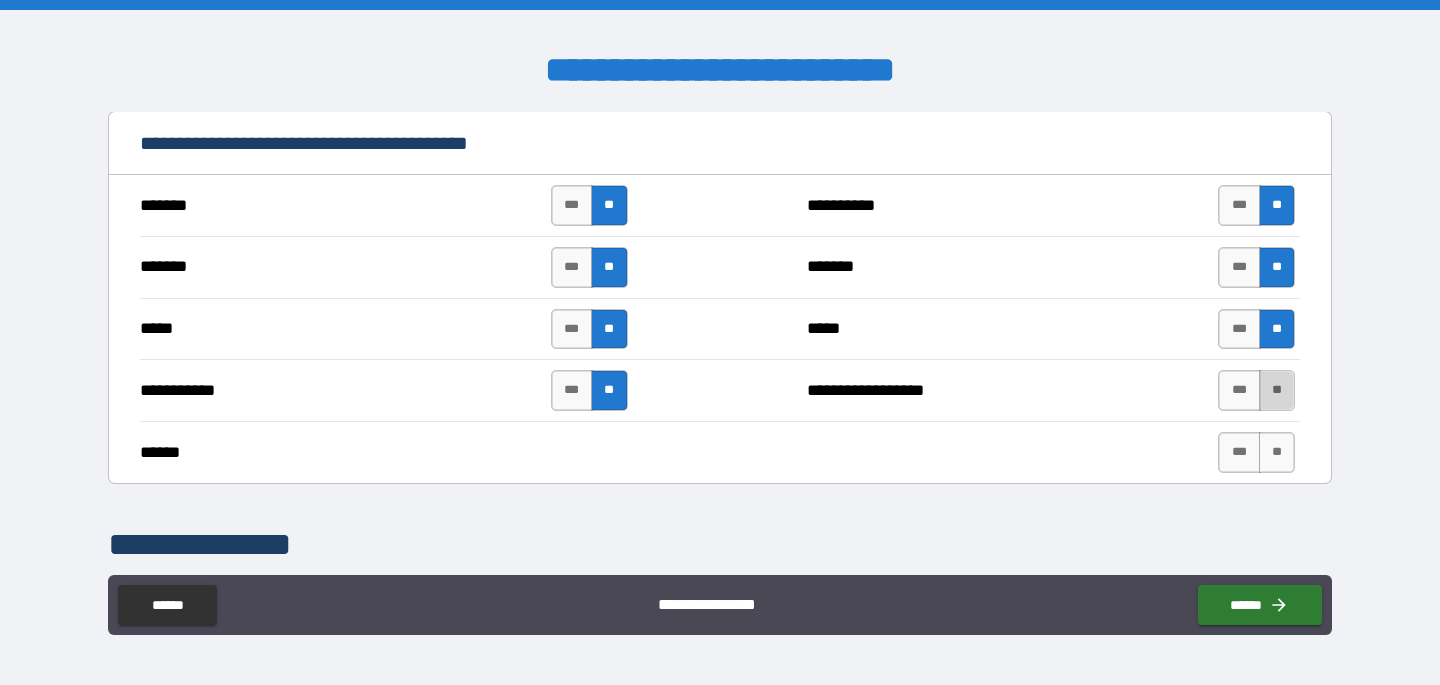 click on "**" at bounding box center (1277, 390) 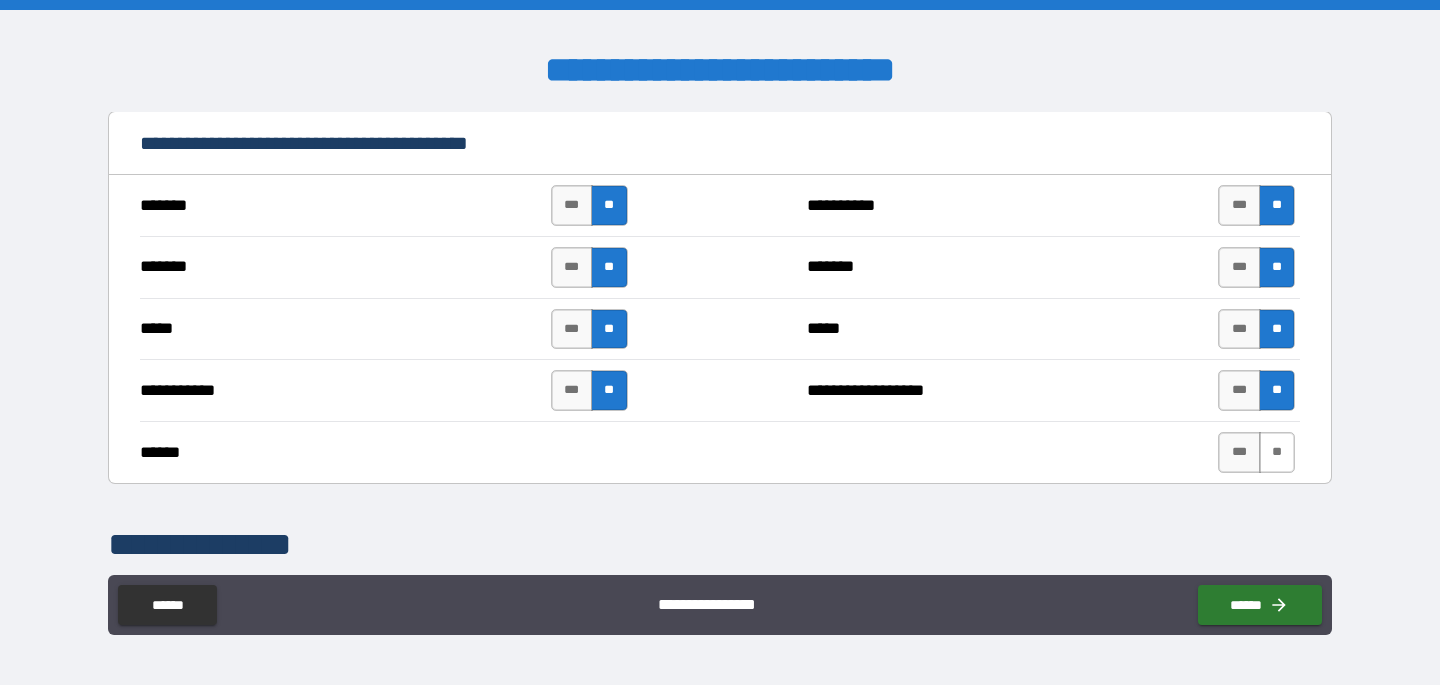 click on "**" at bounding box center [1277, 452] 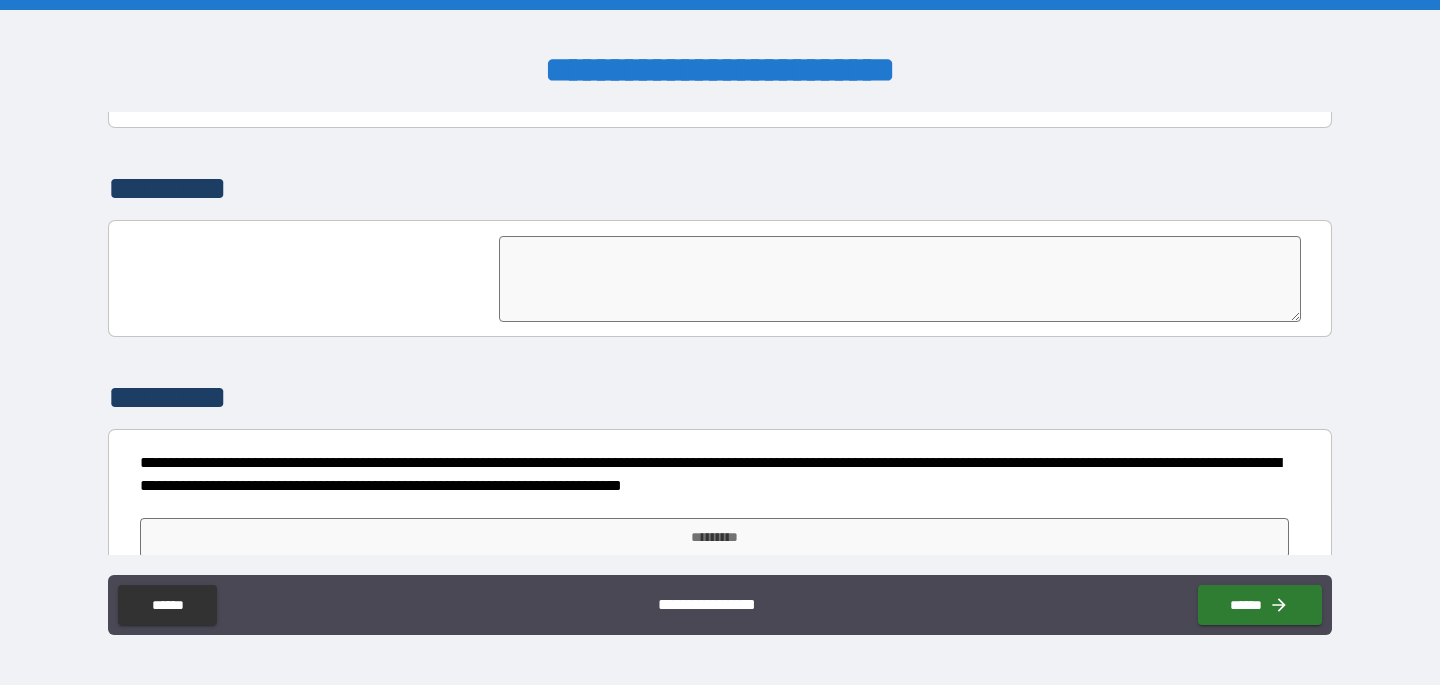 scroll, scrollTop: 4807, scrollLeft: 0, axis: vertical 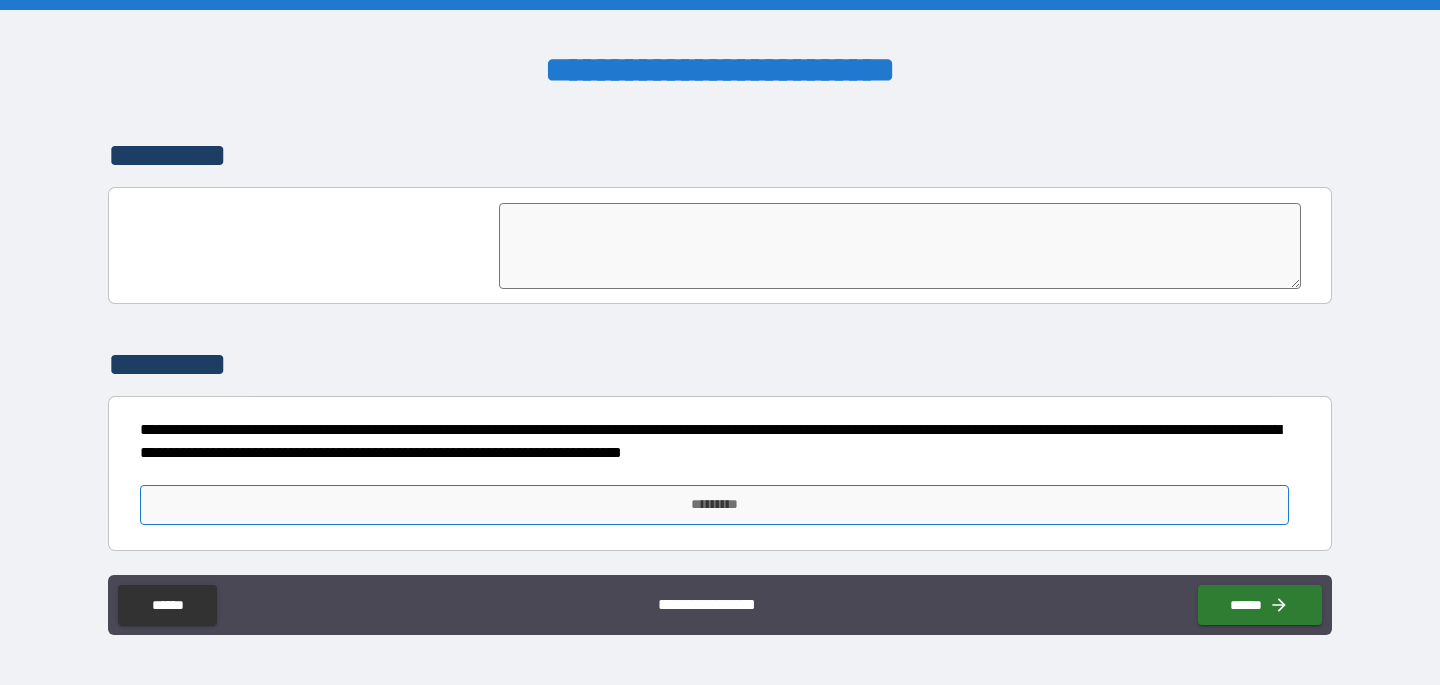 click on "*********" at bounding box center [714, 505] 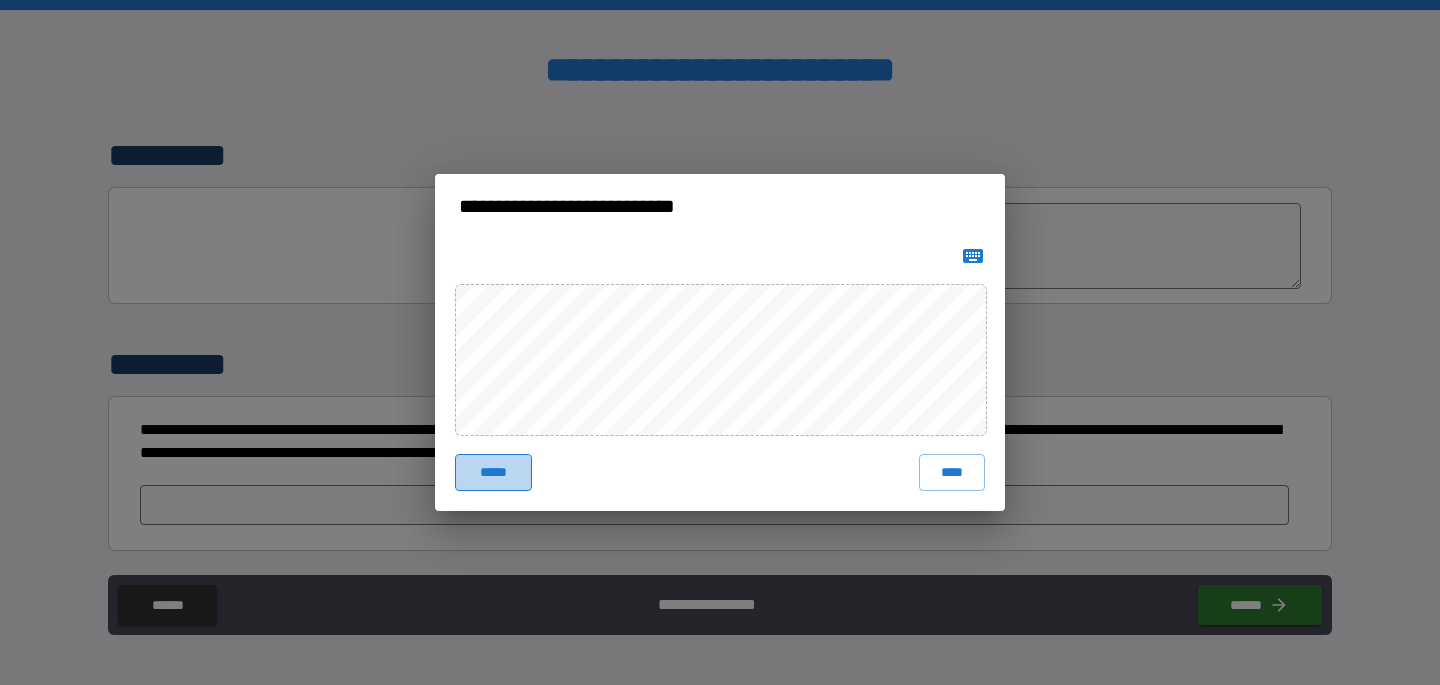click on "*****" at bounding box center (493, 472) 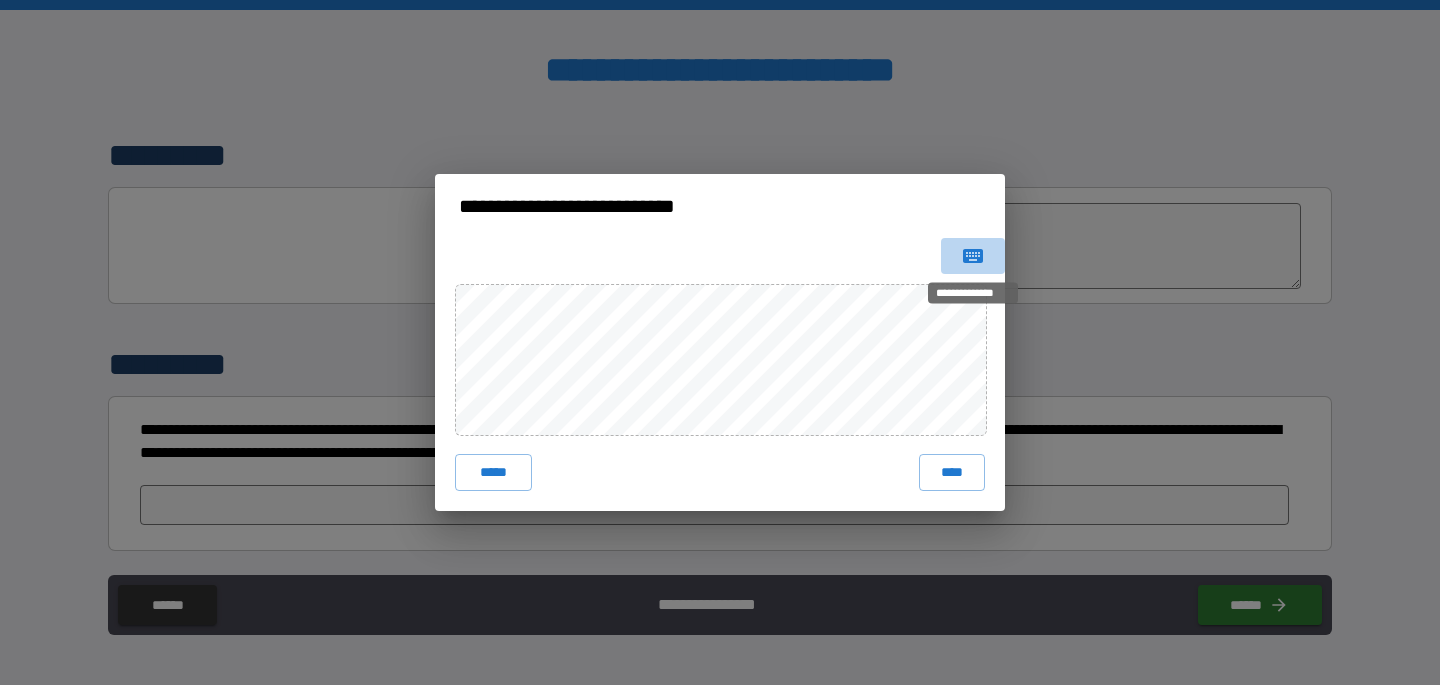 click 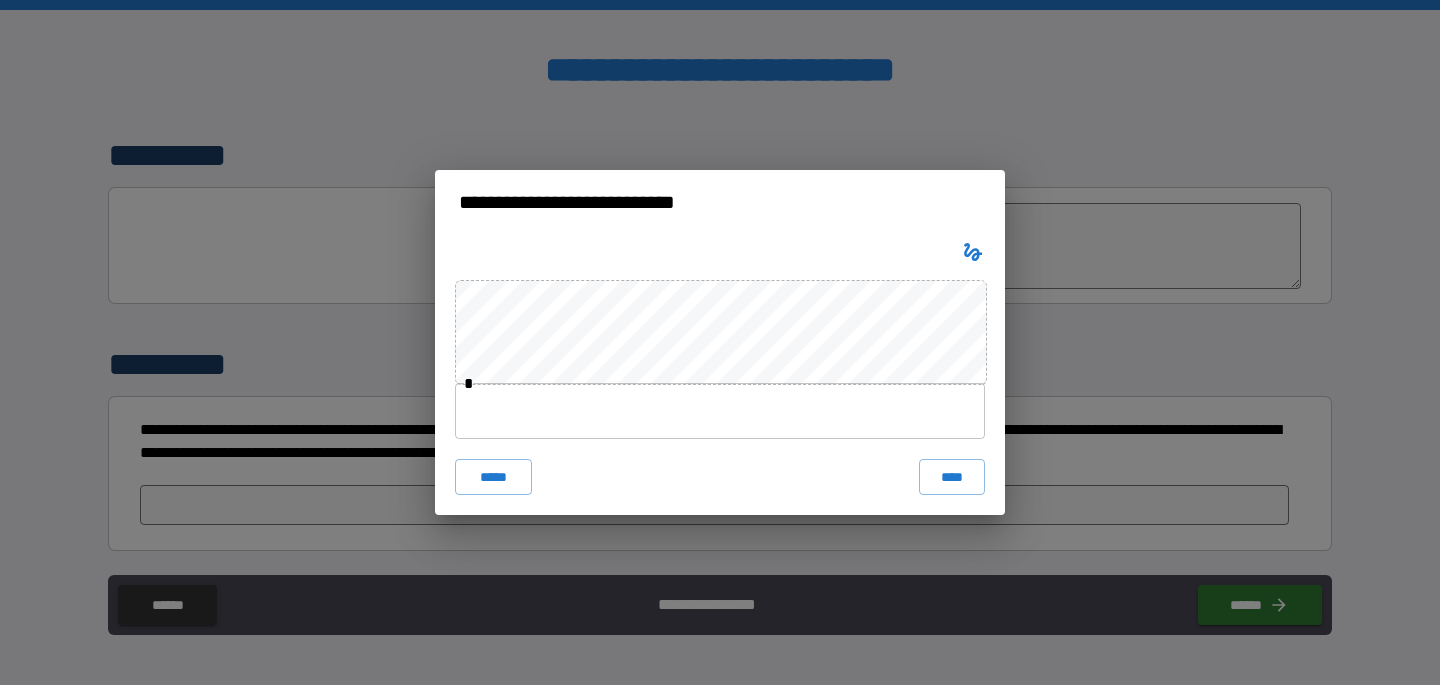click at bounding box center [720, 411] 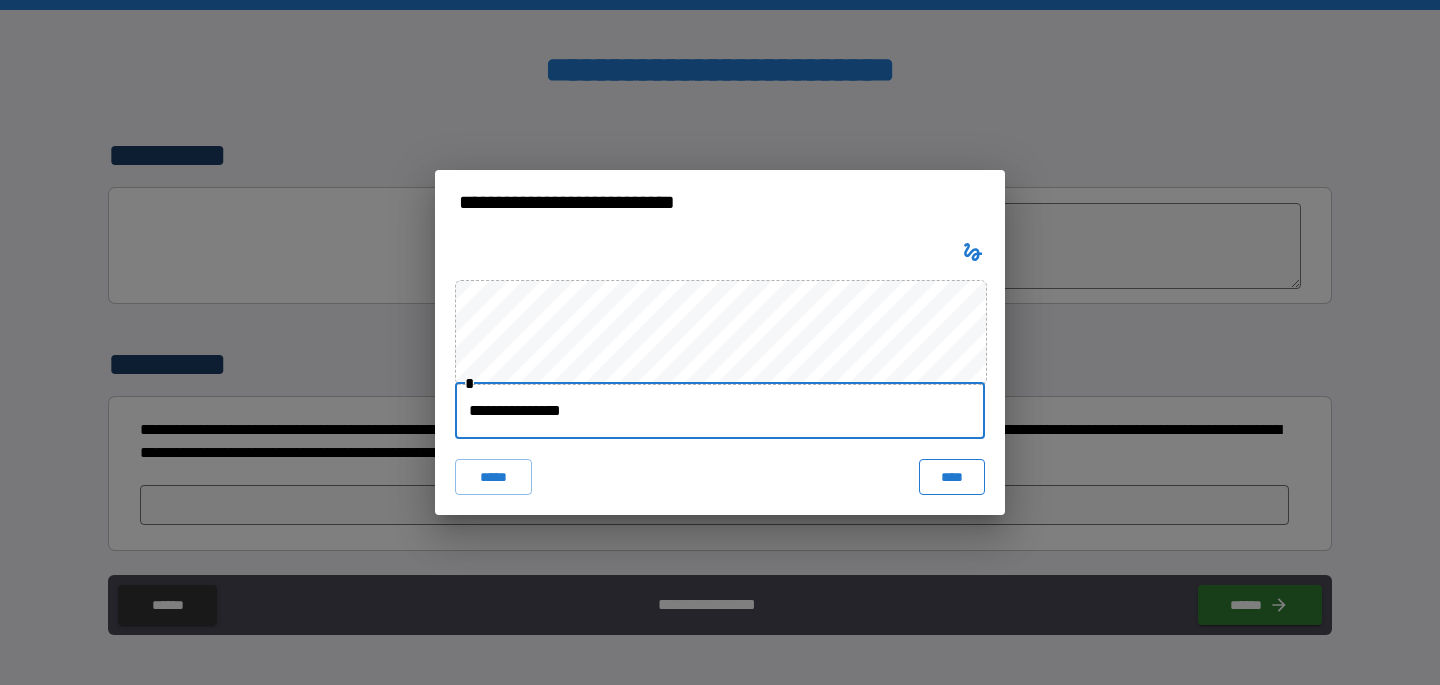 type on "**********" 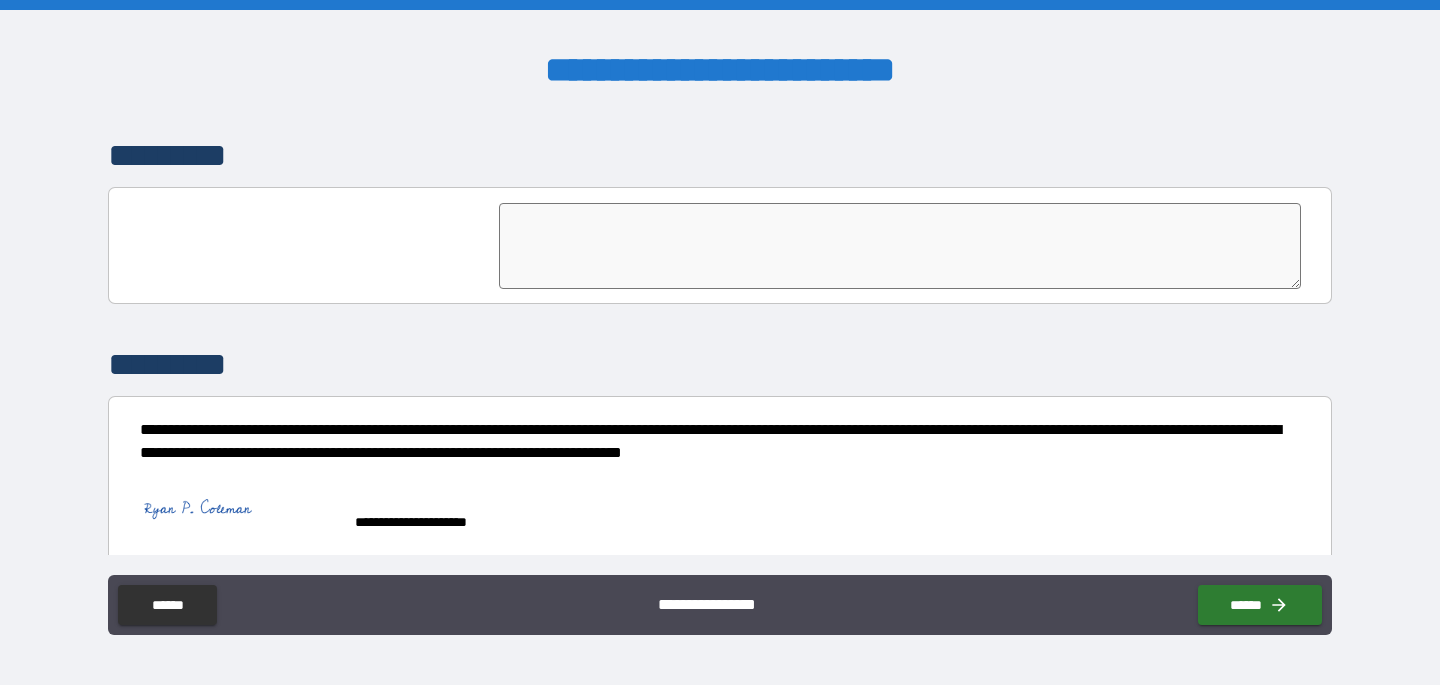 scroll, scrollTop: 4824, scrollLeft: 0, axis: vertical 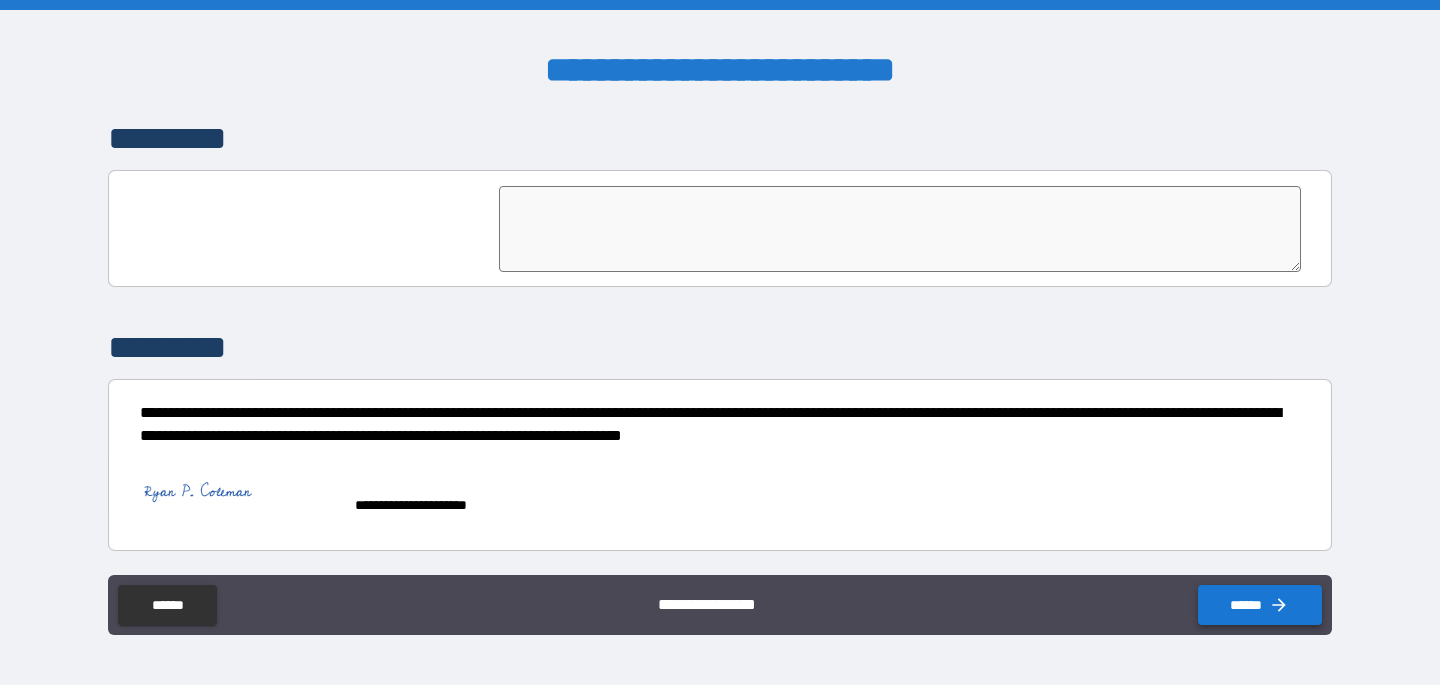 click on "******" at bounding box center [1260, 605] 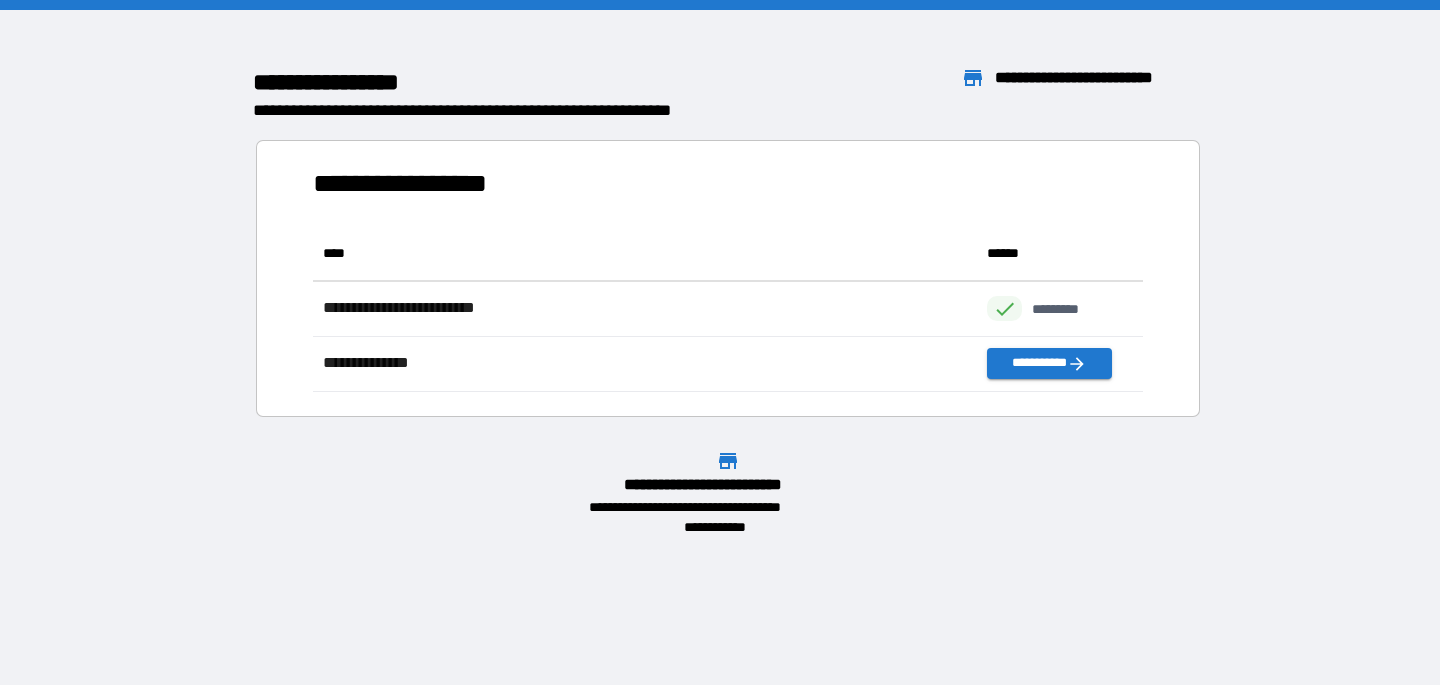 scroll, scrollTop: 1, scrollLeft: 1, axis: both 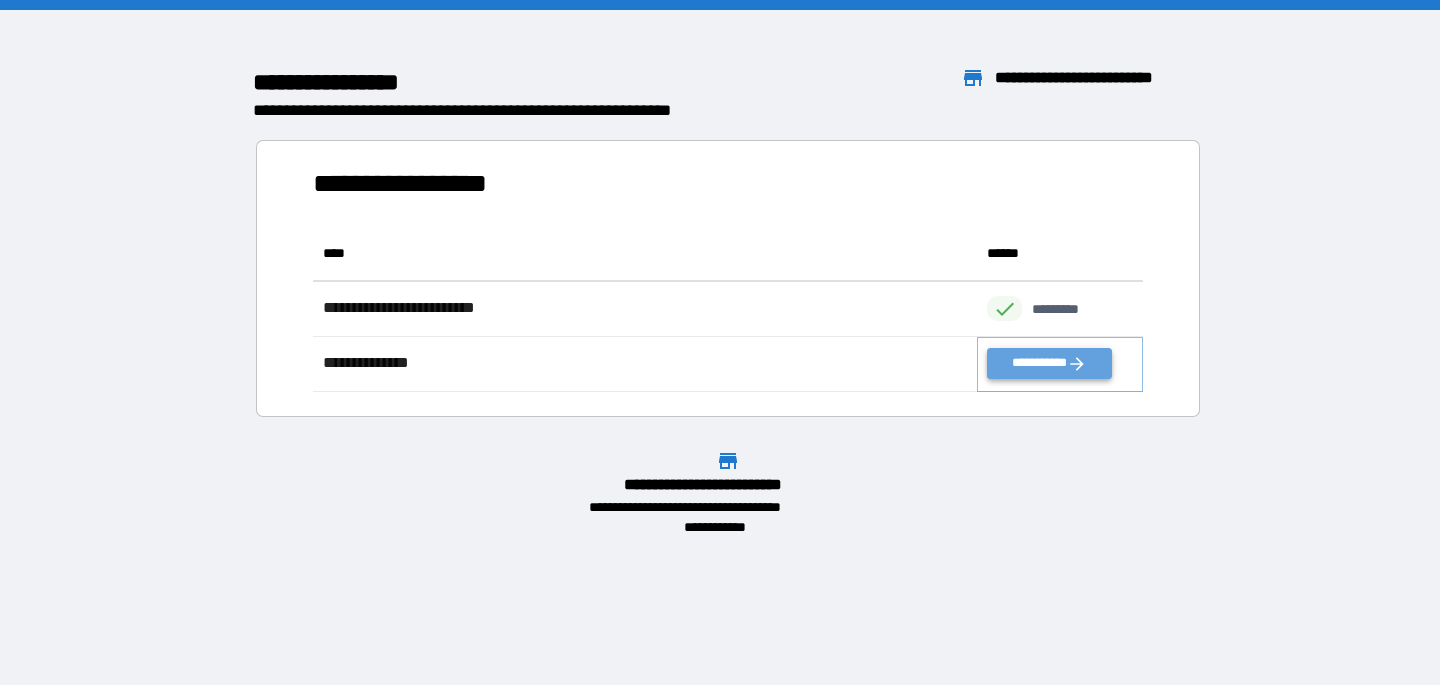 click 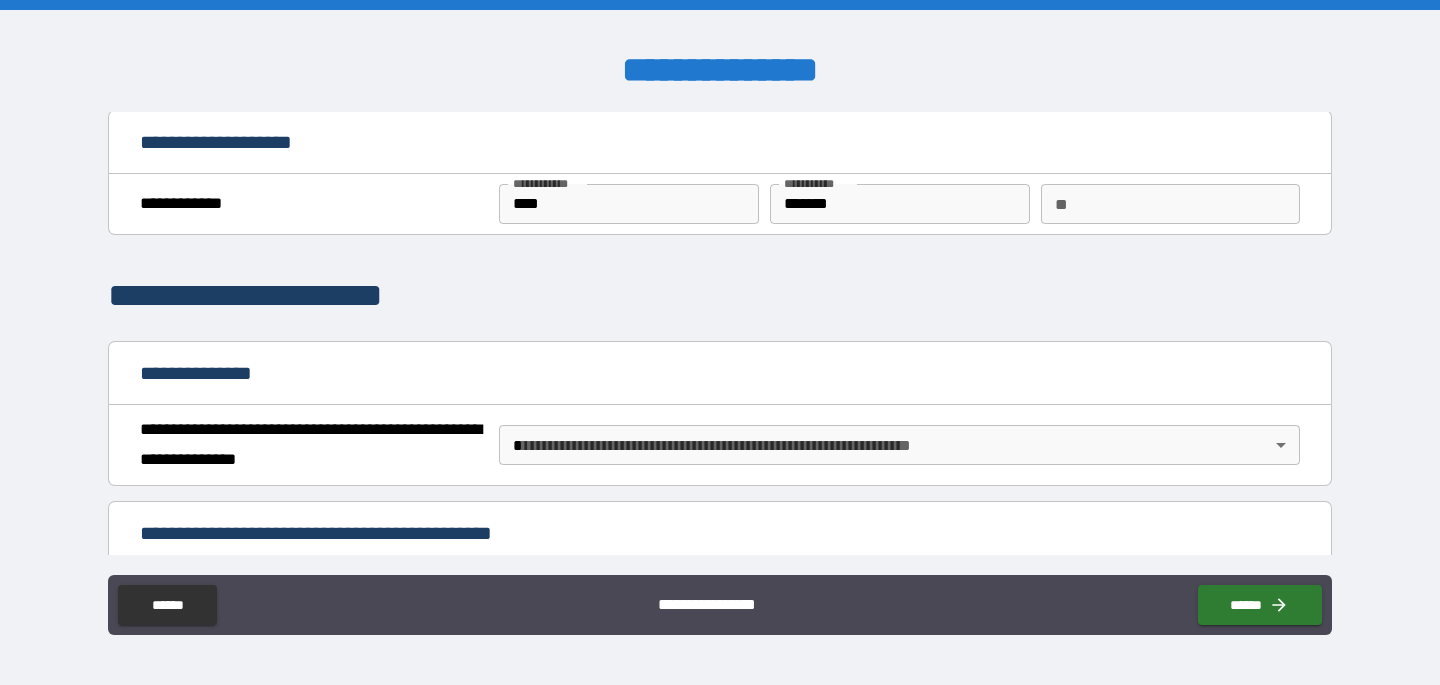 scroll, scrollTop: 0, scrollLeft: 0, axis: both 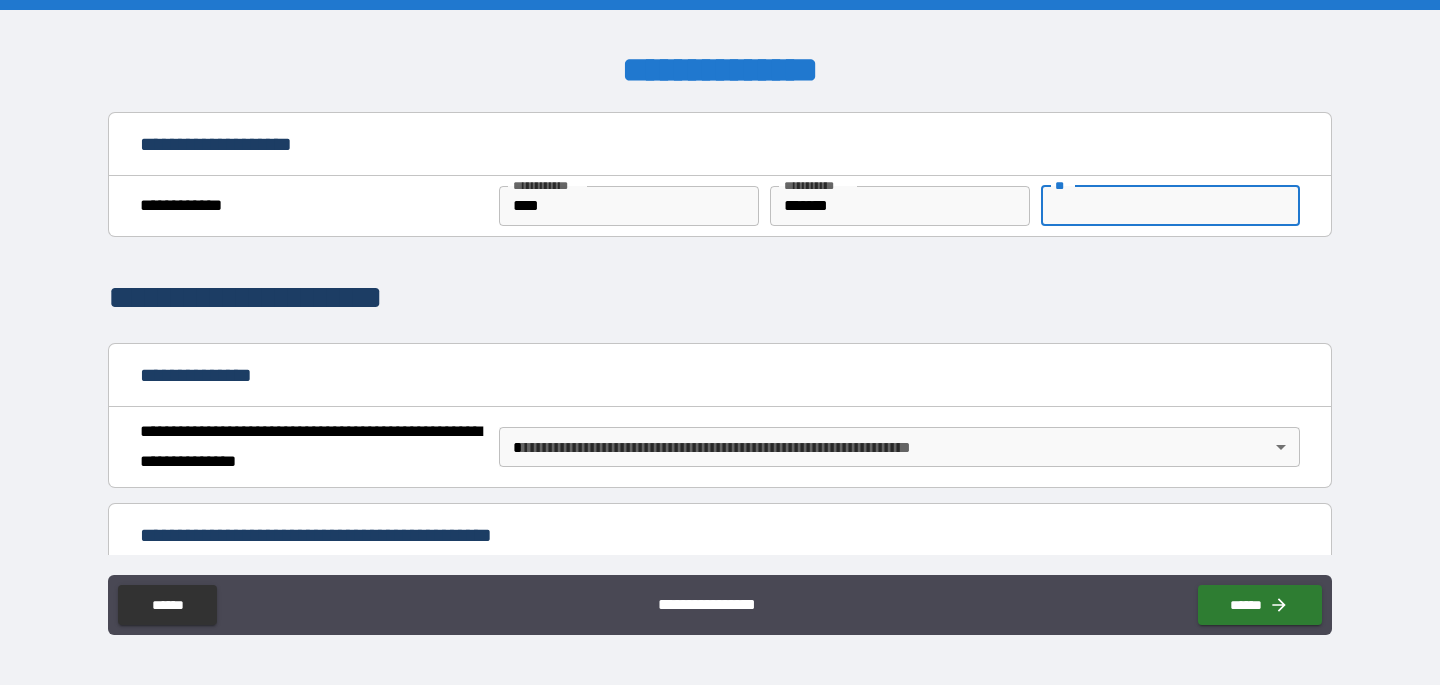 click on "**" at bounding box center (1170, 206) 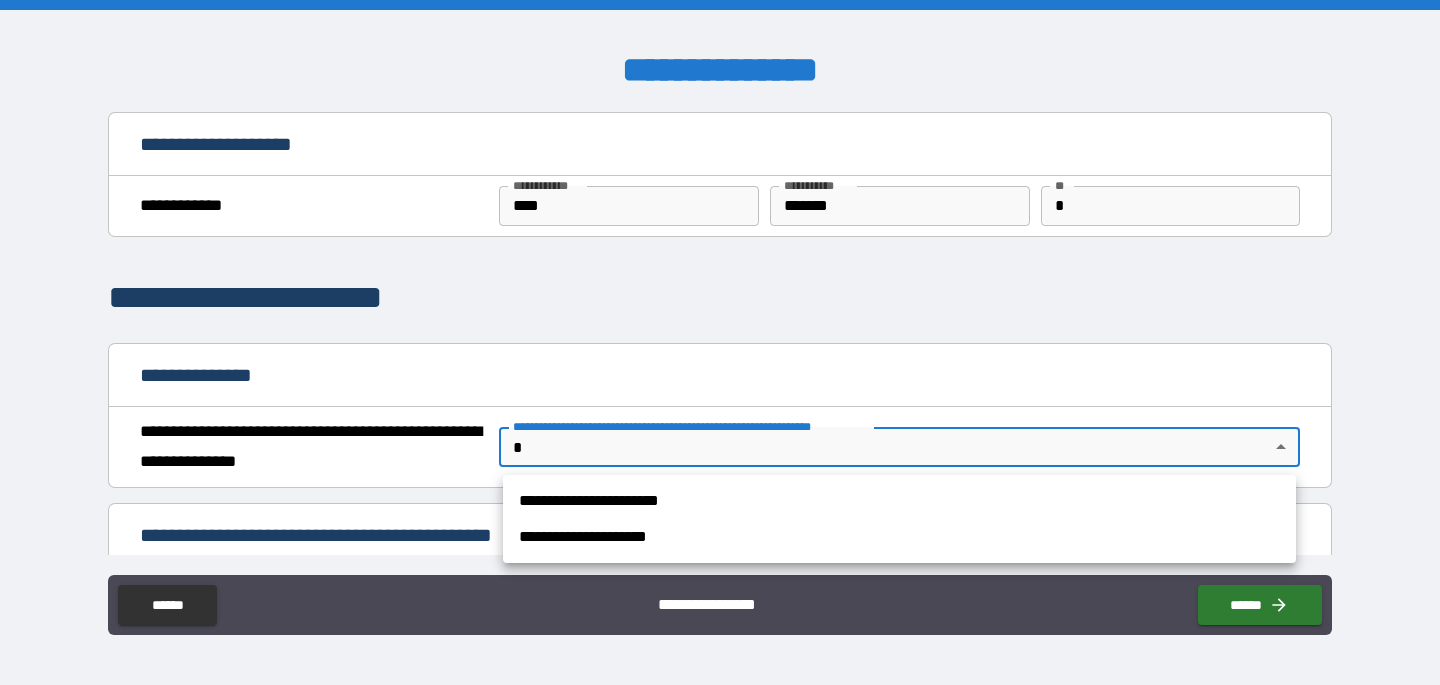 click on "**********" at bounding box center [720, 342] 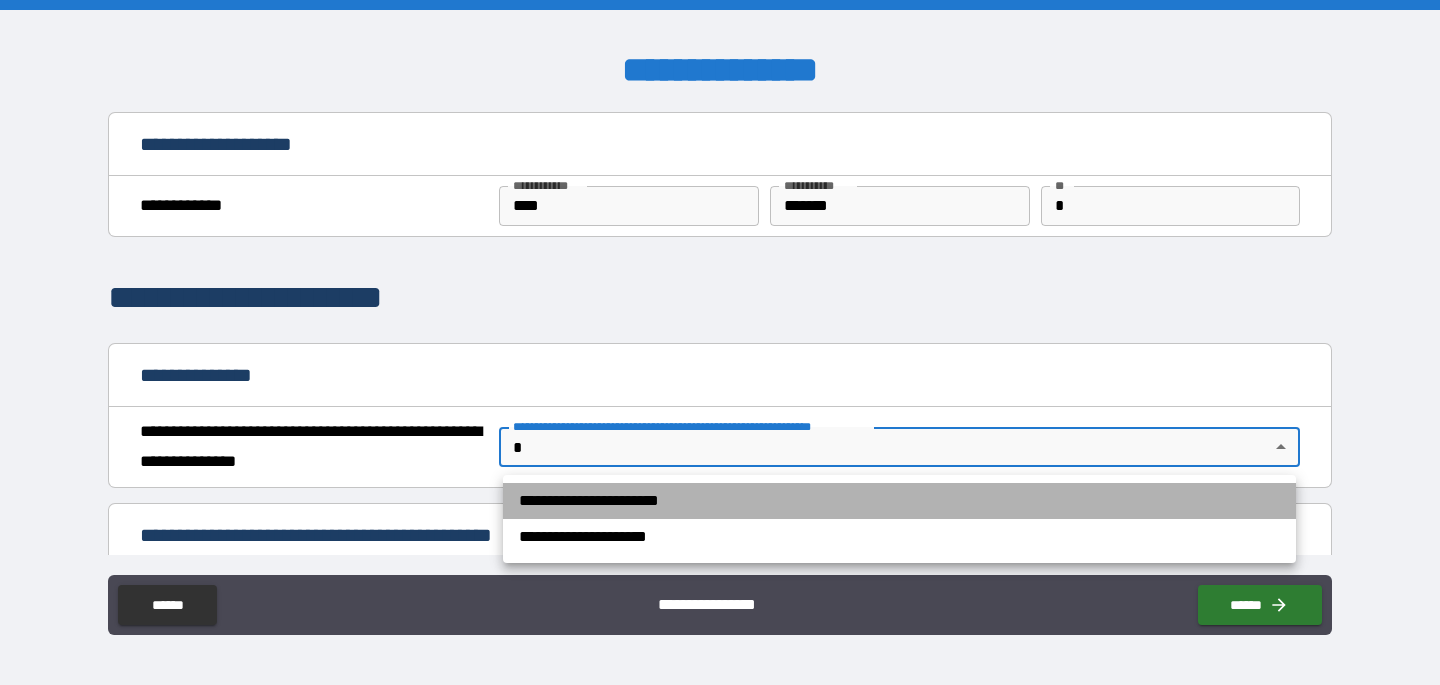 click on "**********" at bounding box center [899, 501] 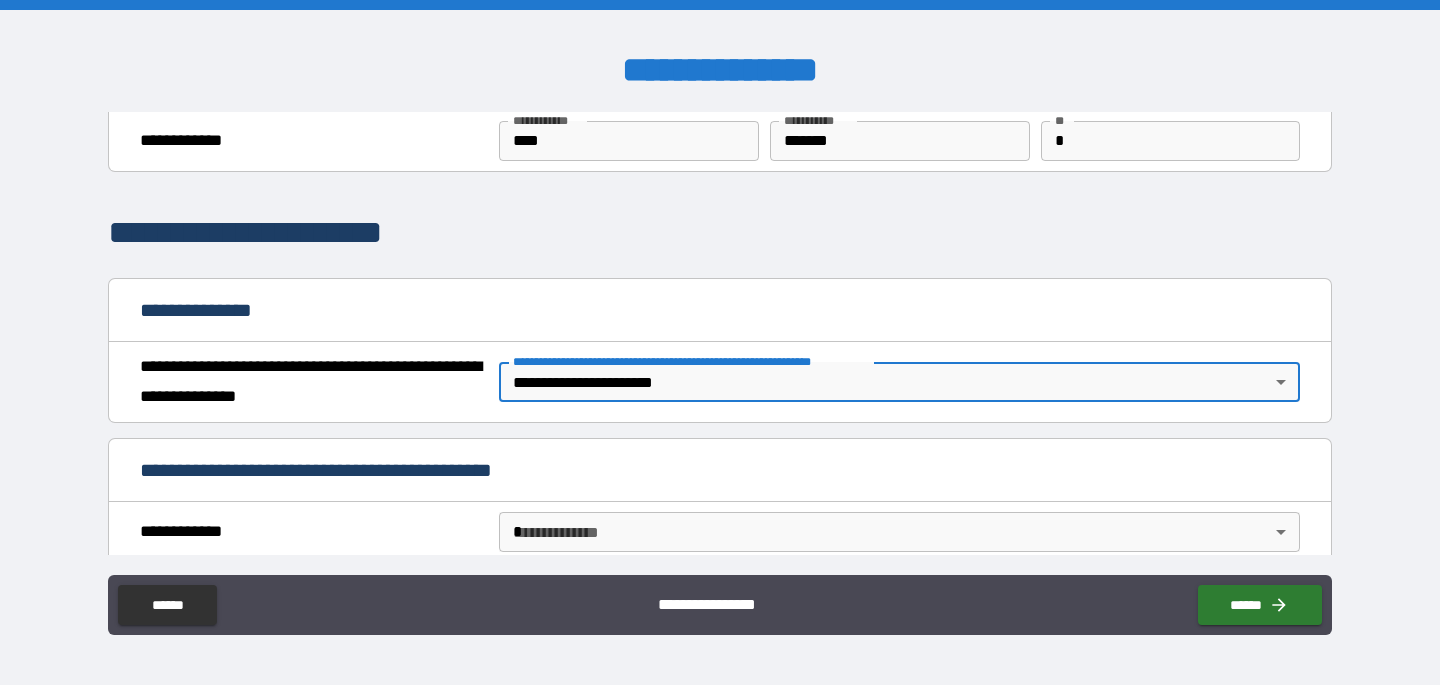 scroll, scrollTop: 70, scrollLeft: 0, axis: vertical 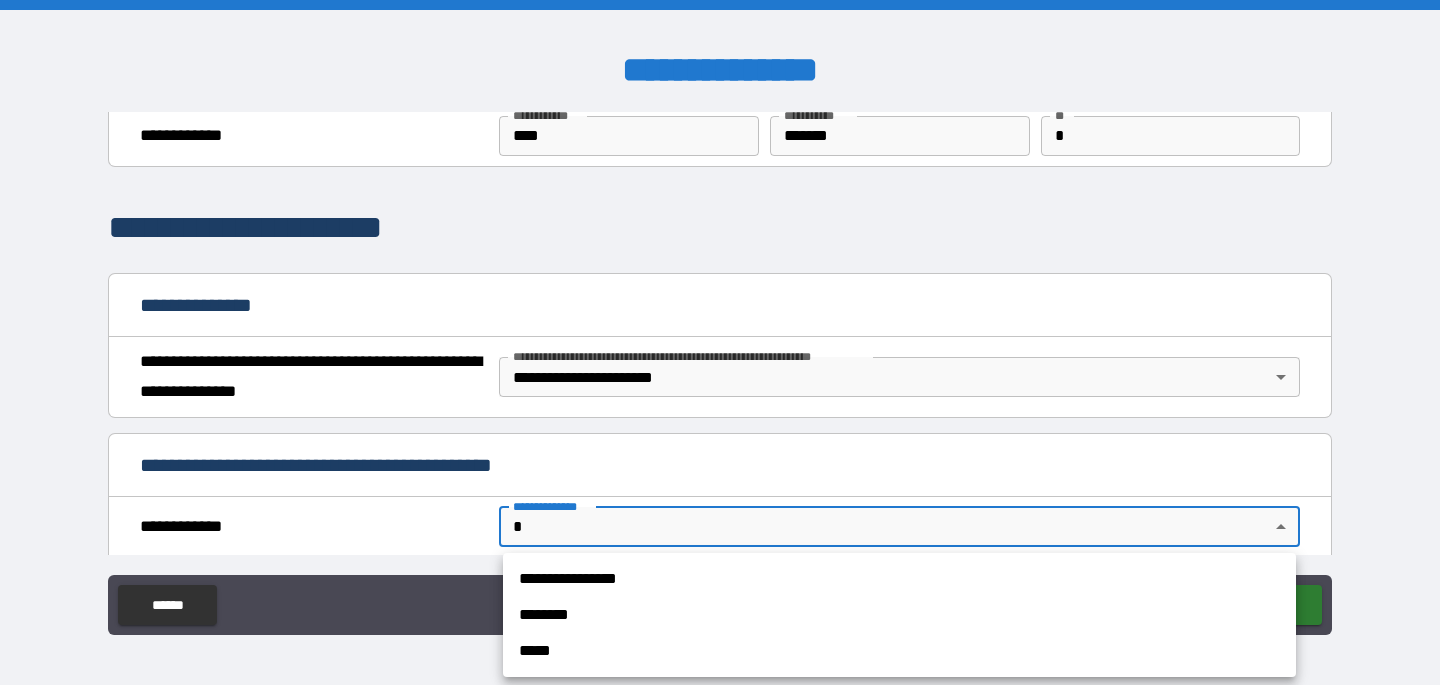 click on "**********" at bounding box center (720, 342) 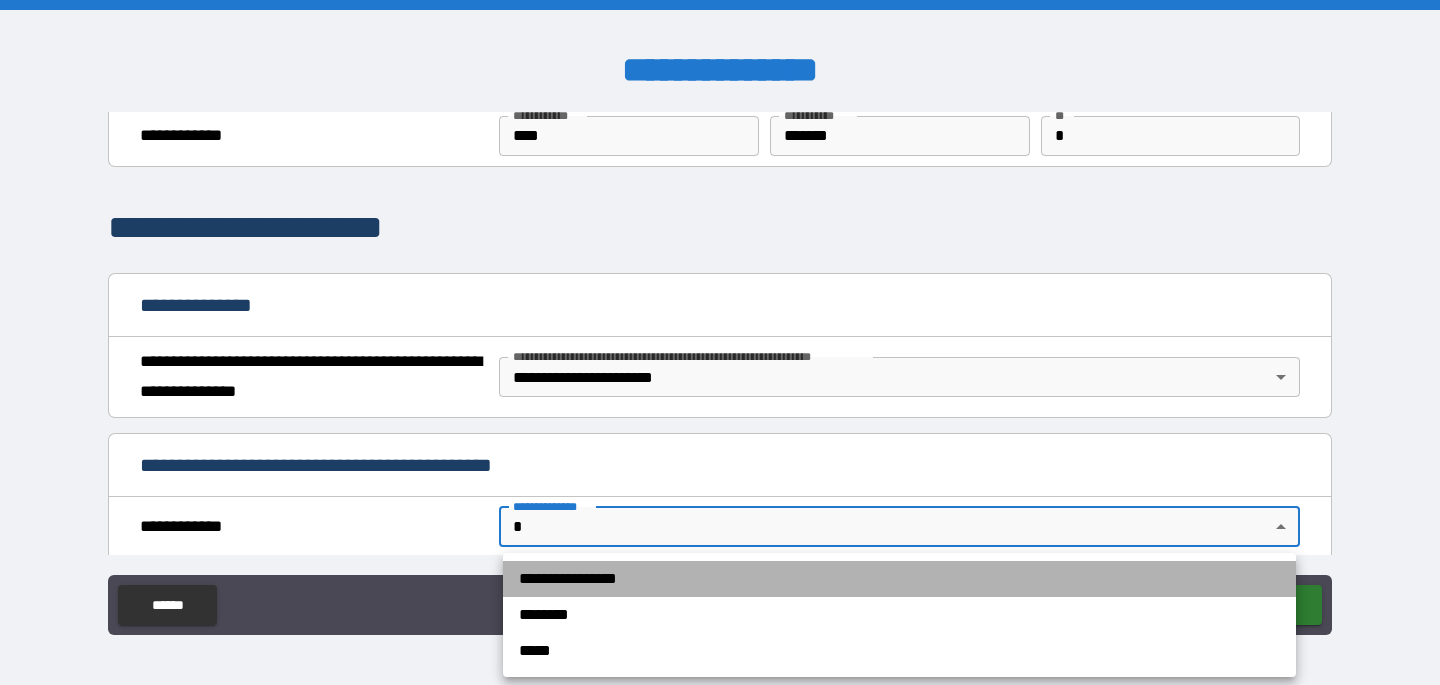 click on "**********" at bounding box center [899, 579] 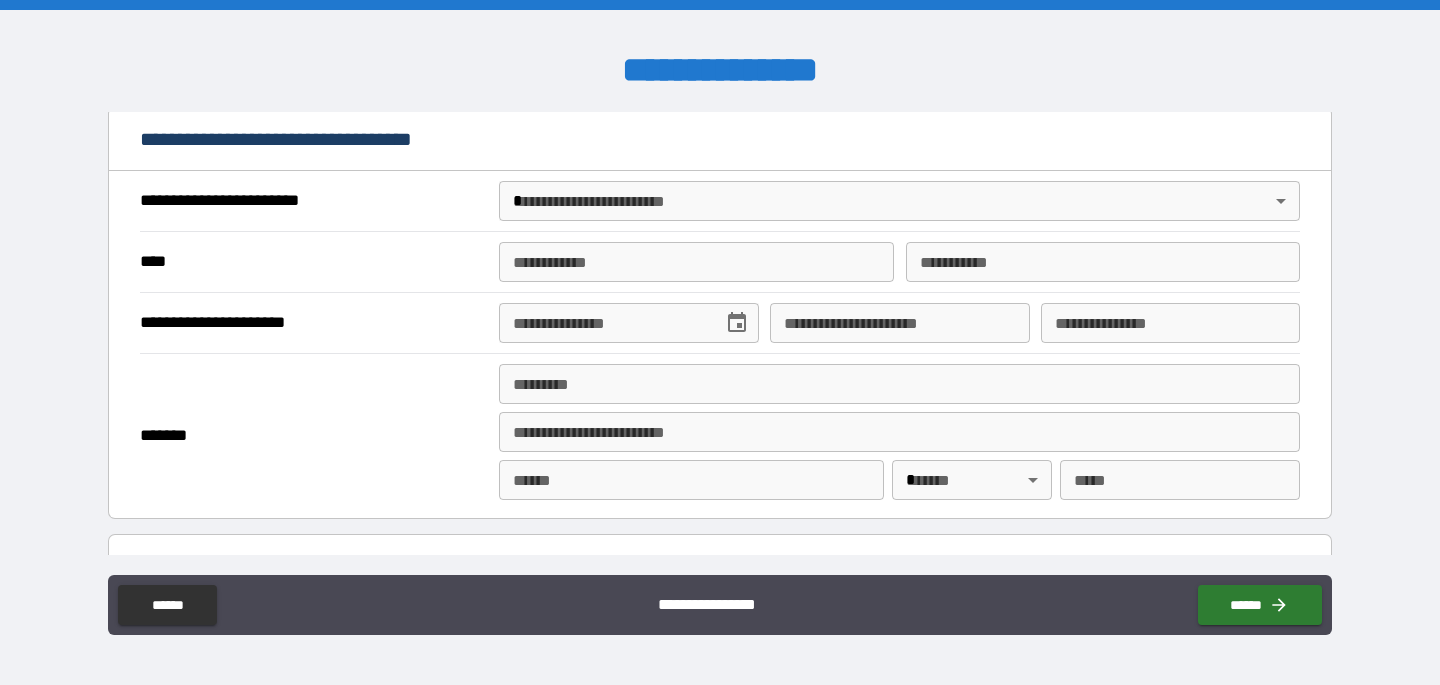 scroll, scrollTop: 711, scrollLeft: 0, axis: vertical 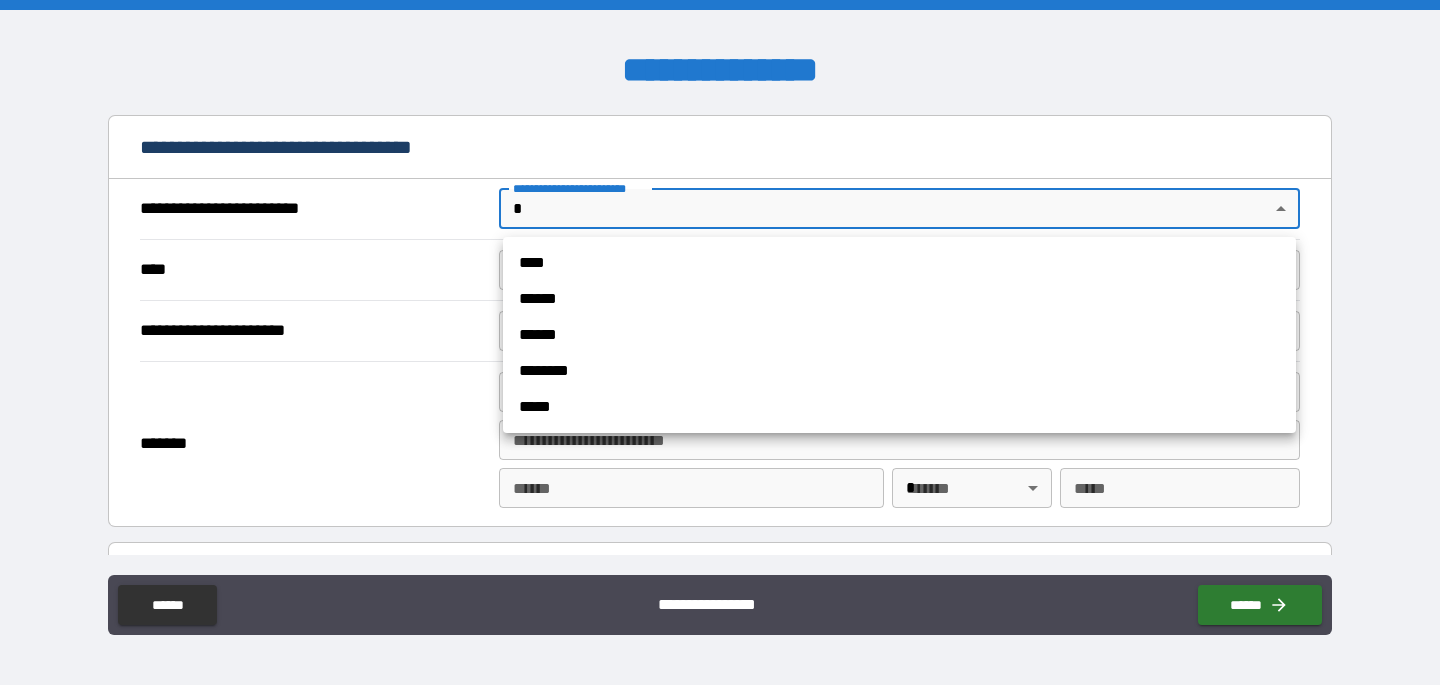 click on "**********" at bounding box center [720, 342] 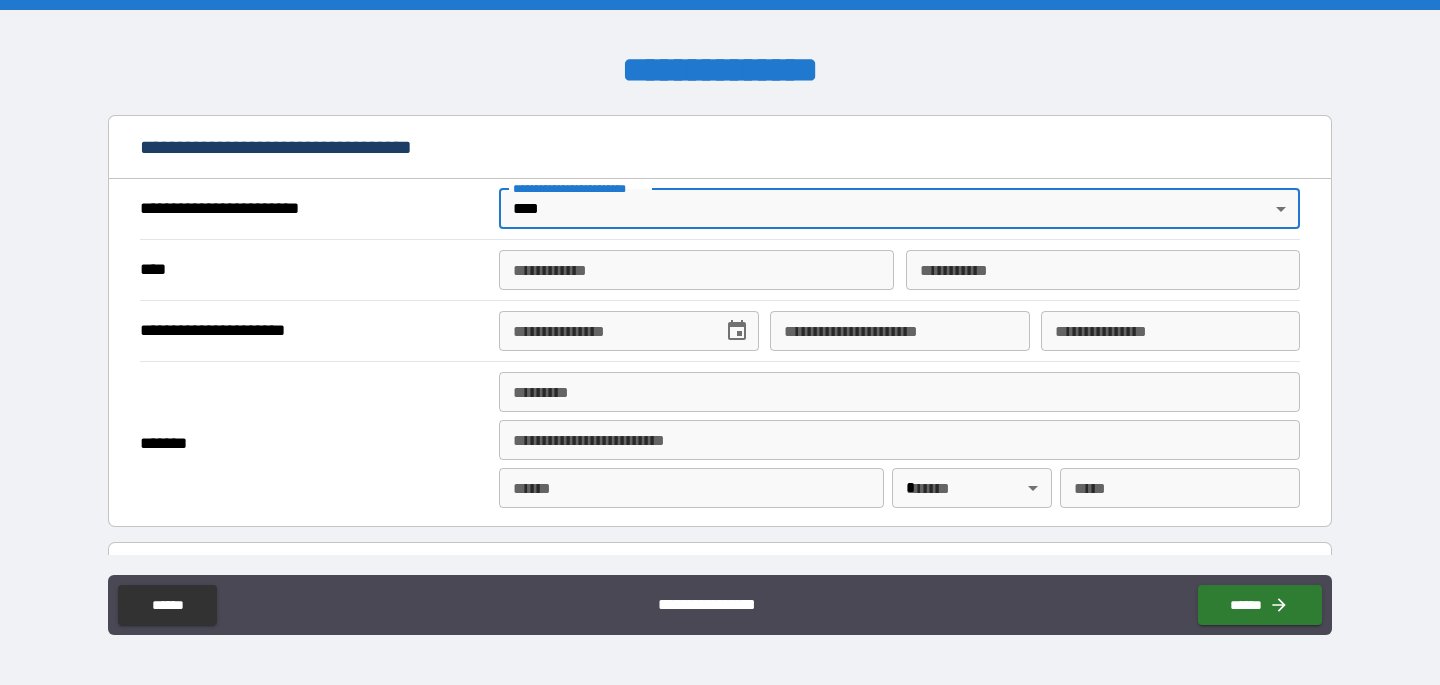 click on "**********" at bounding box center (696, 270) 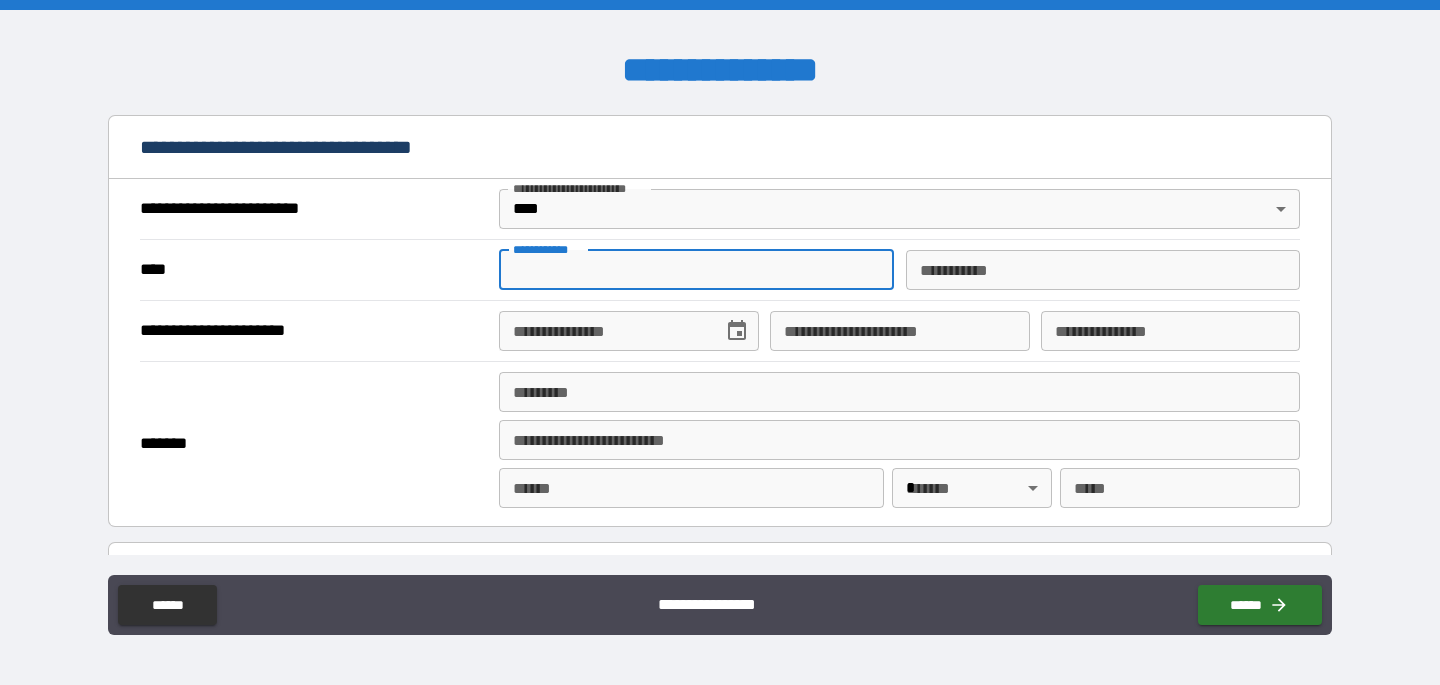 type on "****" 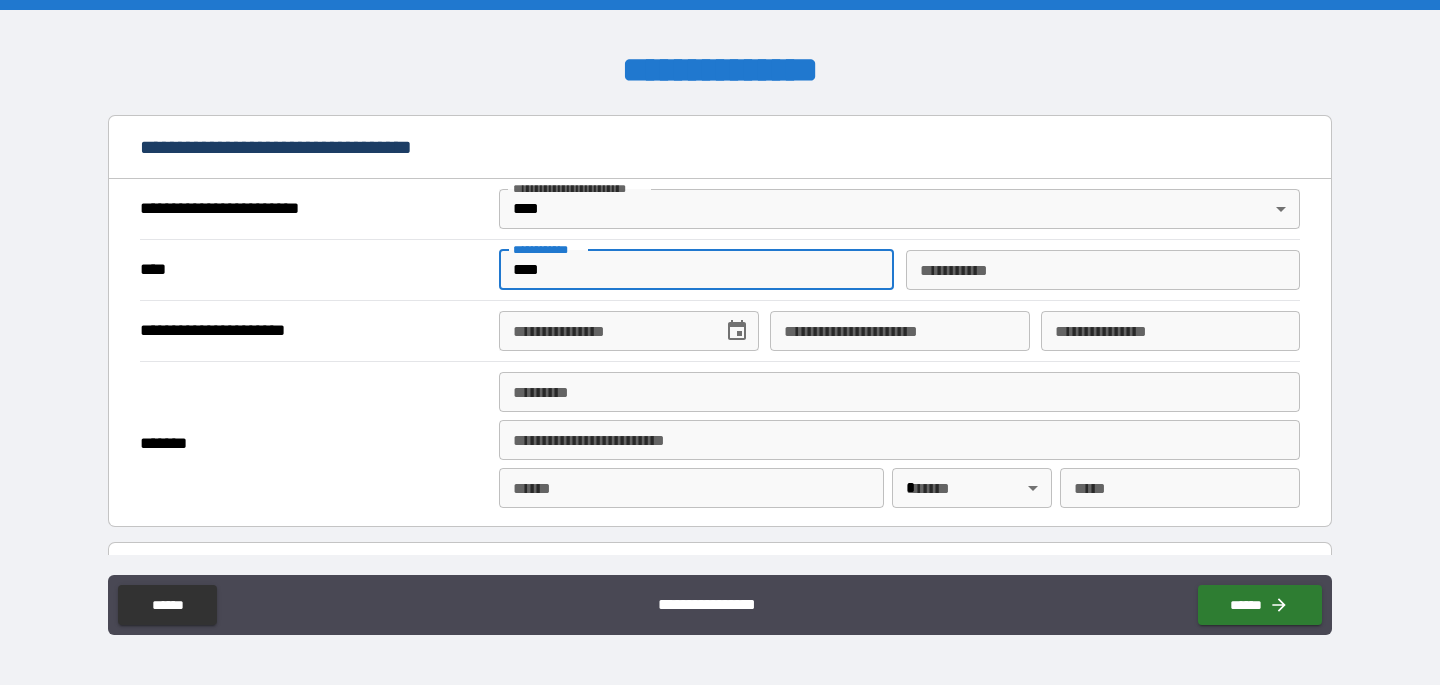 type on "*******" 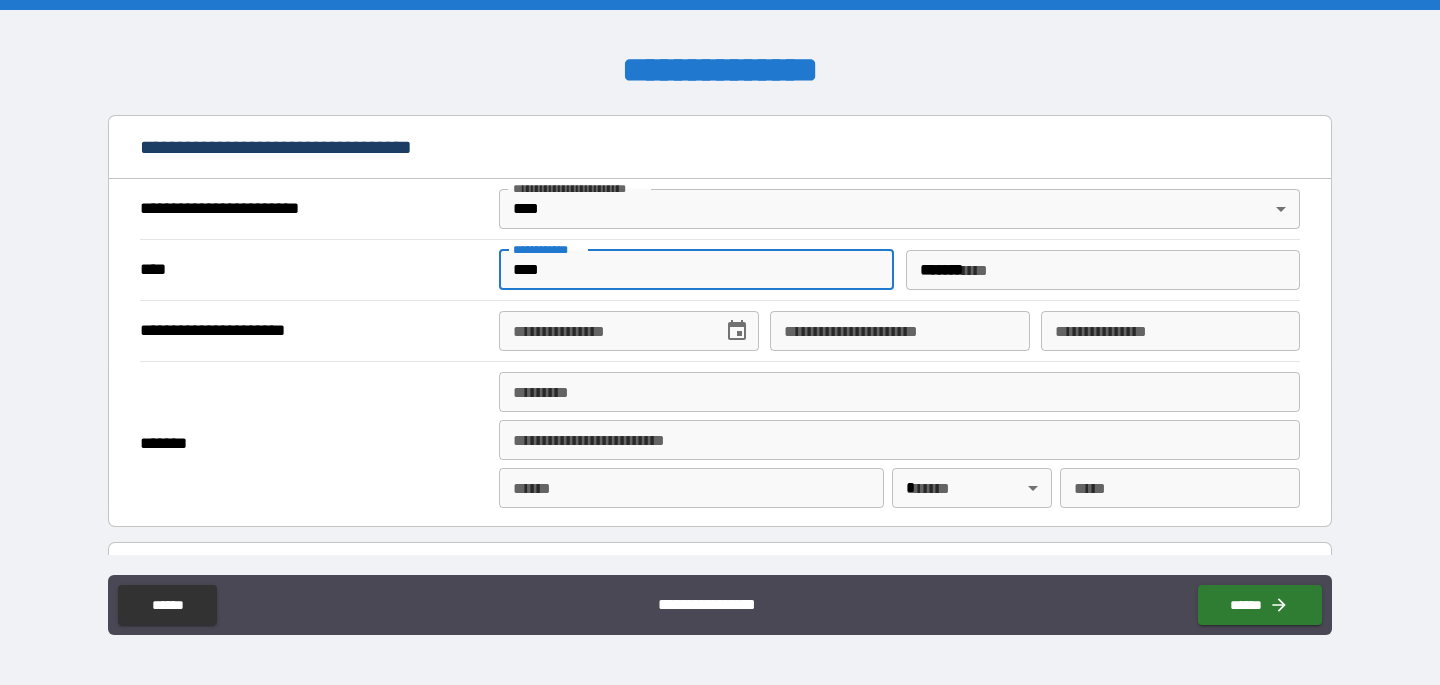 type on "**********" 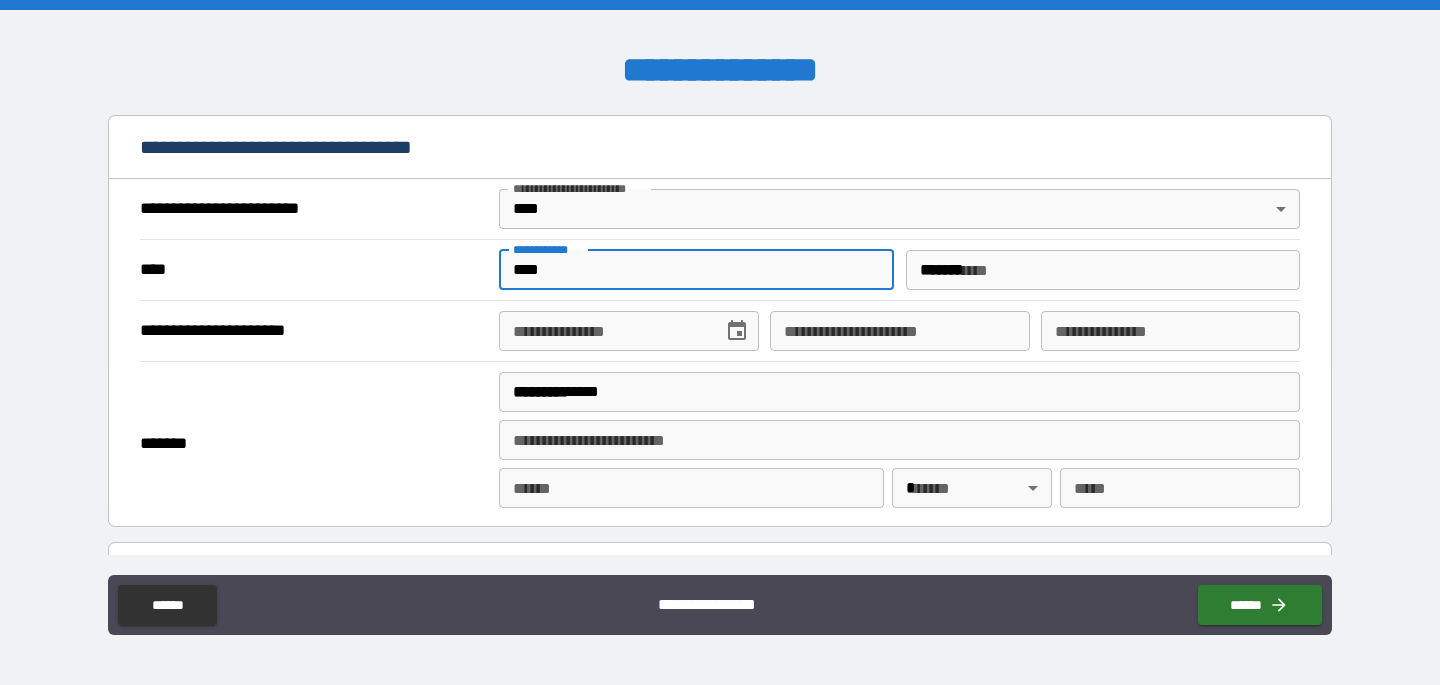 type on "**********" 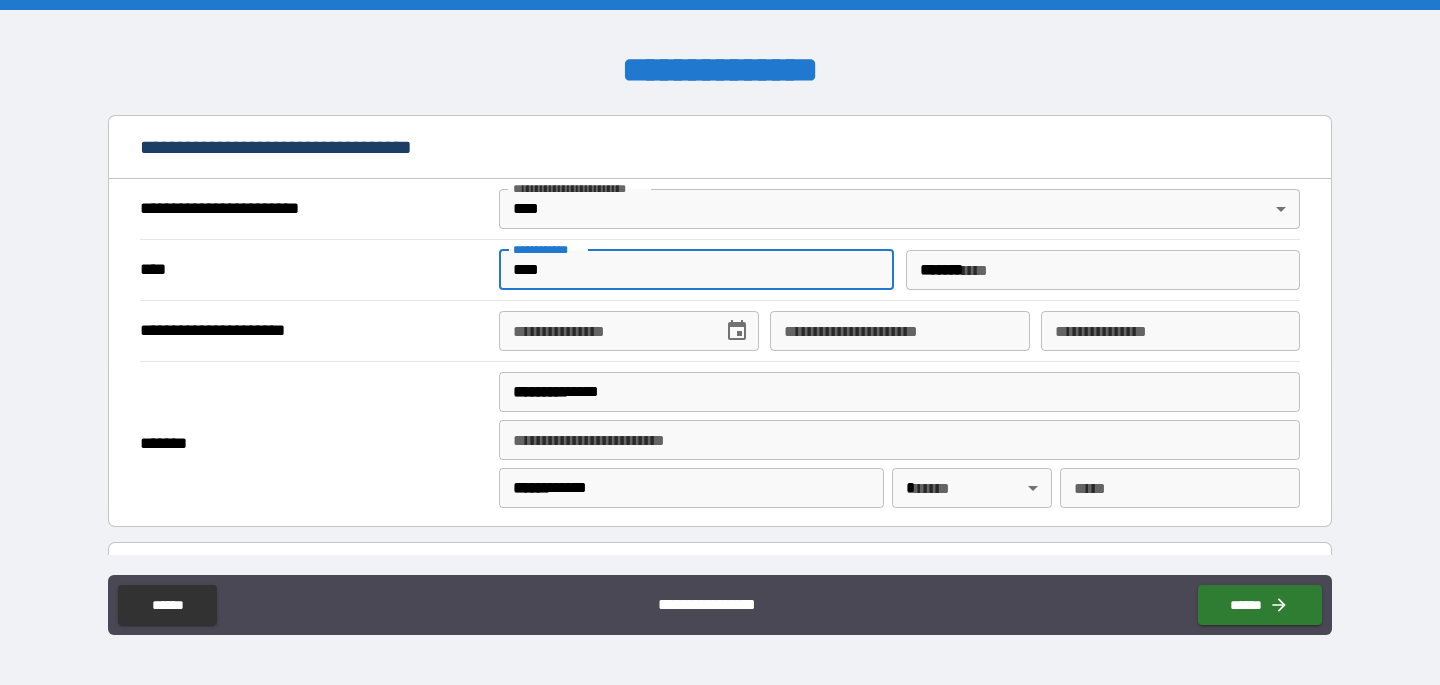 type on "**" 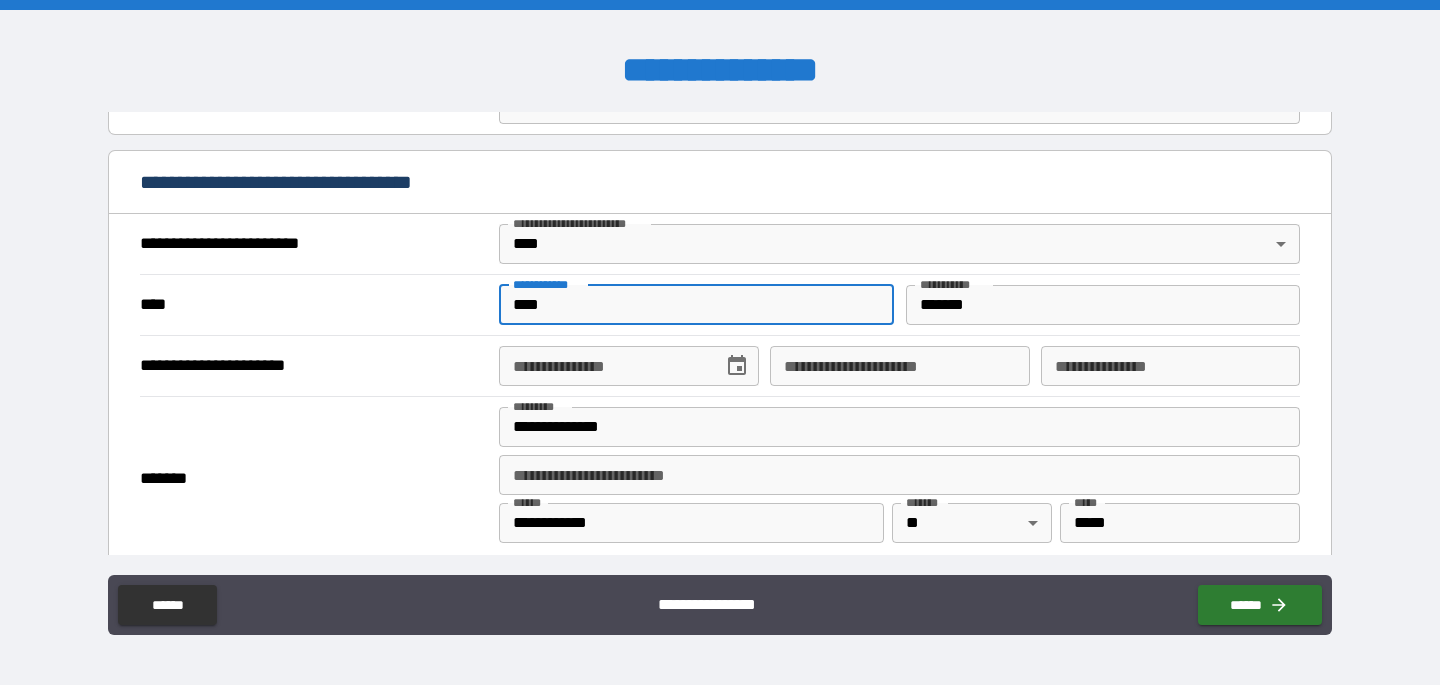 scroll, scrollTop: 677, scrollLeft: 0, axis: vertical 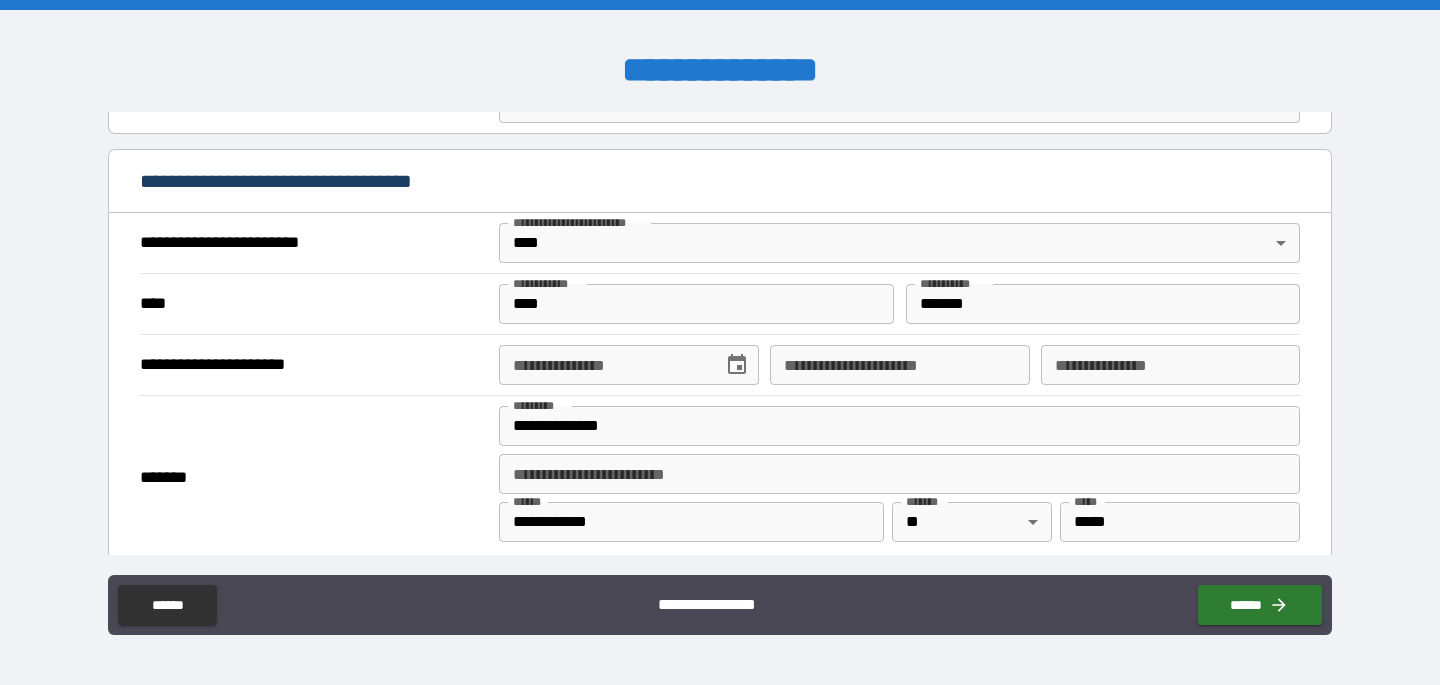 click on "**********" at bounding box center (628, 365) 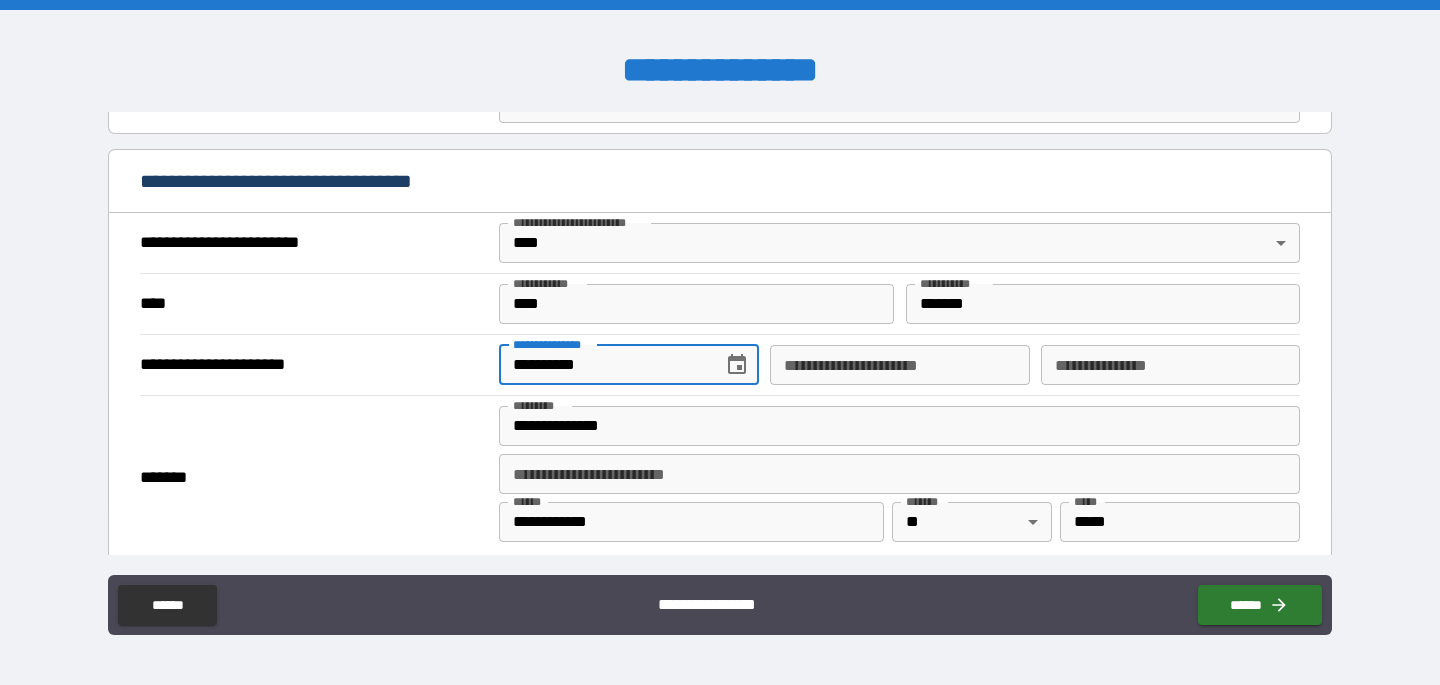 type on "**********" 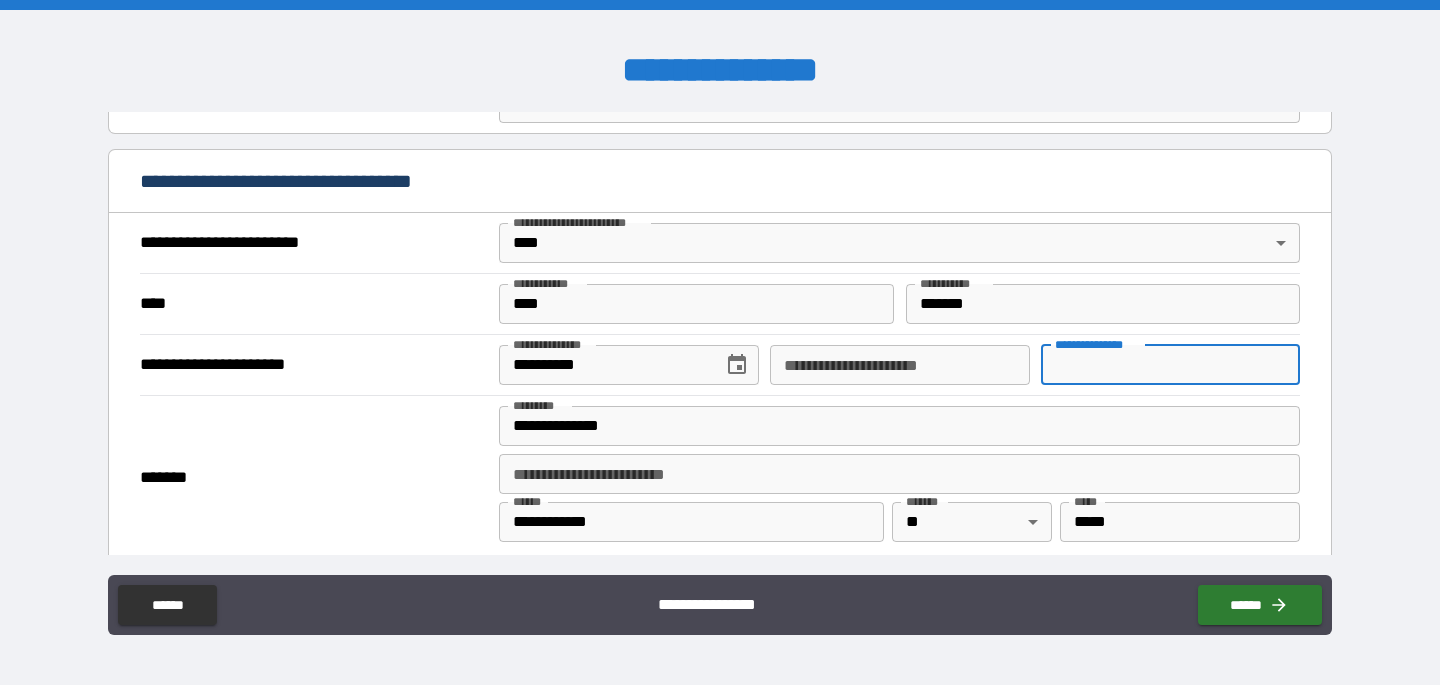click on "**********" at bounding box center (1170, 365) 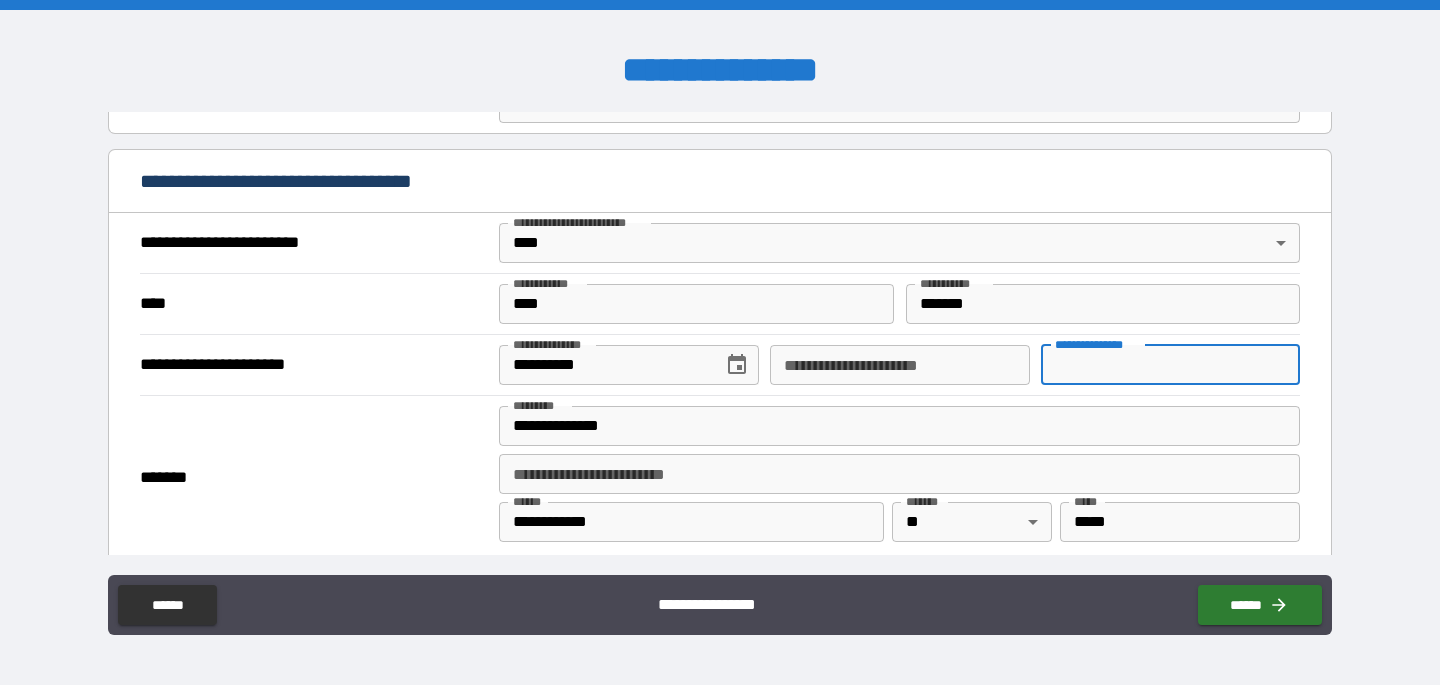 click on "**********" at bounding box center (899, 426) 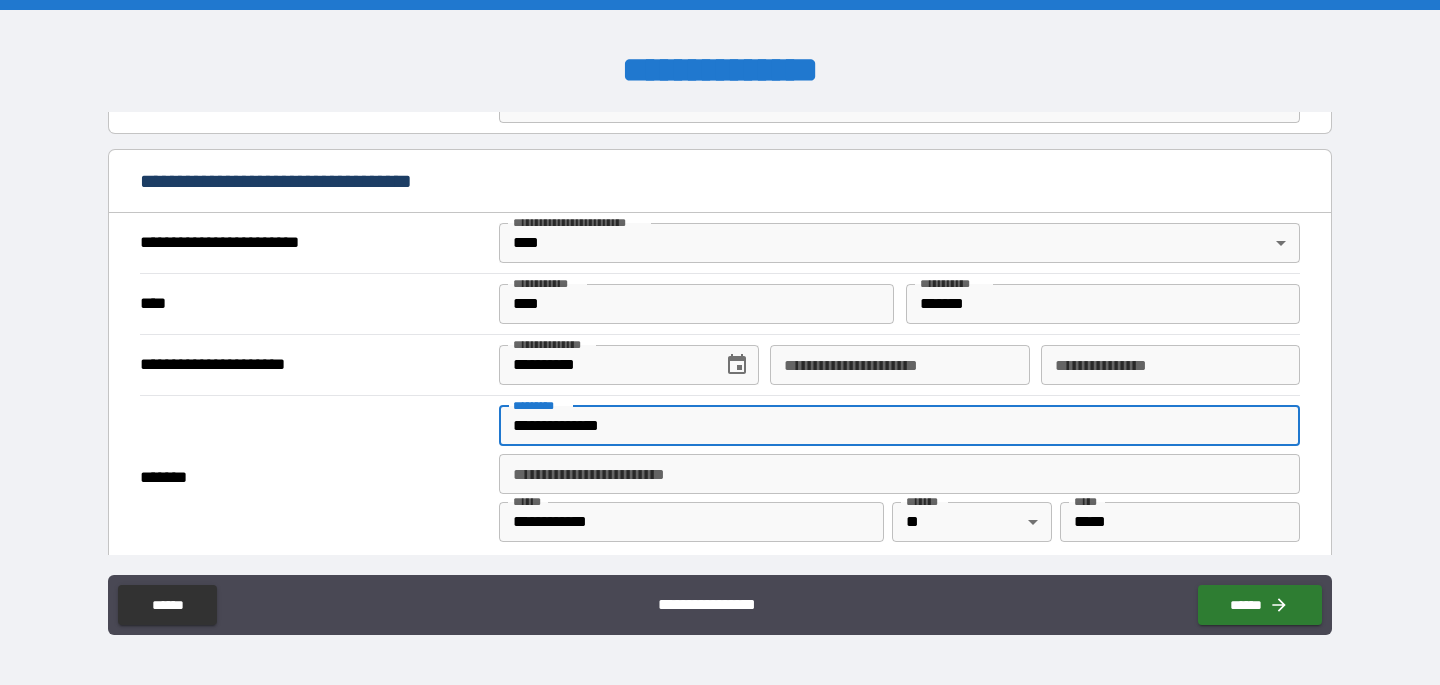 click on "**********" at bounding box center (899, 426) 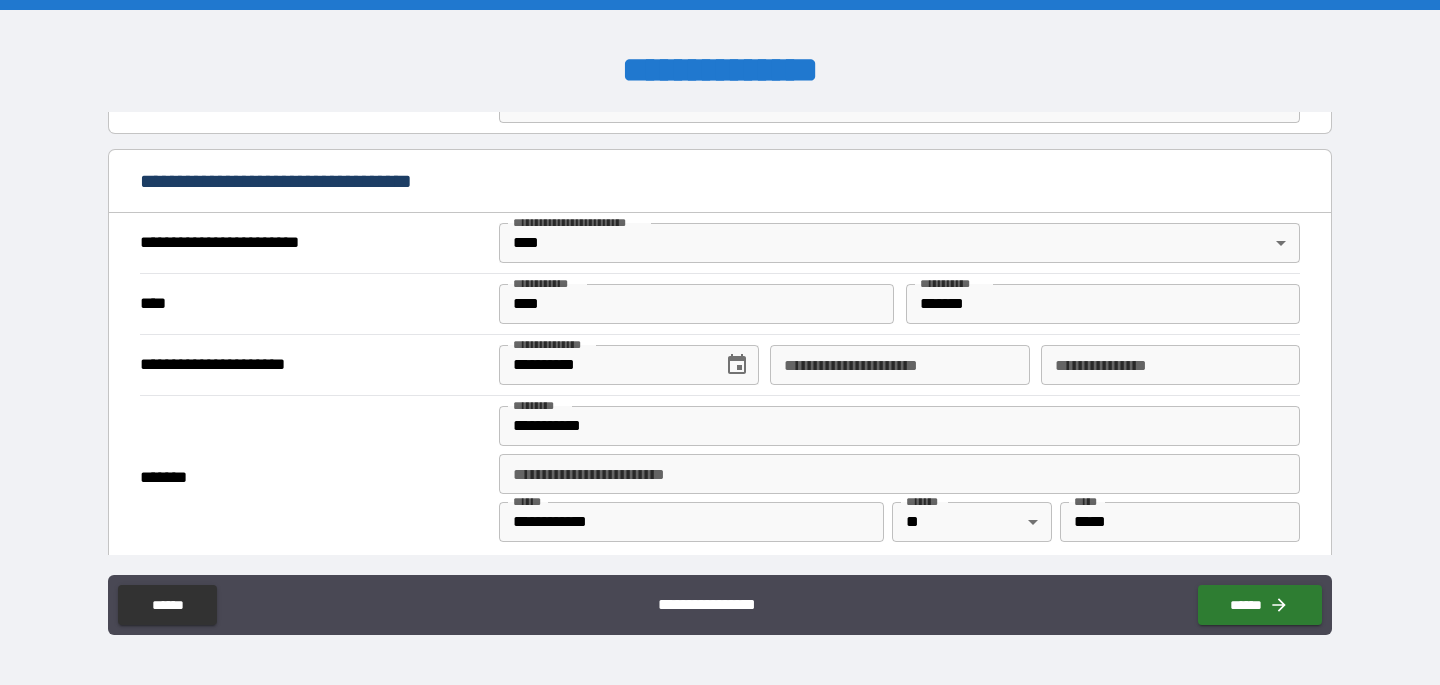 click on "*******" at bounding box center [314, 478] 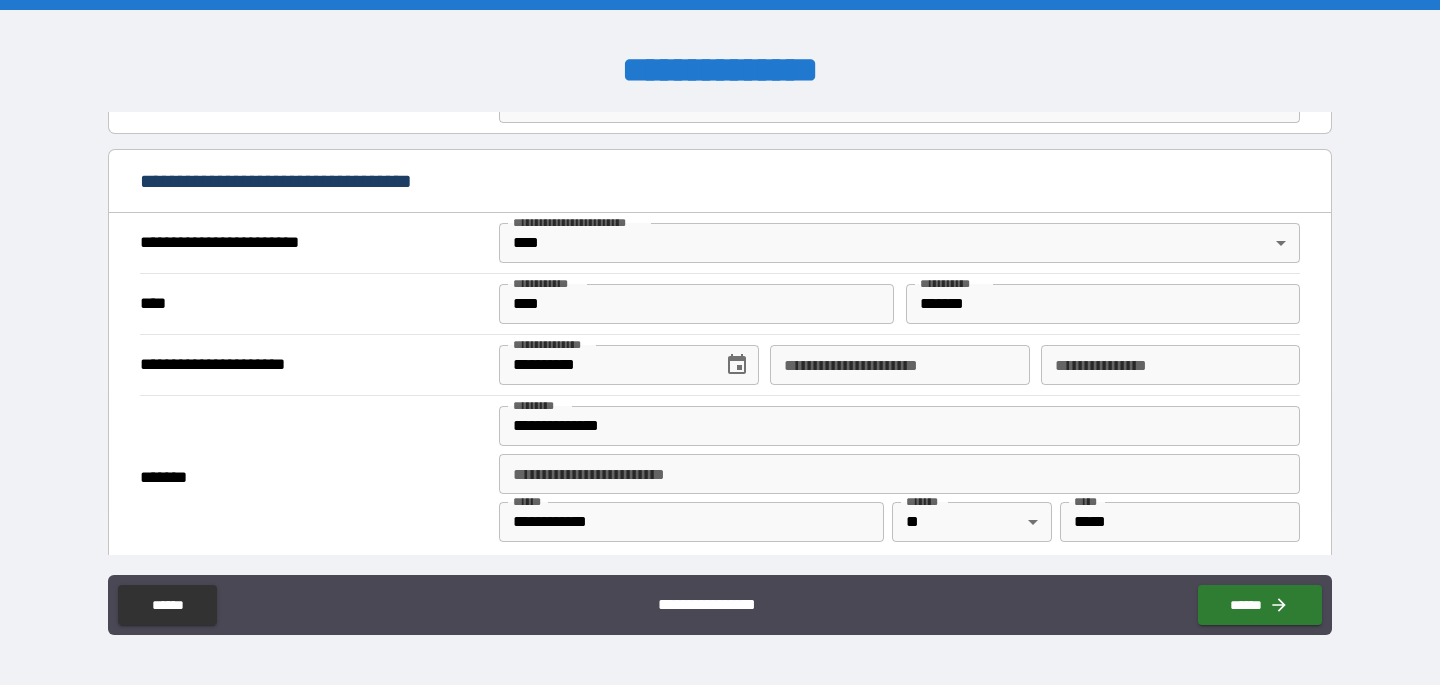 type on "**********" 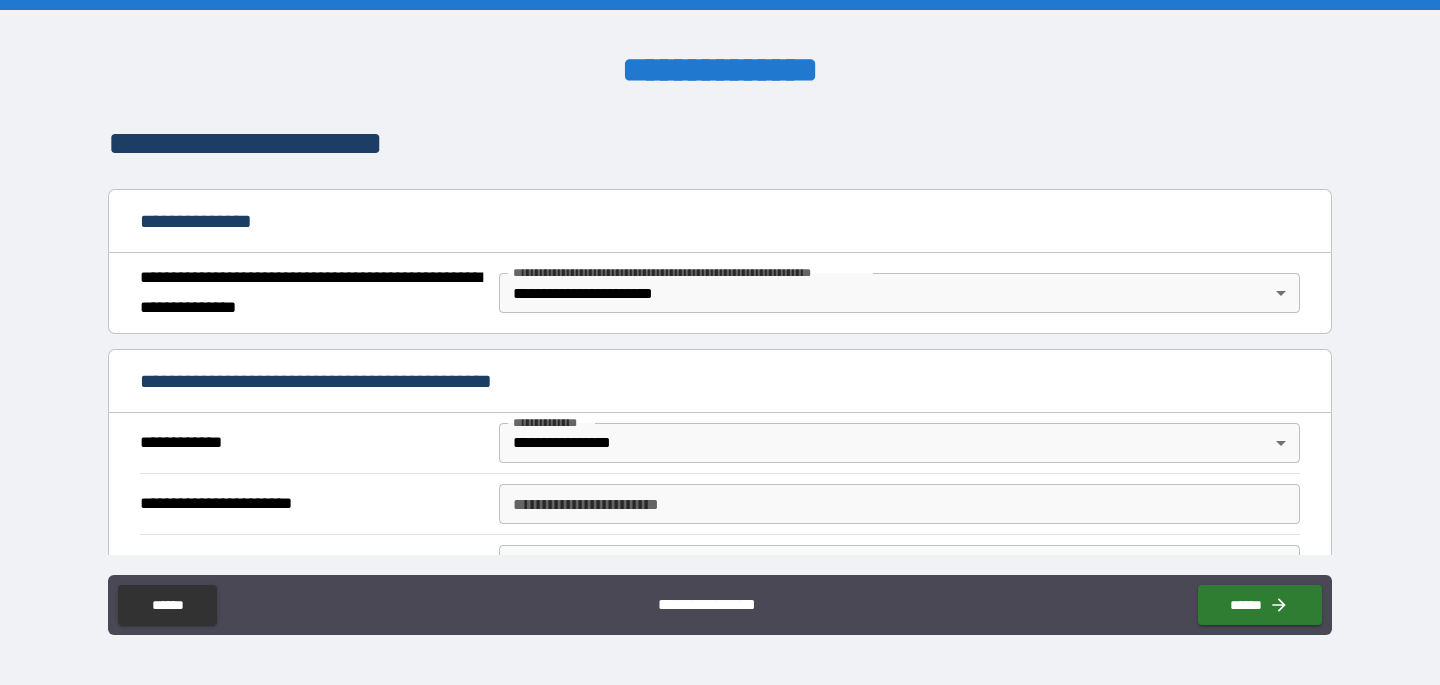 scroll, scrollTop: 152, scrollLeft: 0, axis: vertical 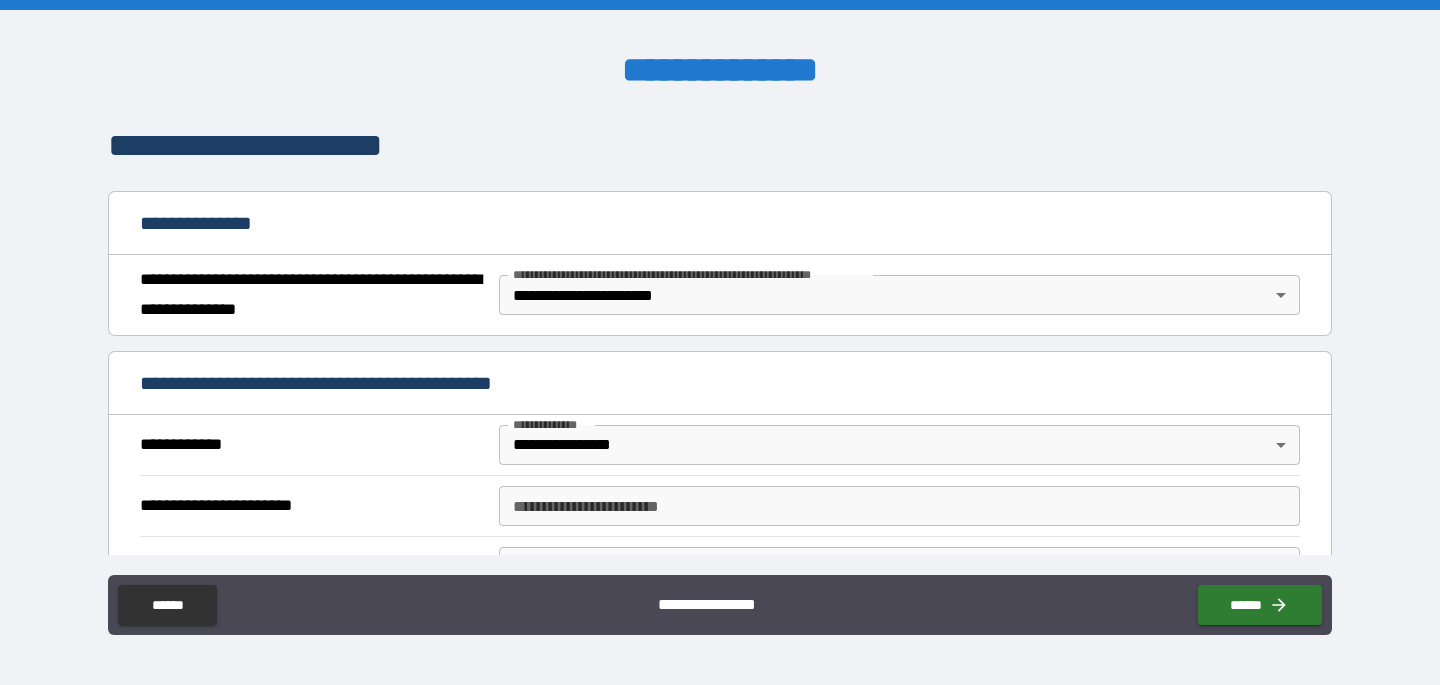 click on "**********" at bounding box center (899, 506) 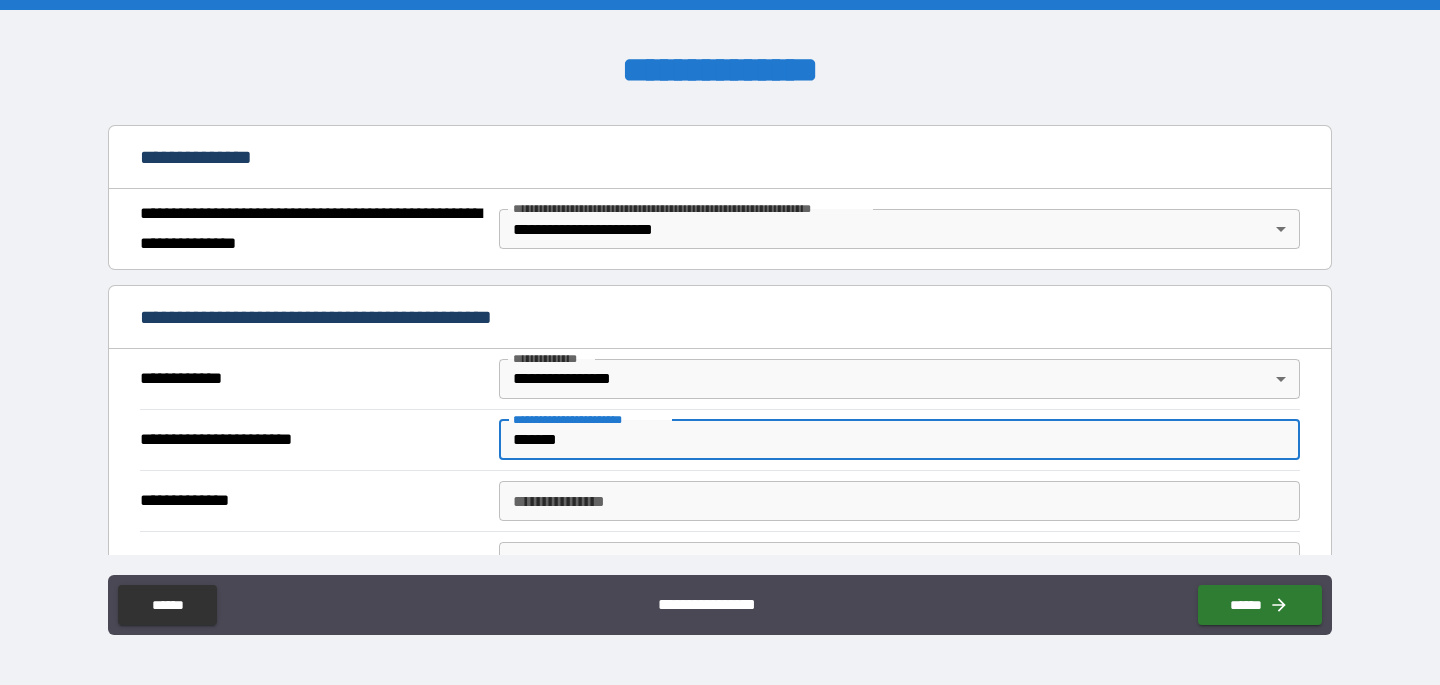 scroll, scrollTop: 216, scrollLeft: 0, axis: vertical 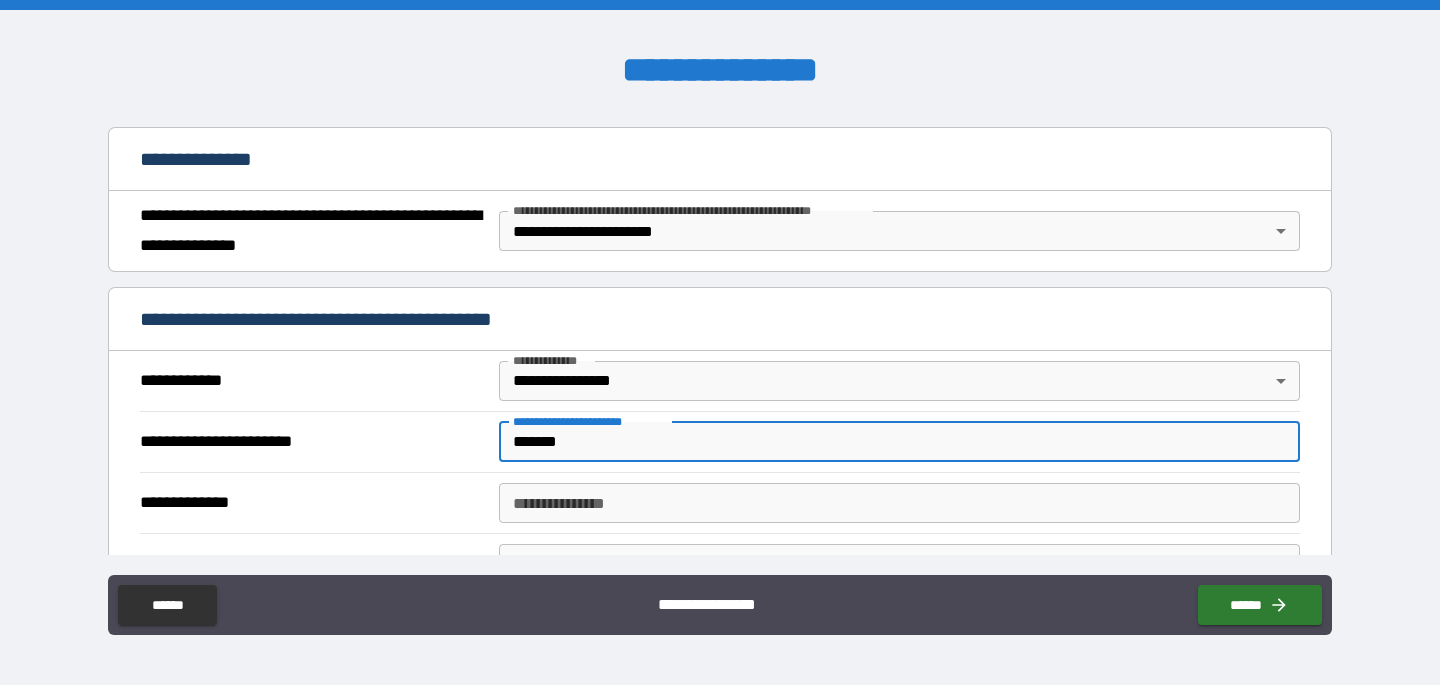 type on "*******" 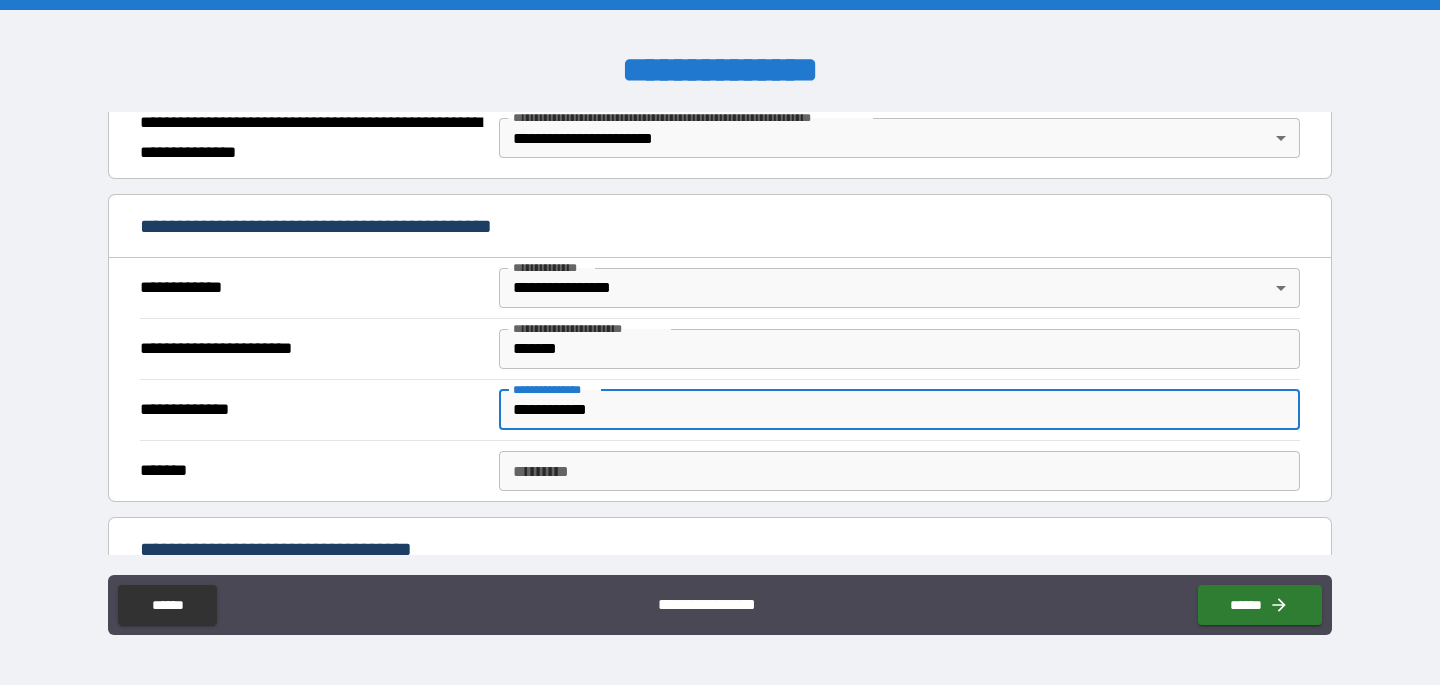 scroll, scrollTop: 308, scrollLeft: 0, axis: vertical 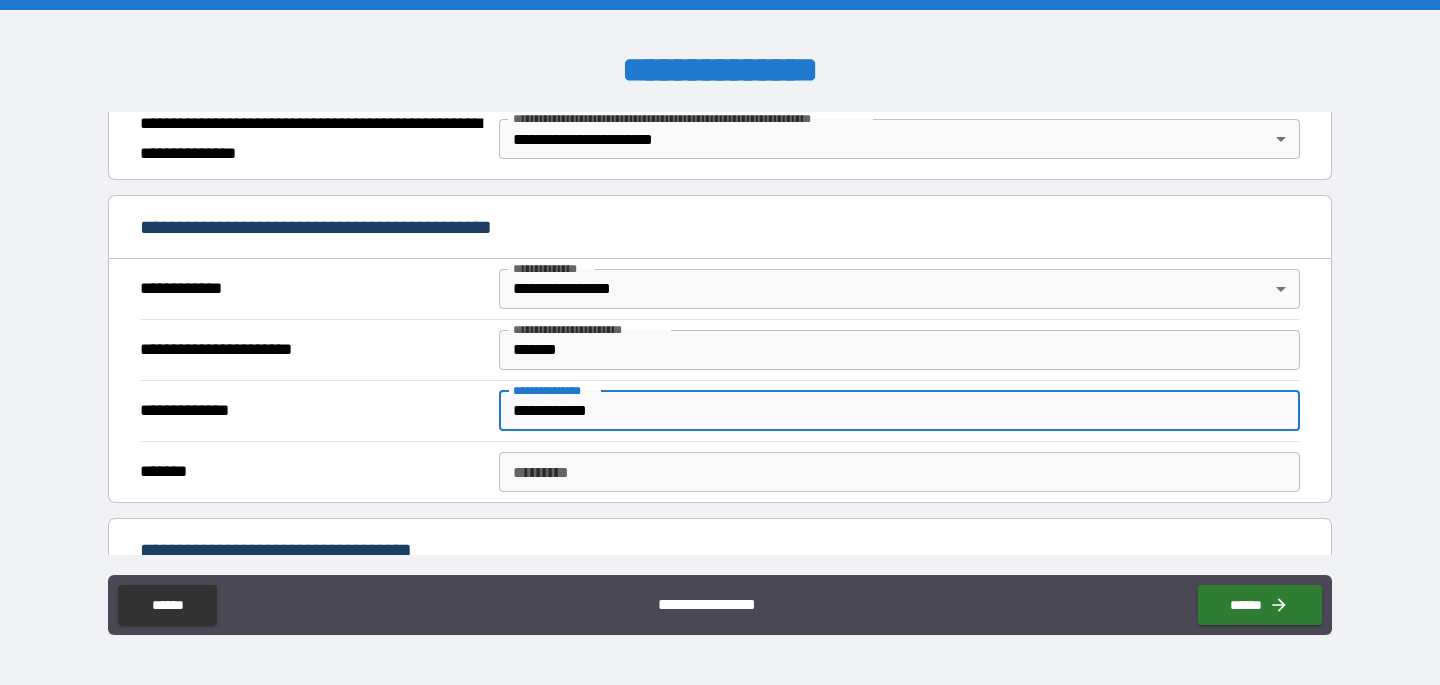 type on "**********" 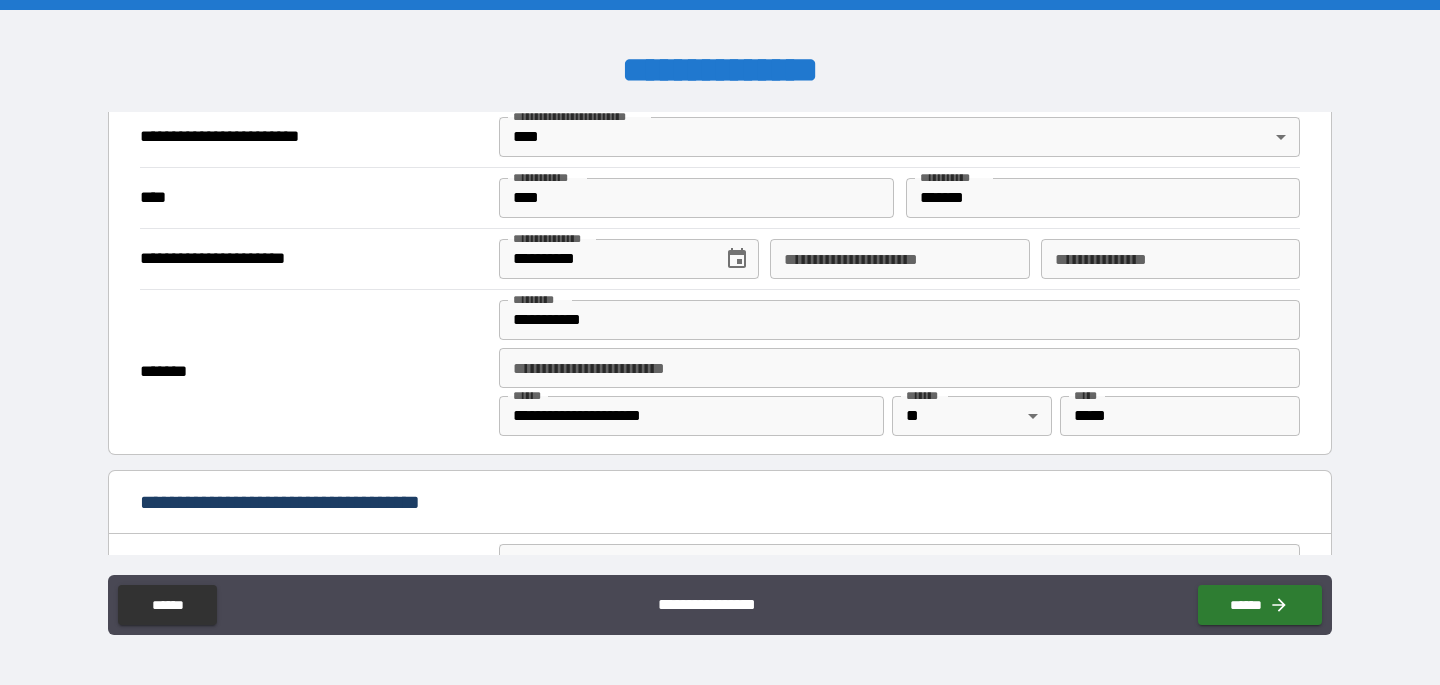 scroll, scrollTop: 896, scrollLeft: 0, axis: vertical 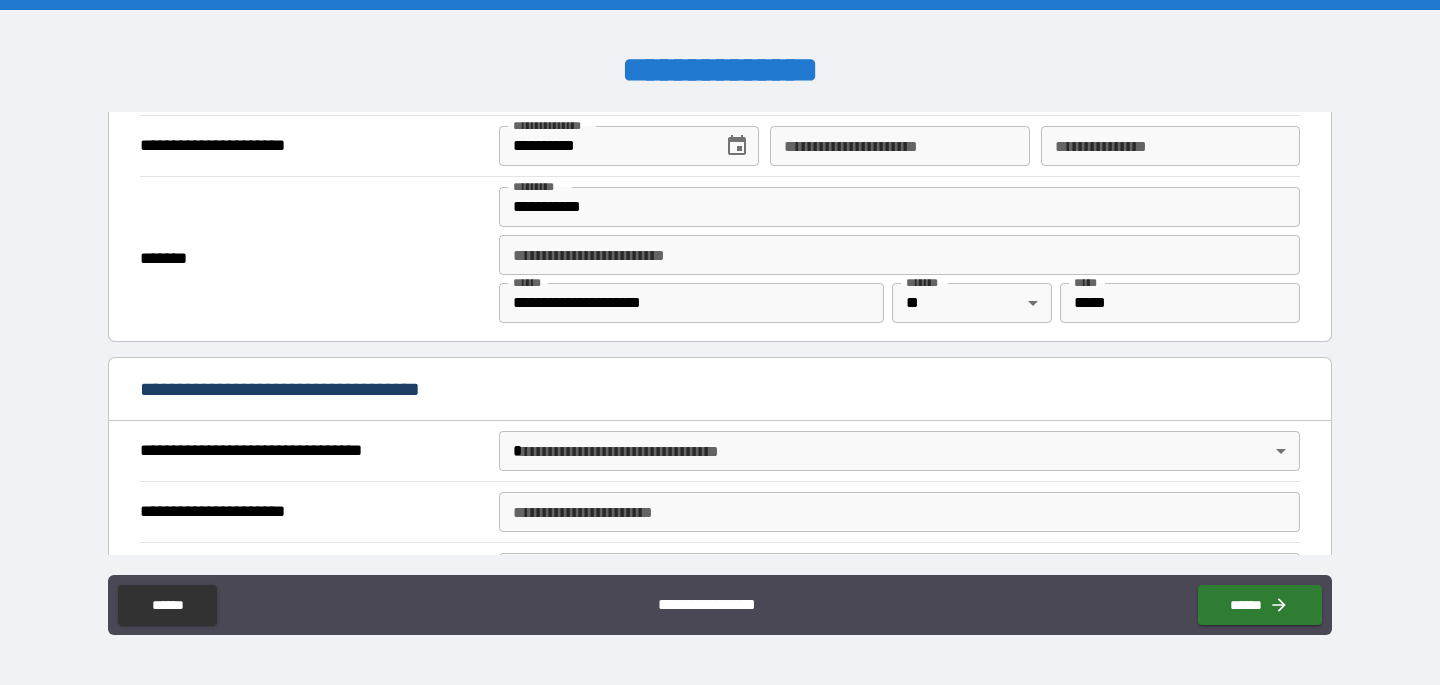 type on "********" 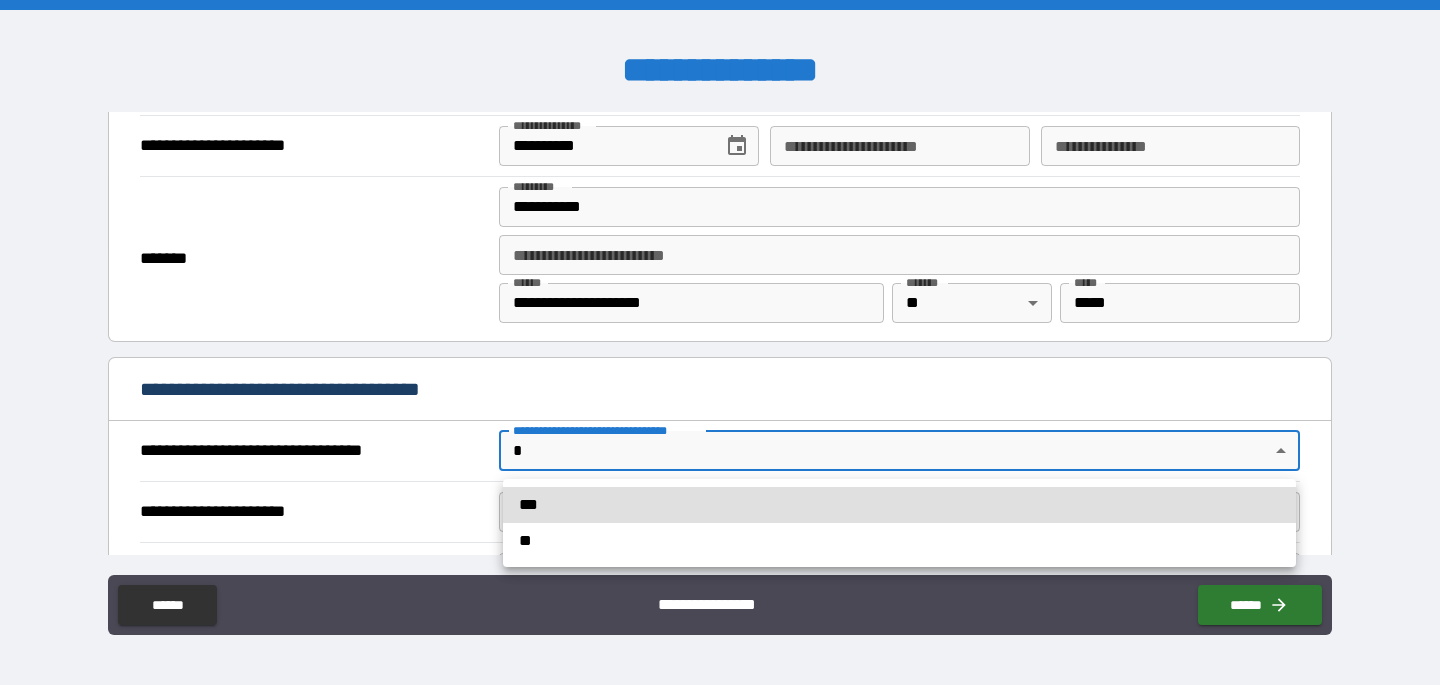 click on "***" at bounding box center [899, 505] 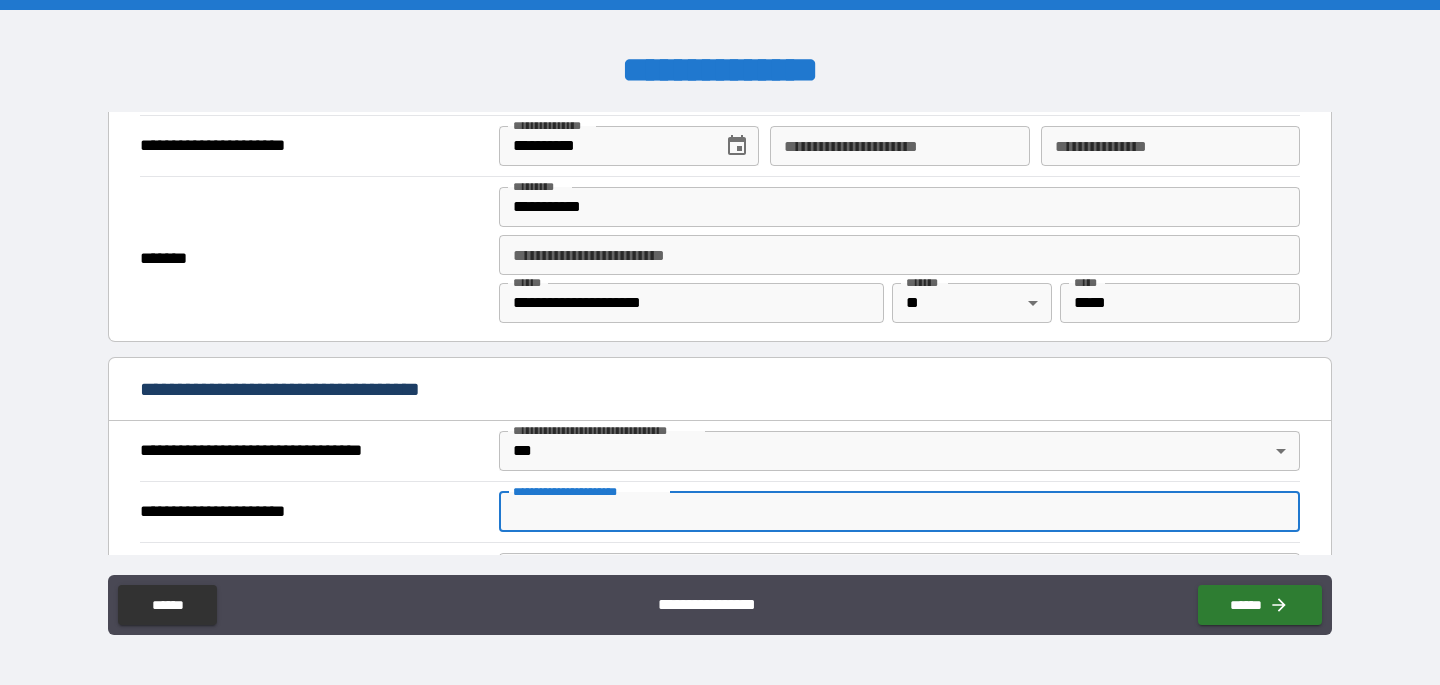 click on "**********" at bounding box center [899, 512] 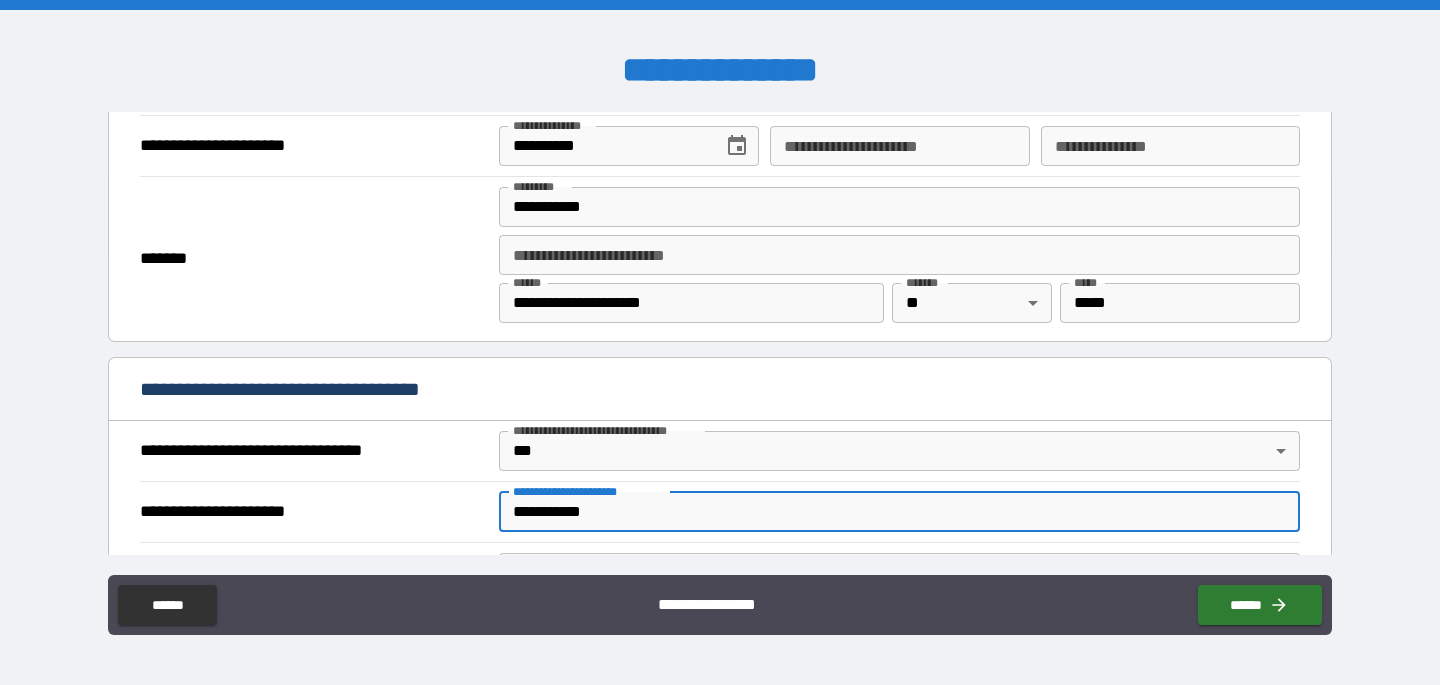paste on "**********" 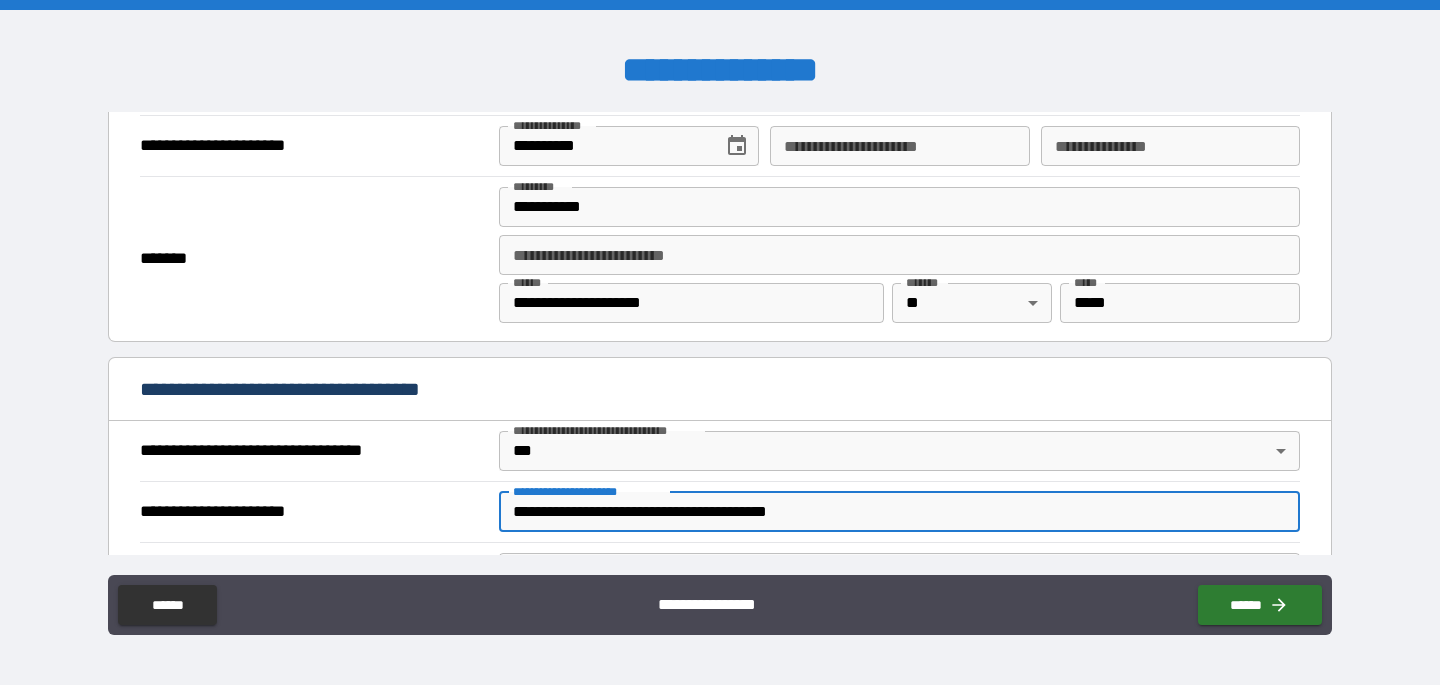 click on "**********" at bounding box center (899, 512) 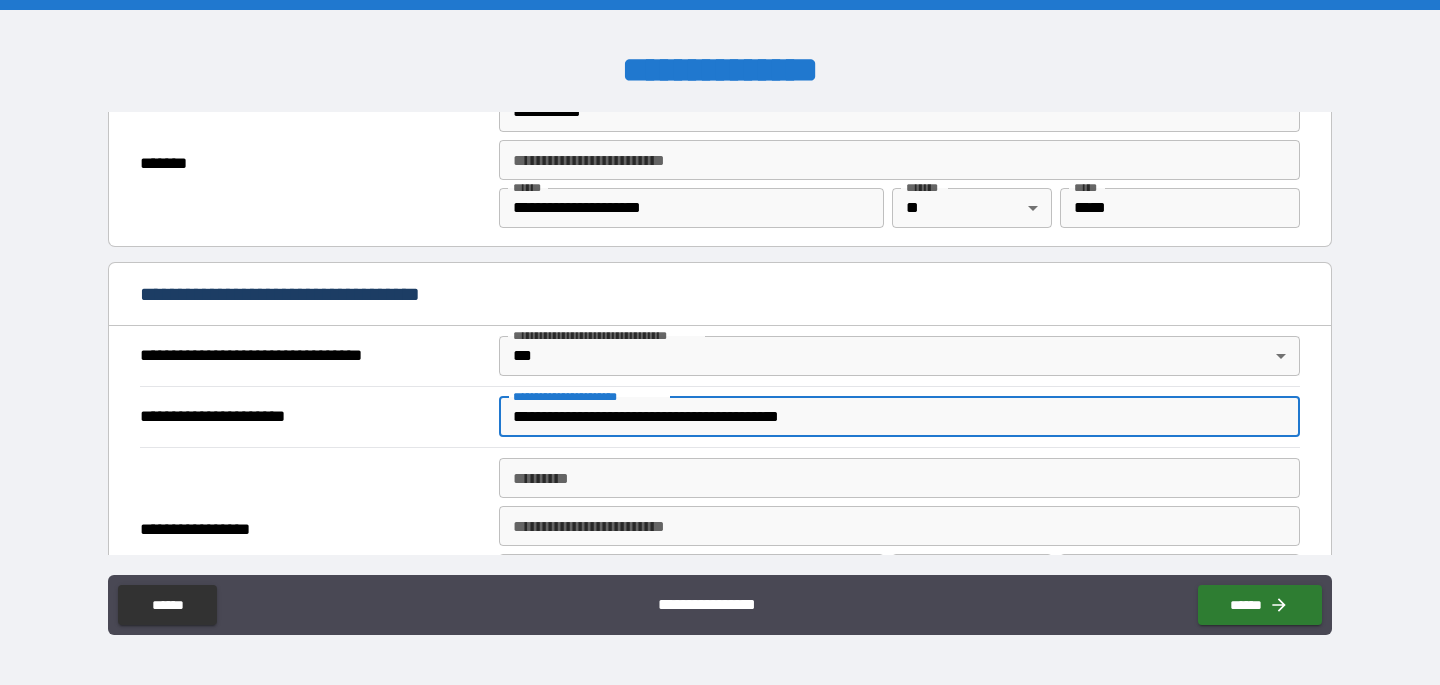 scroll, scrollTop: 1013, scrollLeft: 0, axis: vertical 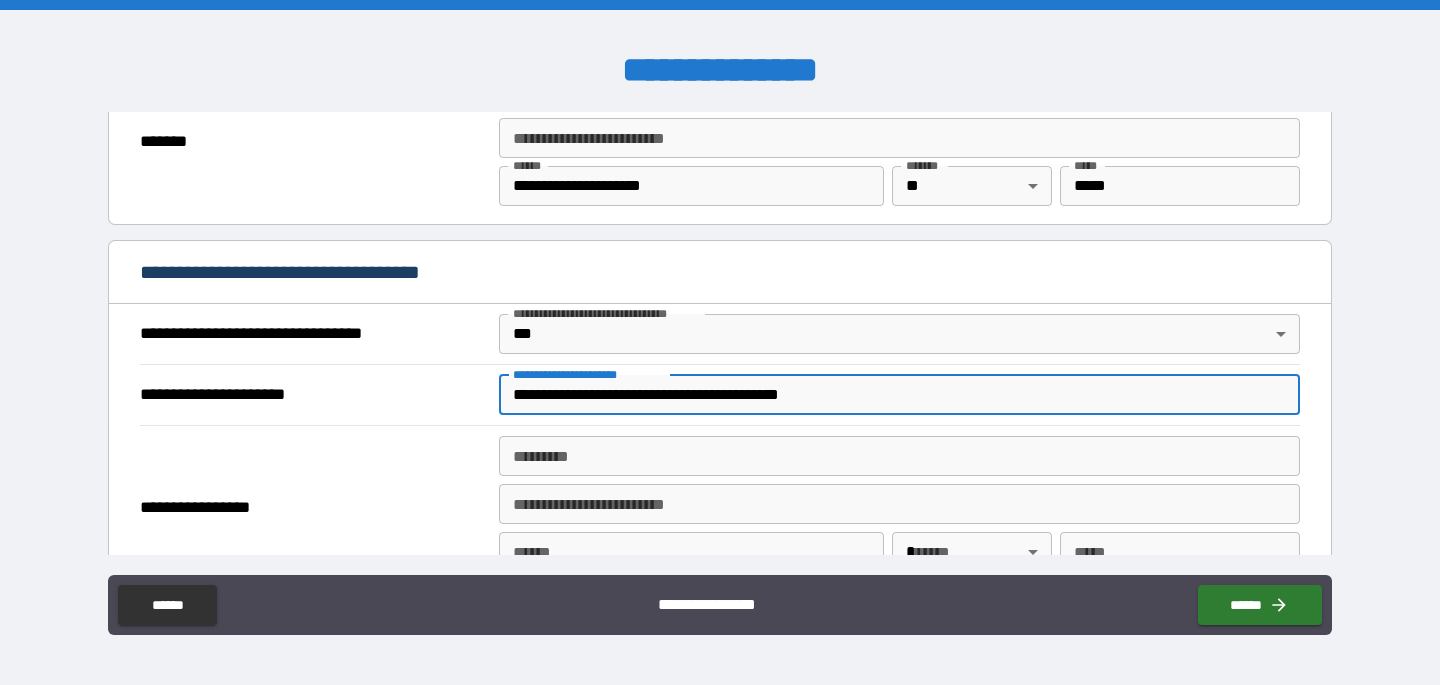 type on "**********" 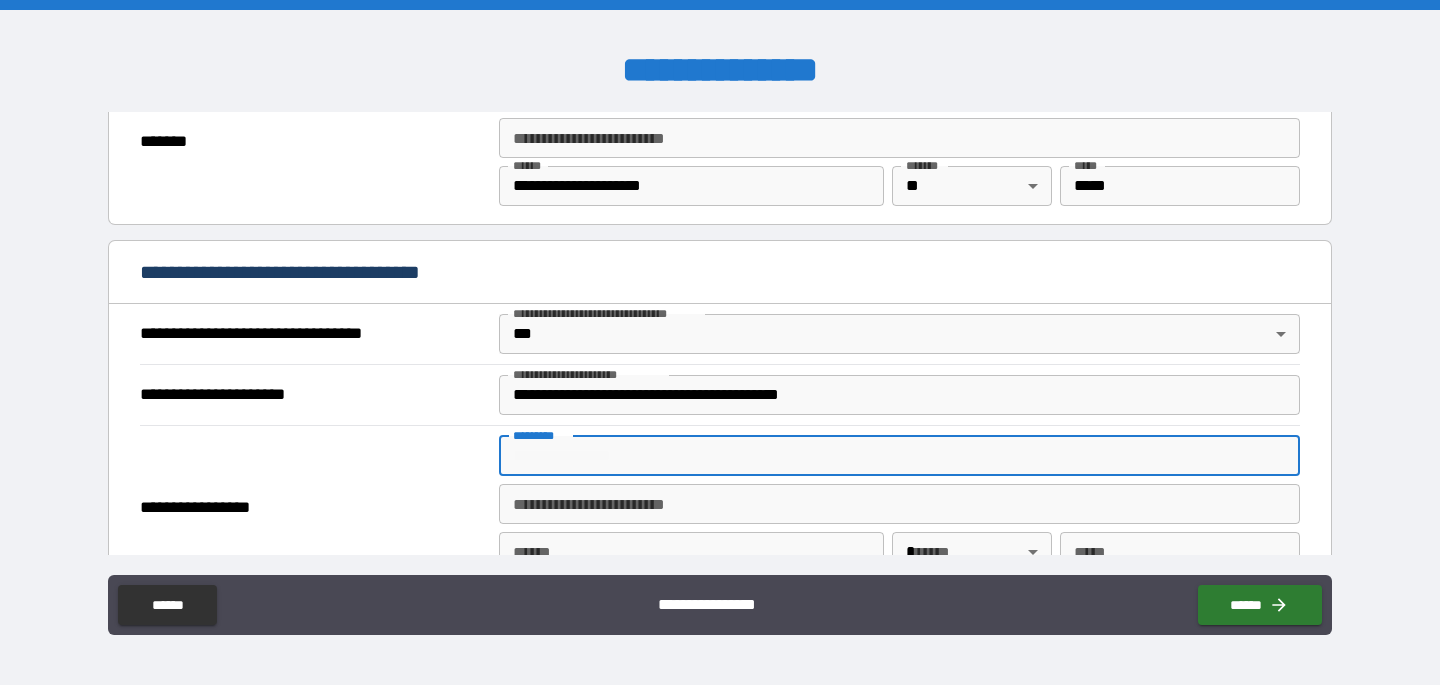 paste on "**********" 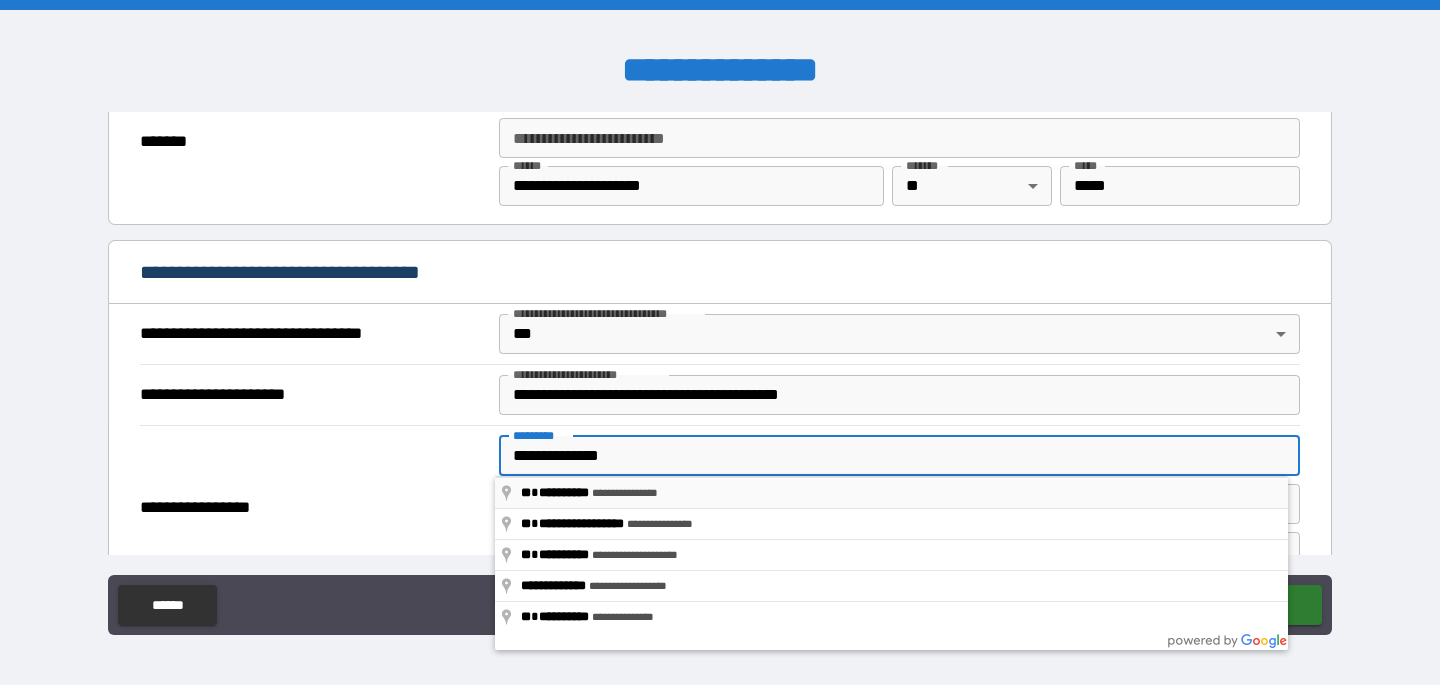type on "**********" 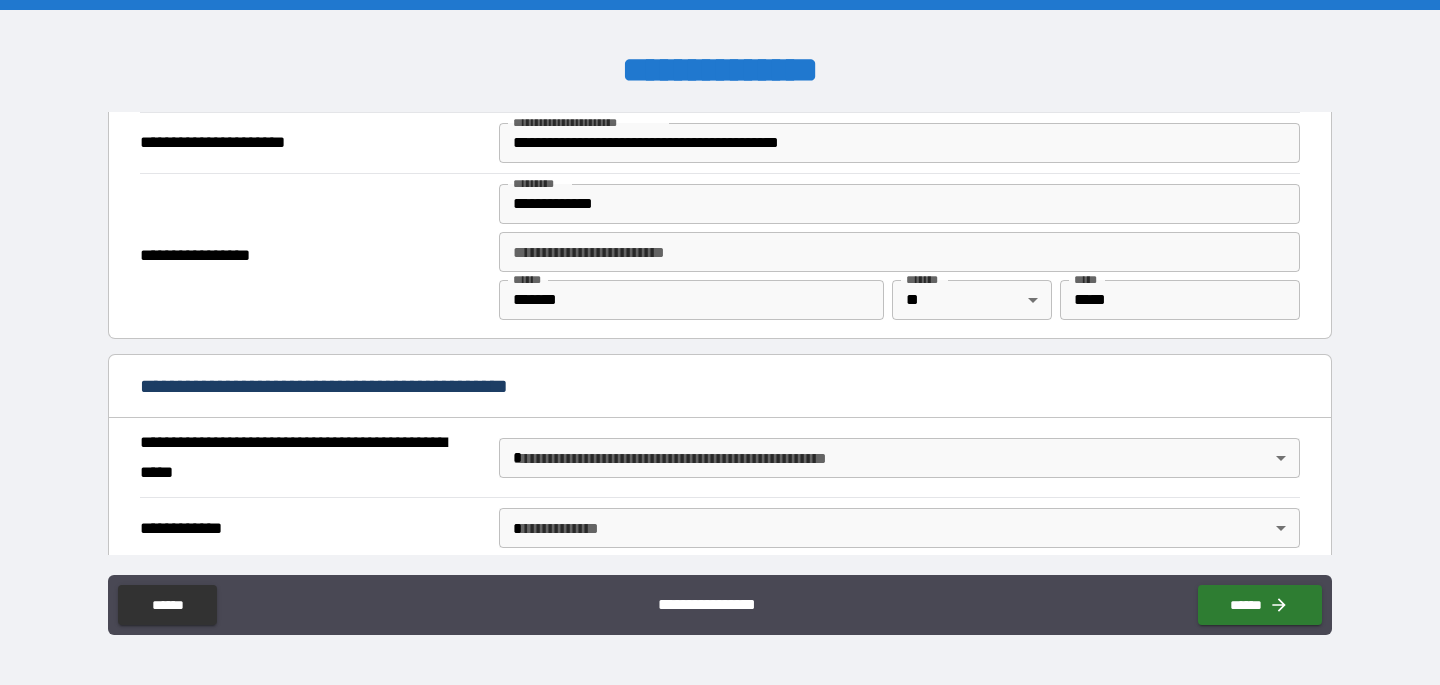 scroll, scrollTop: 1270, scrollLeft: 0, axis: vertical 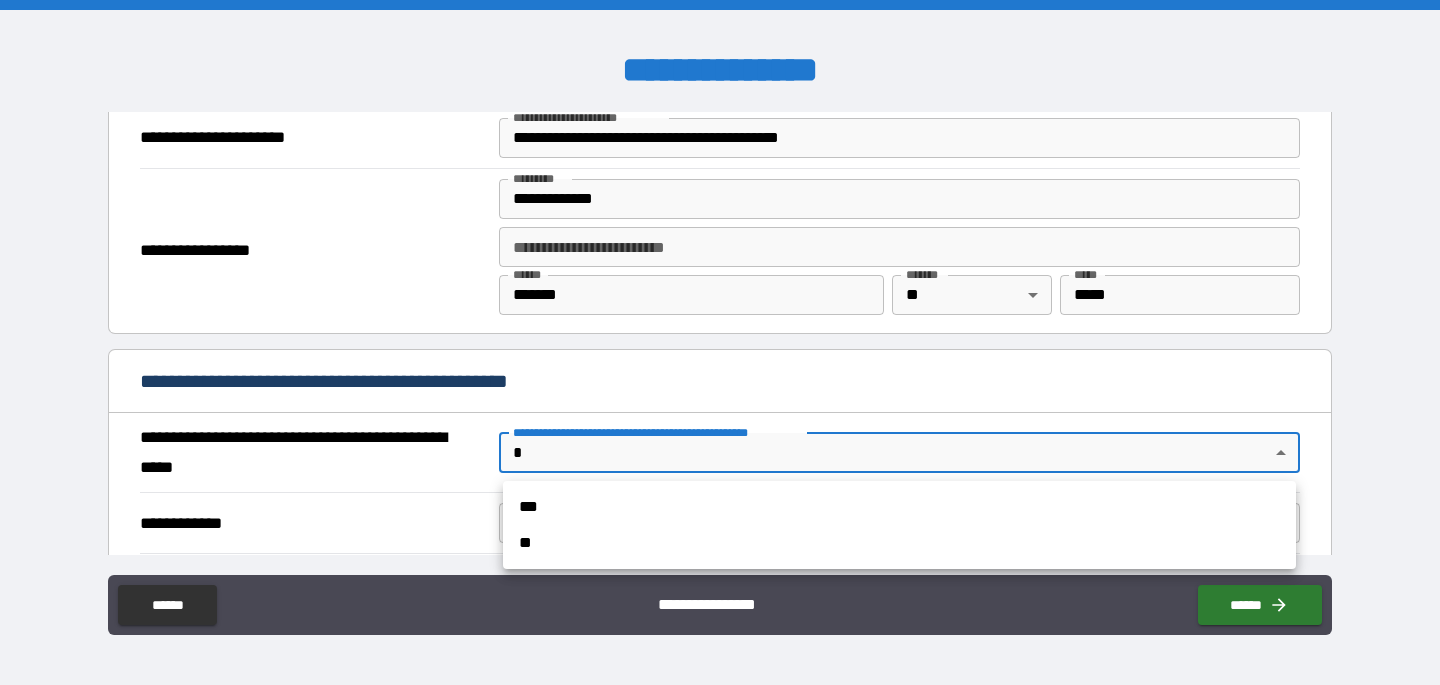 click on "**********" at bounding box center [720, 342] 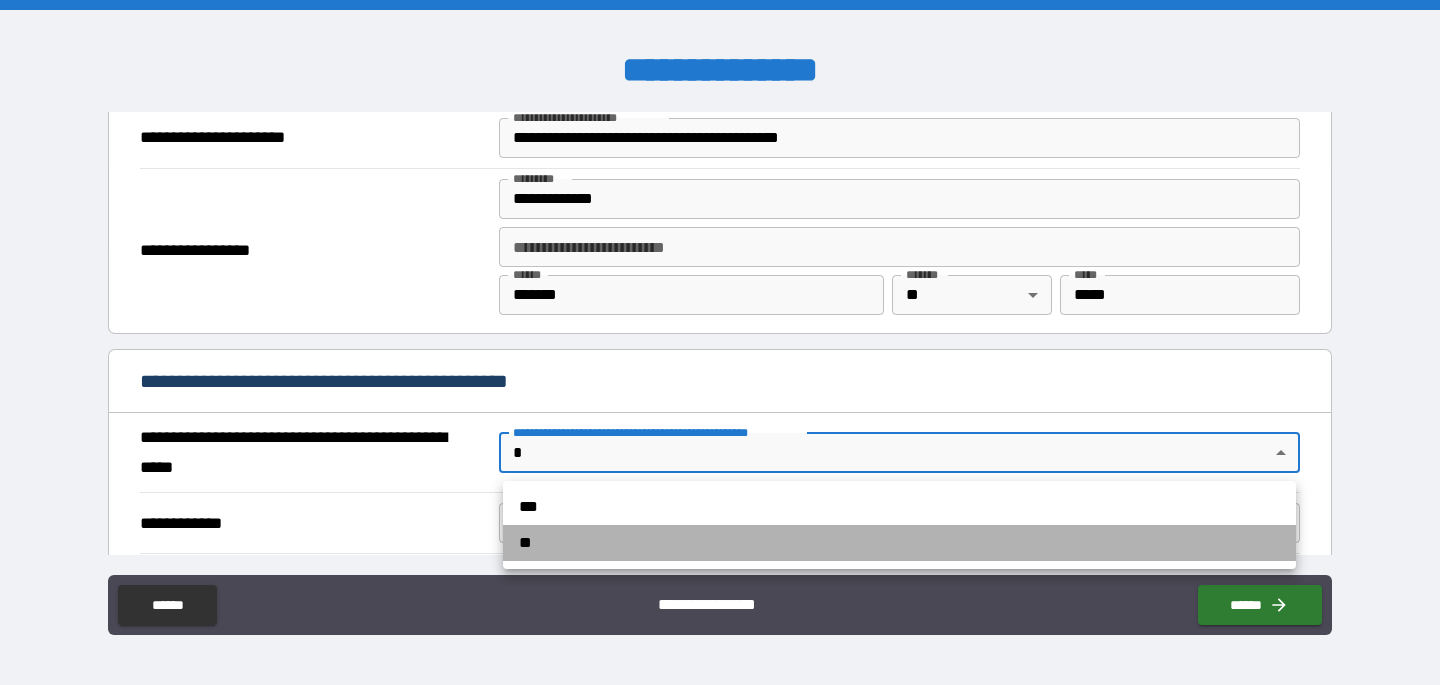 click on "**" at bounding box center [899, 543] 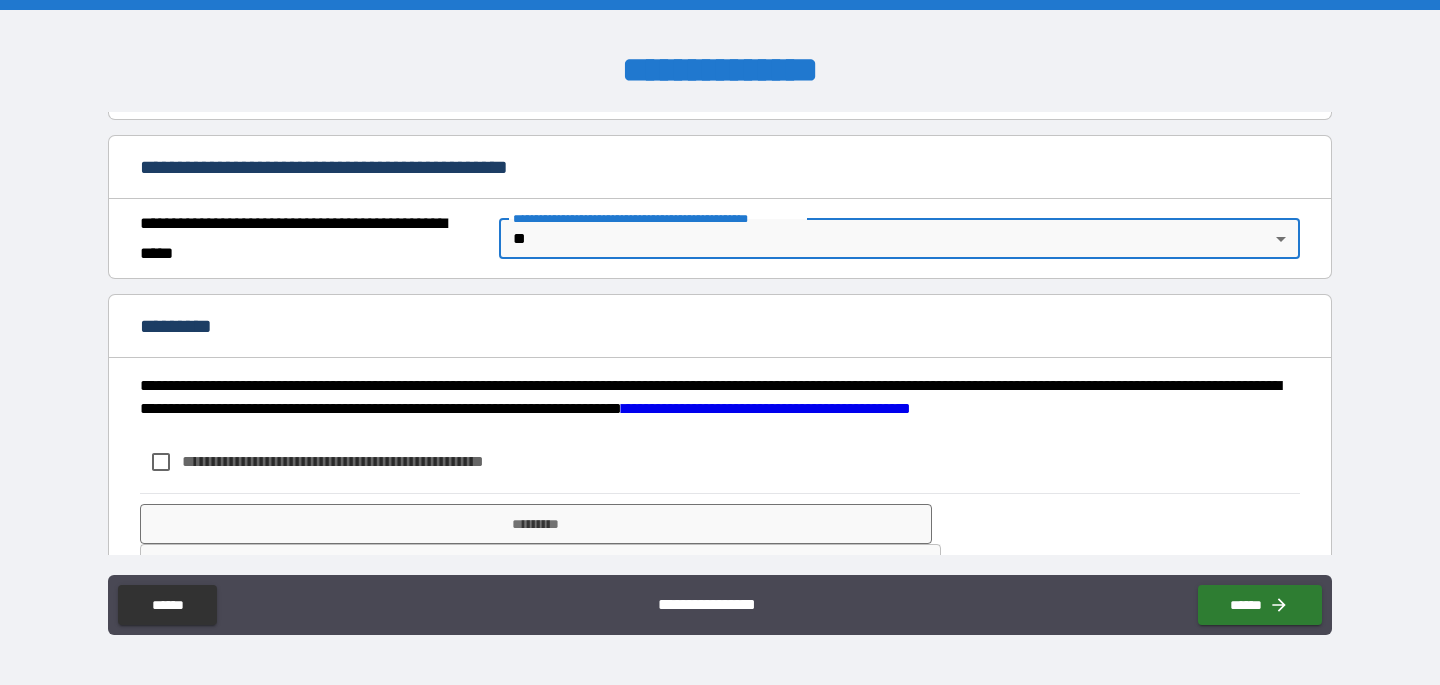 scroll, scrollTop: 1487, scrollLeft: 0, axis: vertical 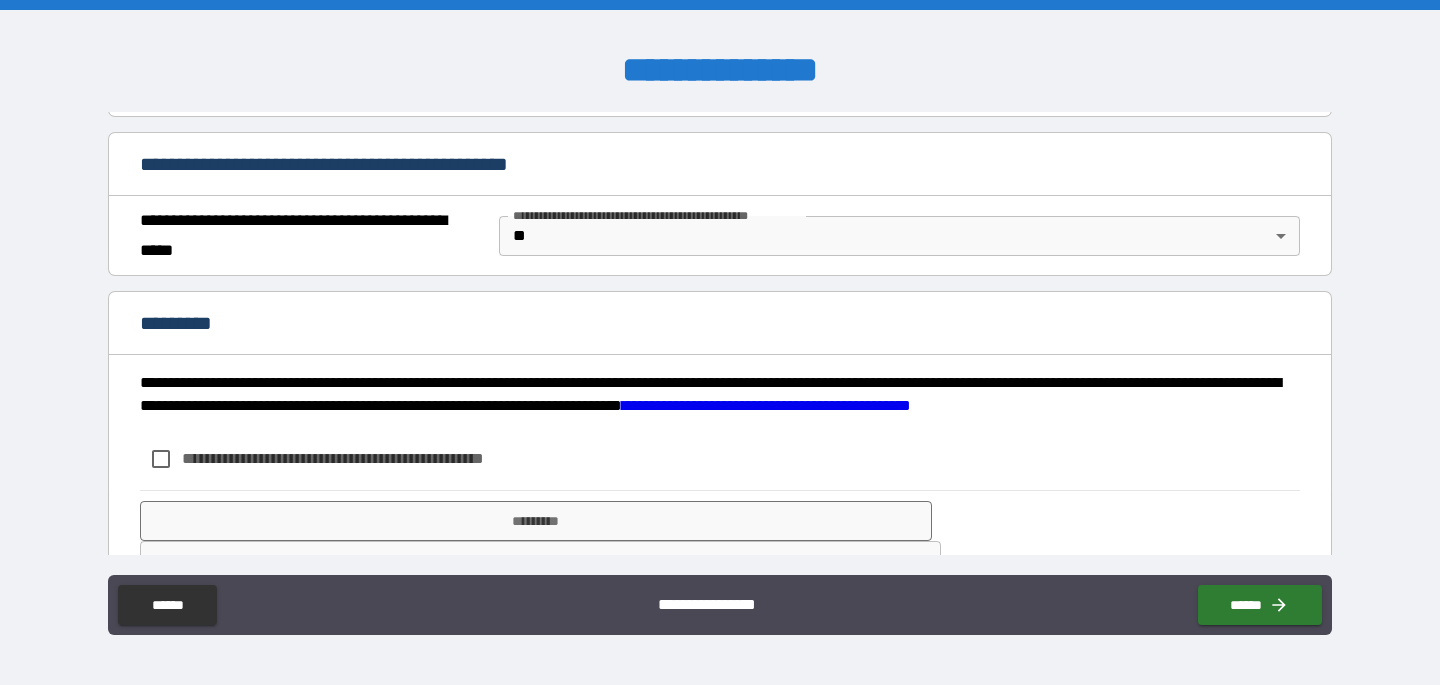 click on "**********" at bounding box center (366, 458) 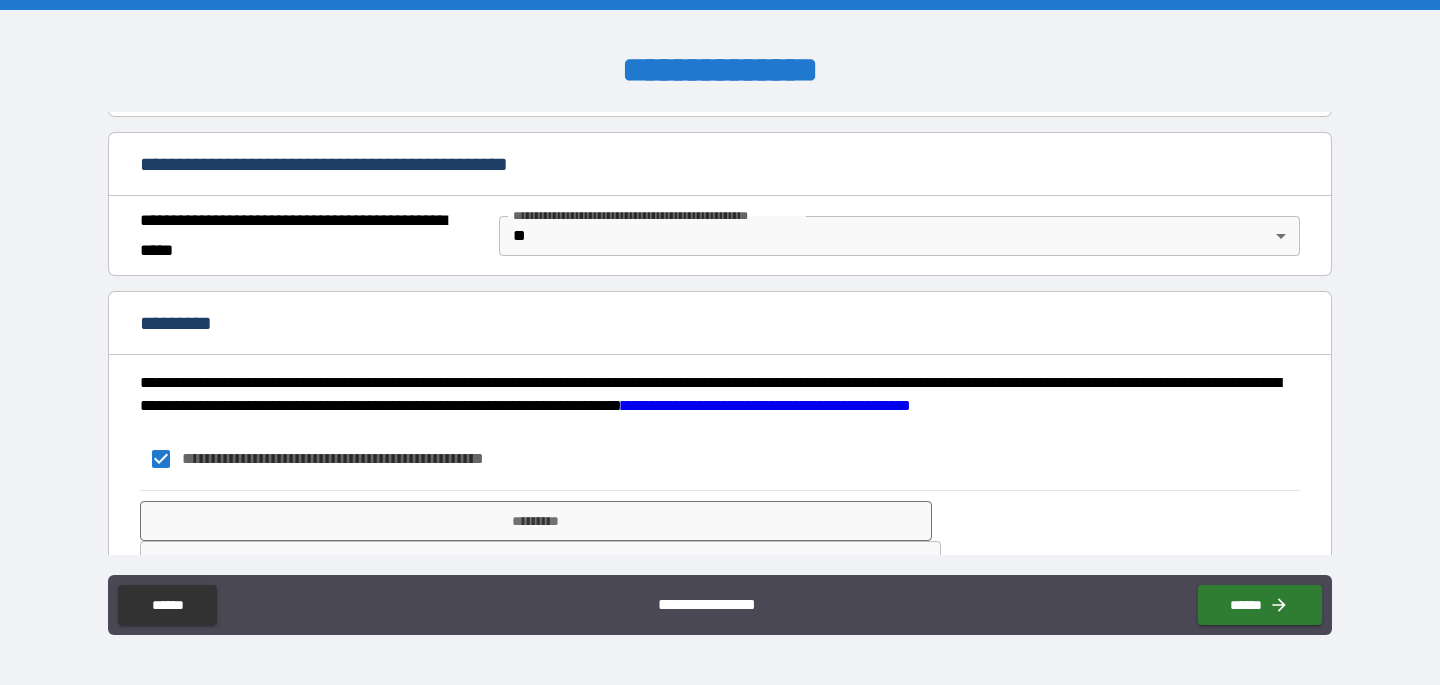scroll, scrollTop: 1544, scrollLeft: 0, axis: vertical 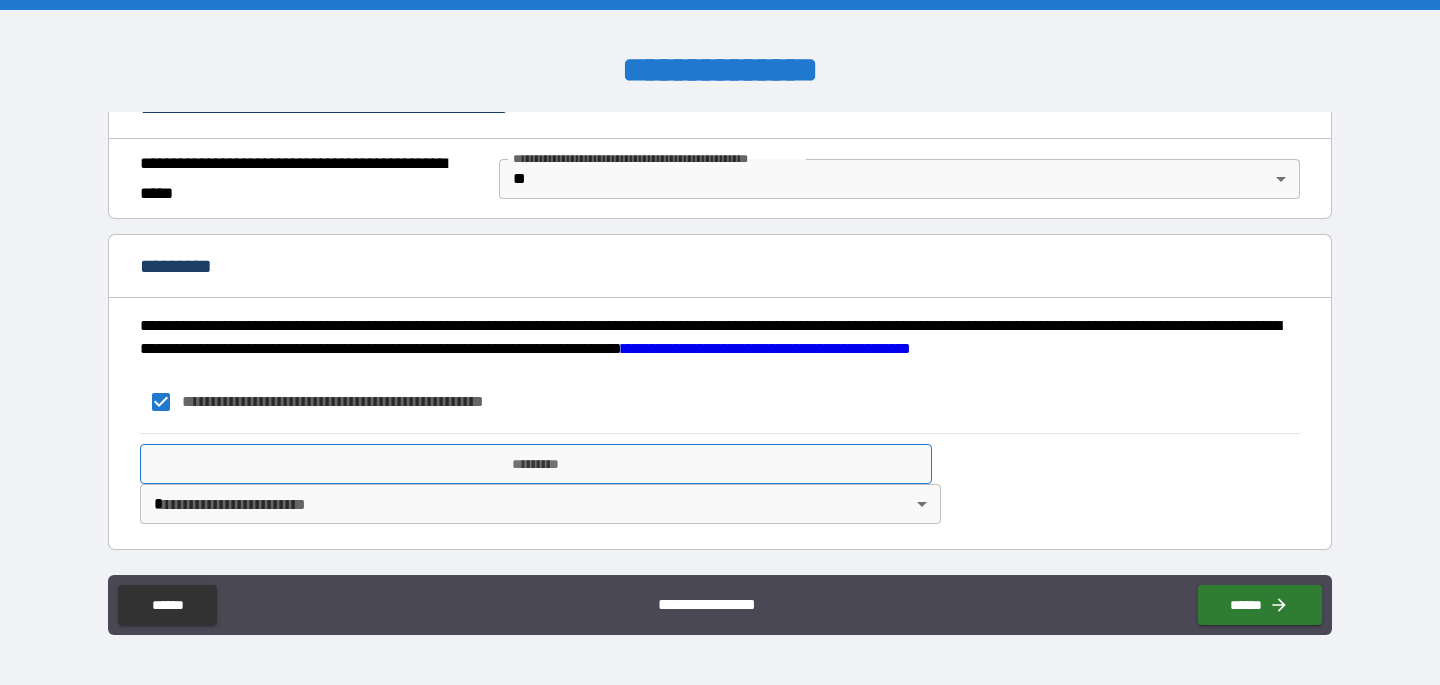 click on "*********" at bounding box center [536, 464] 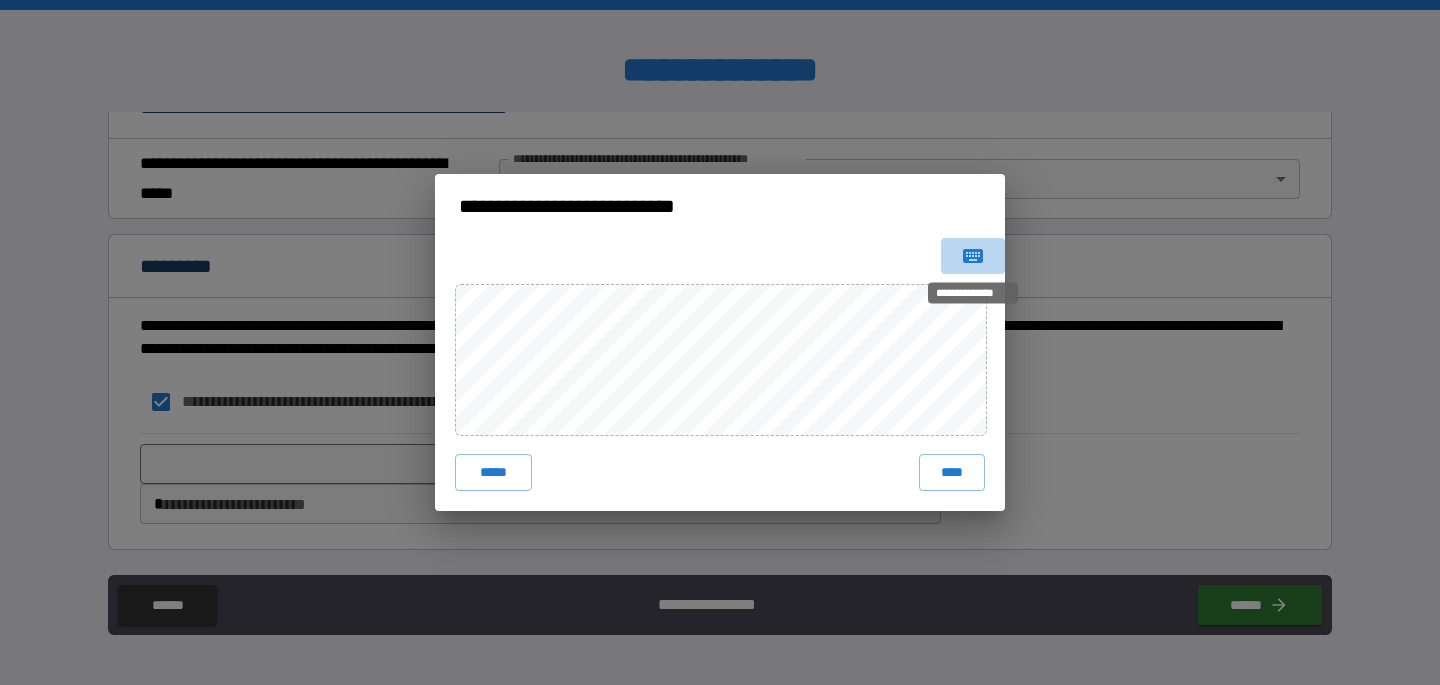 click 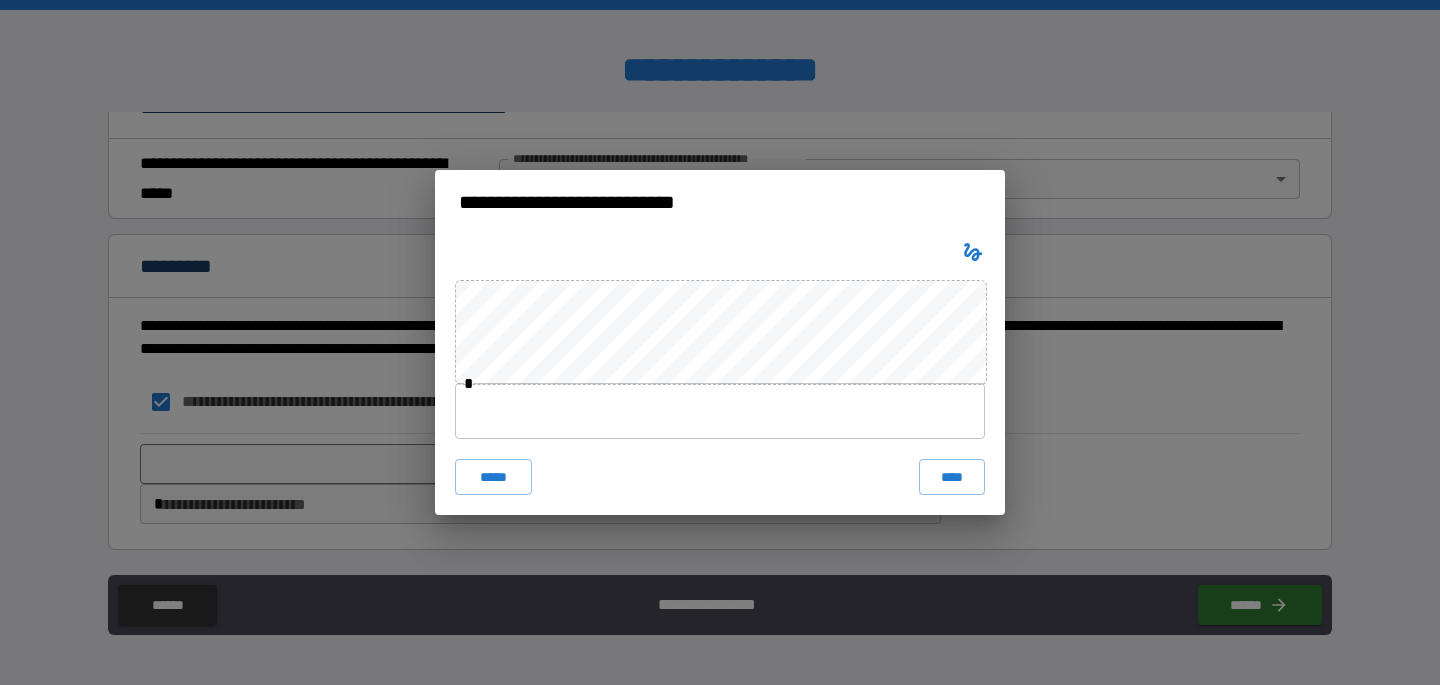 click at bounding box center (720, 411) 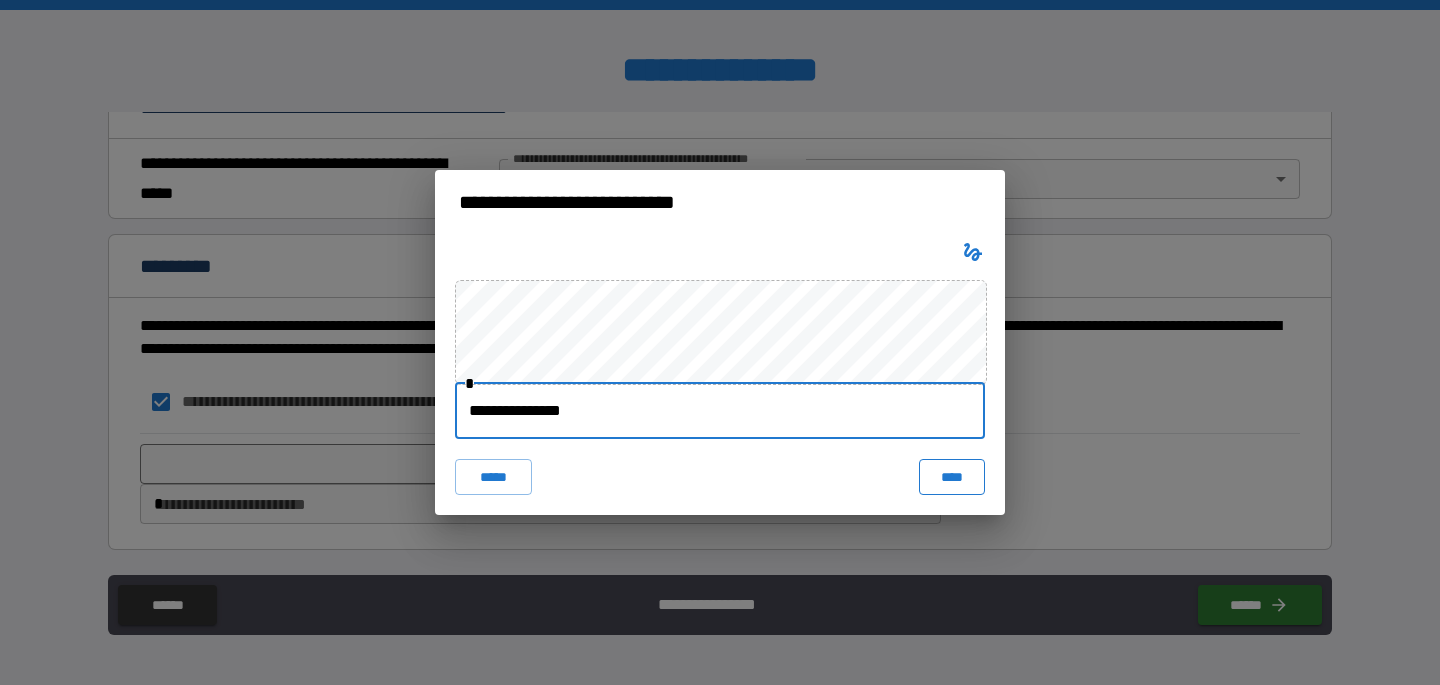 type on "**********" 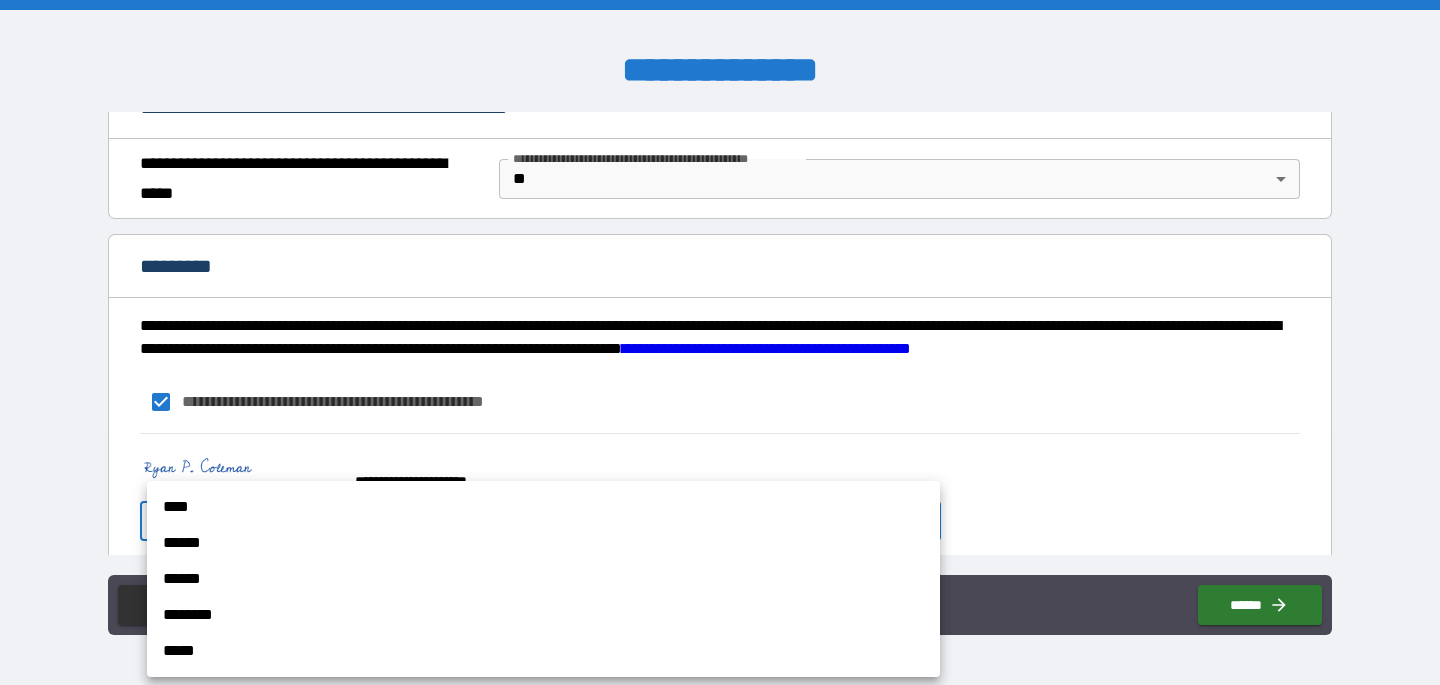 click on "**********" at bounding box center [720, 342] 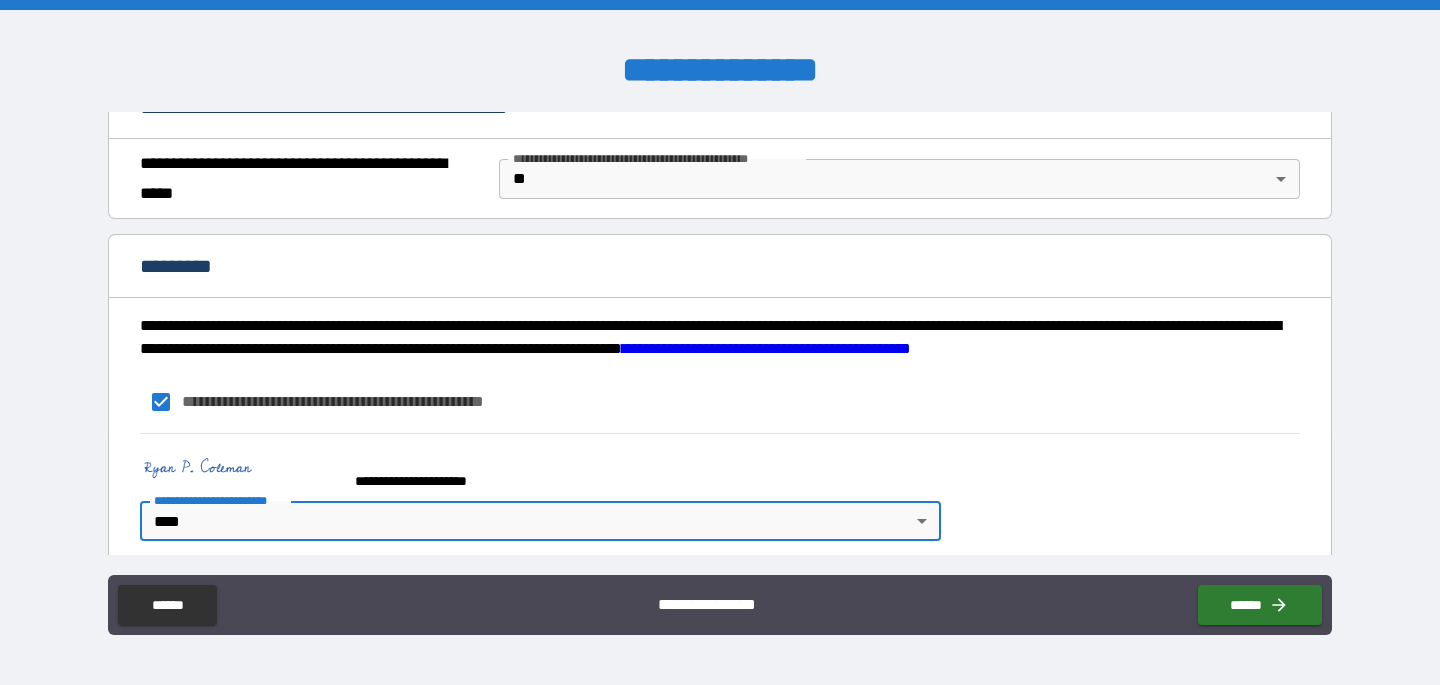 scroll, scrollTop: 1561, scrollLeft: 0, axis: vertical 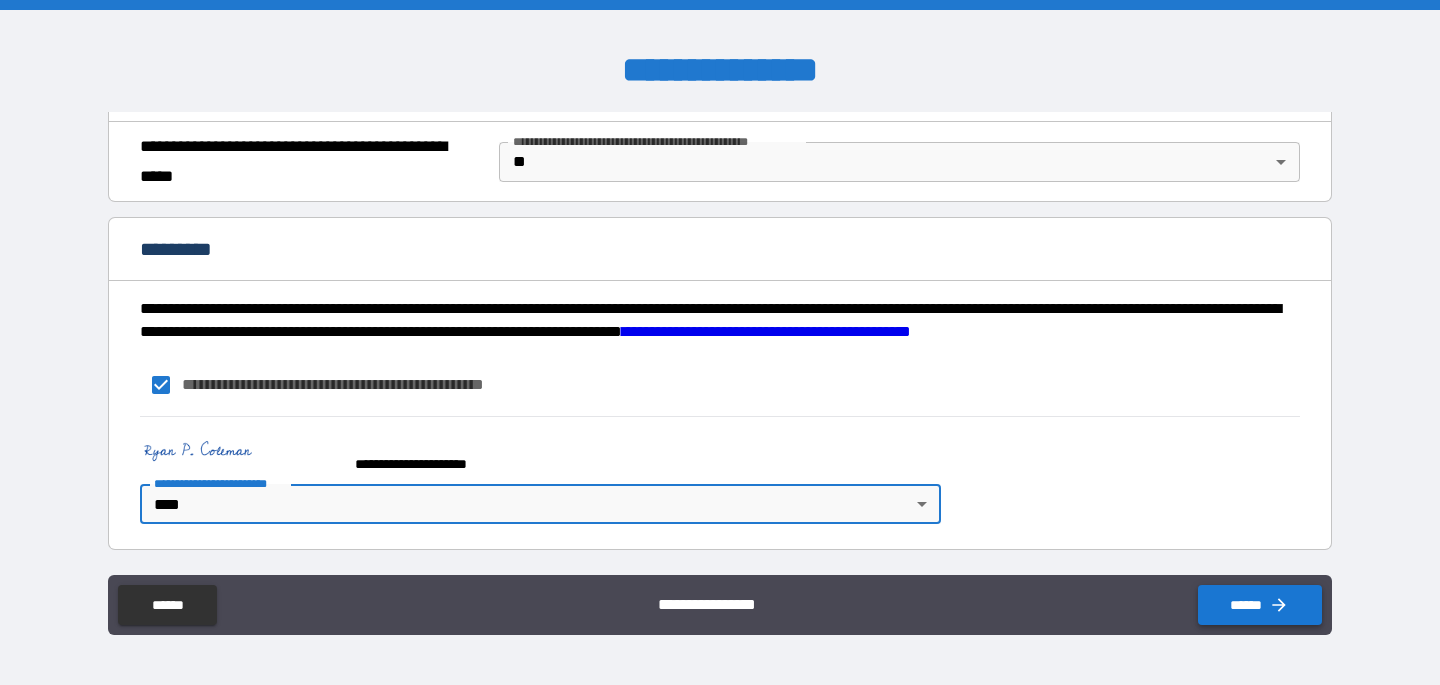 click on "******" at bounding box center [1260, 605] 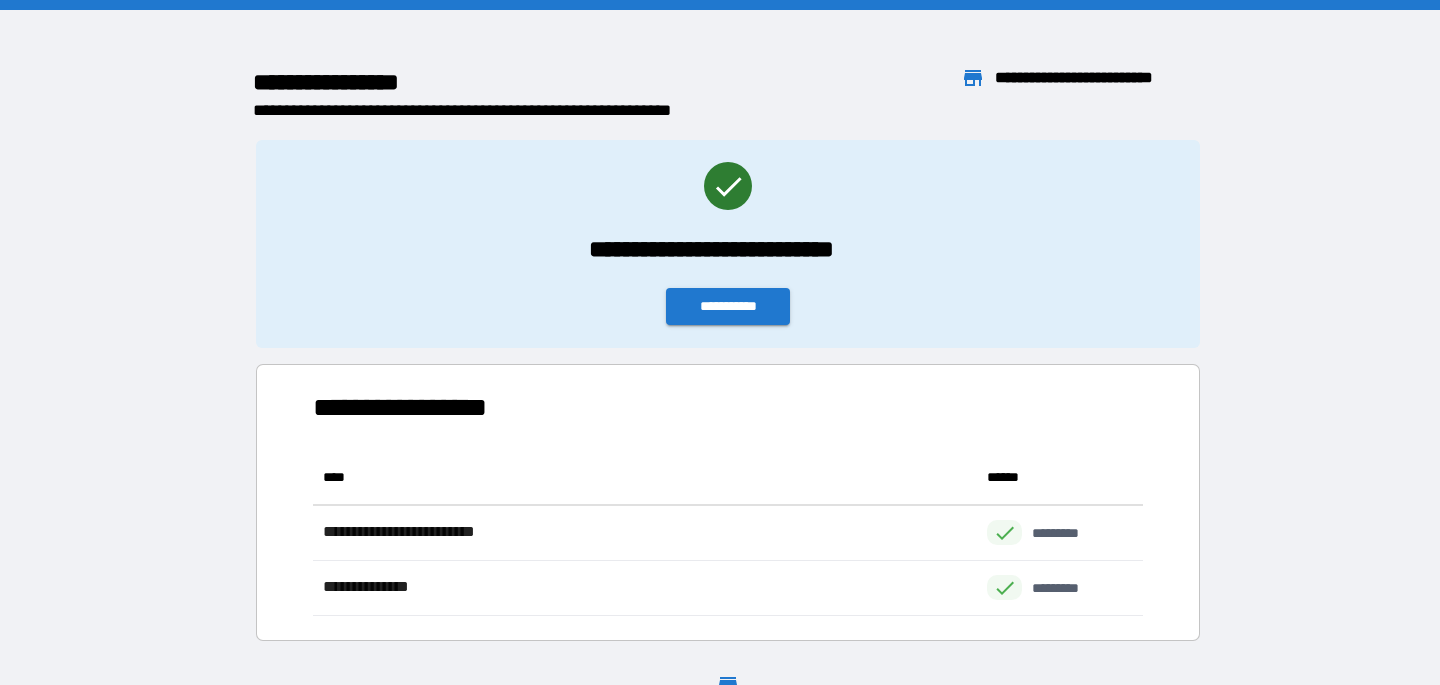 scroll, scrollTop: 1, scrollLeft: 1, axis: both 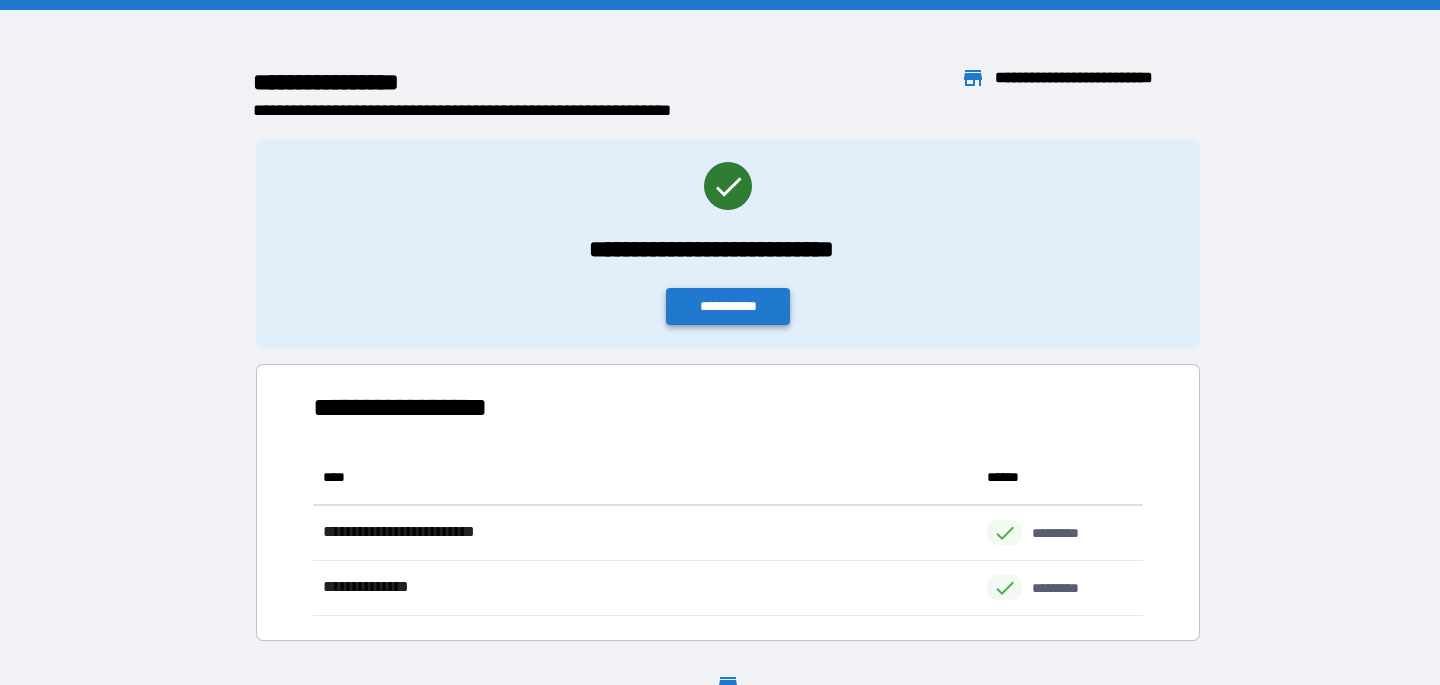 click on "**********" at bounding box center (728, 306) 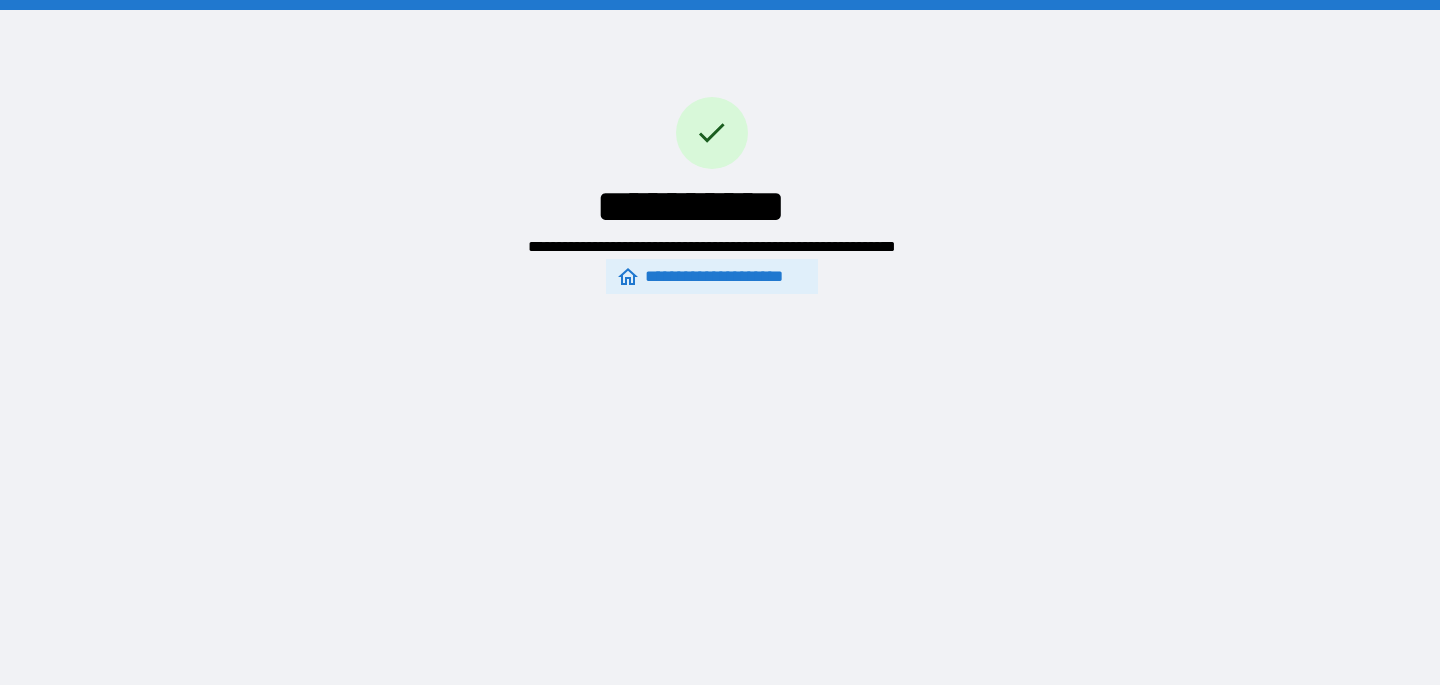 click on "**********" at bounding box center (711, 277) 